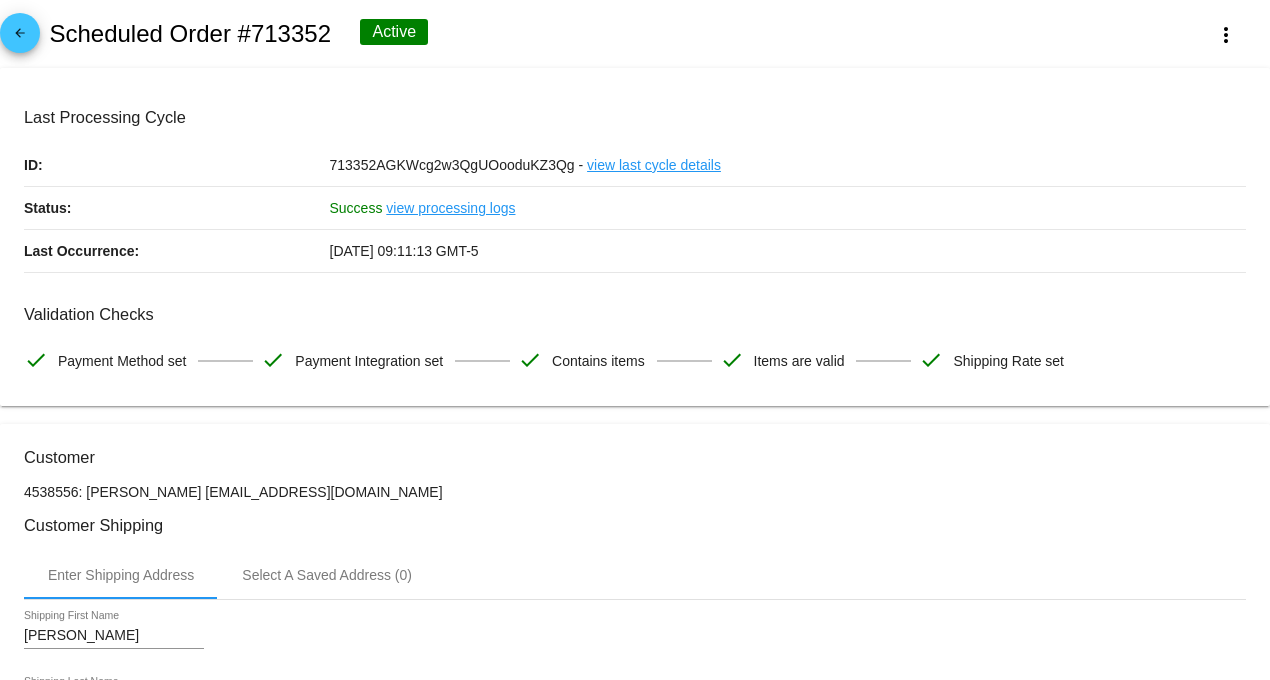 scroll, scrollTop: 0, scrollLeft: 0, axis: both 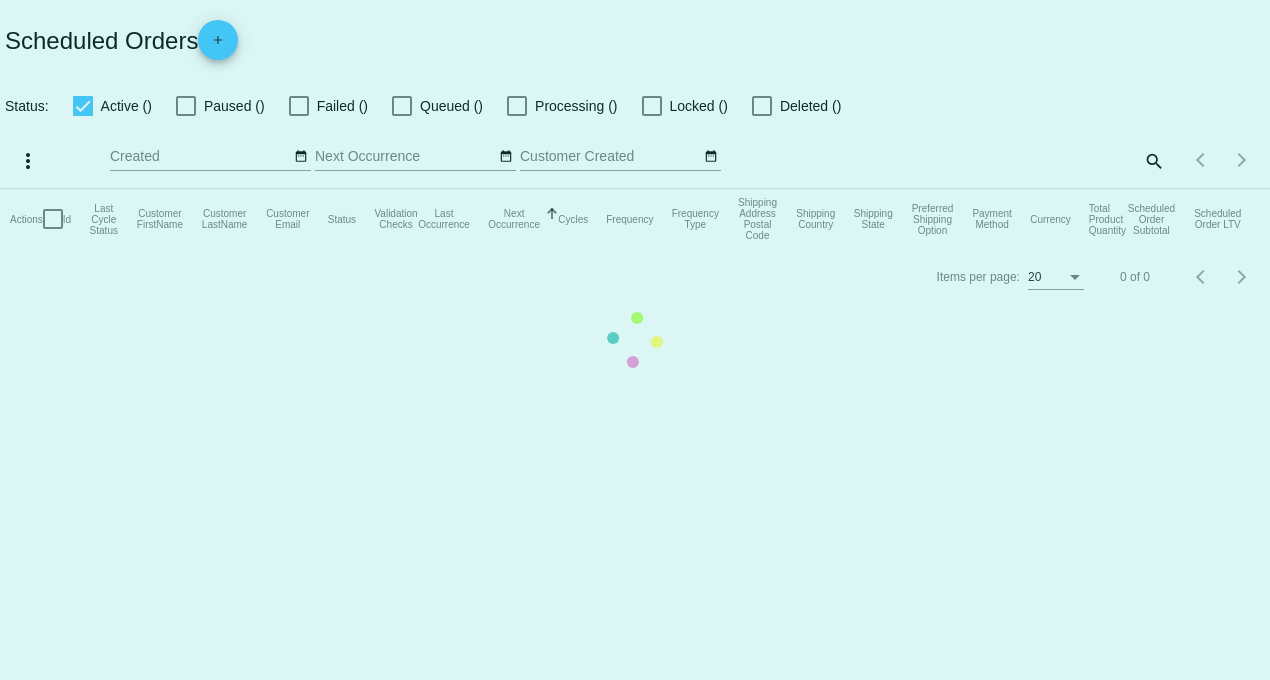 checkbox on "true" 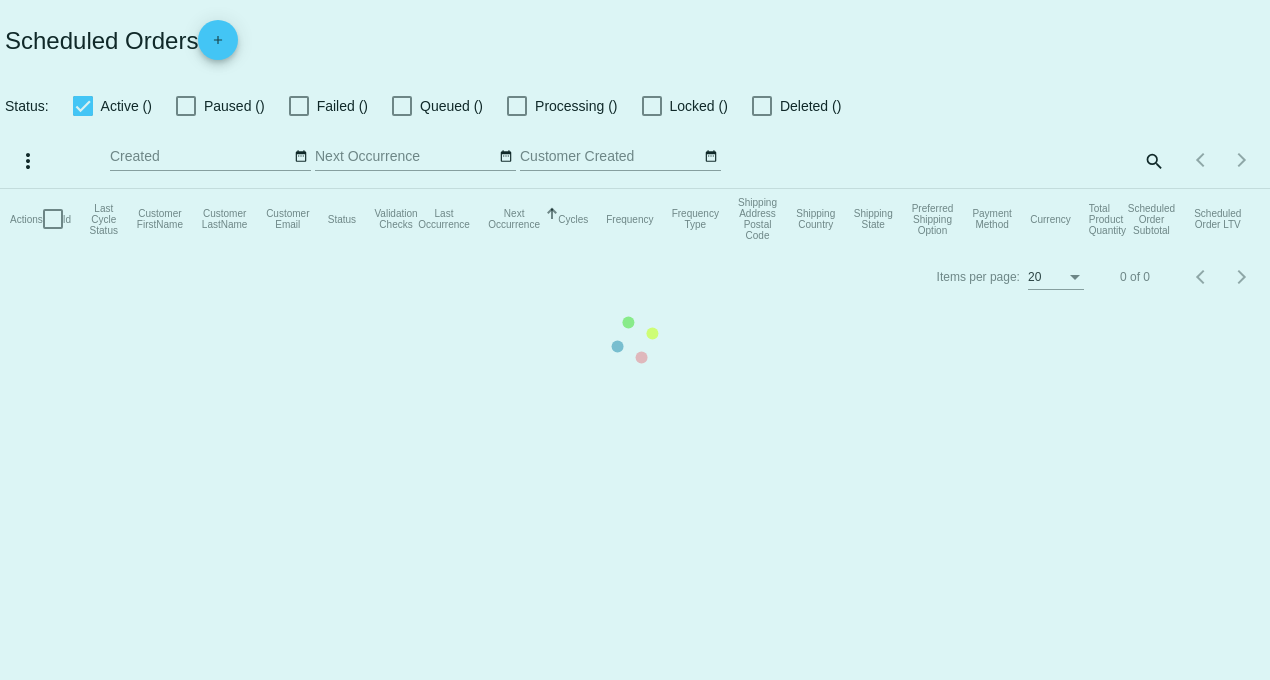 checkbox on "true" 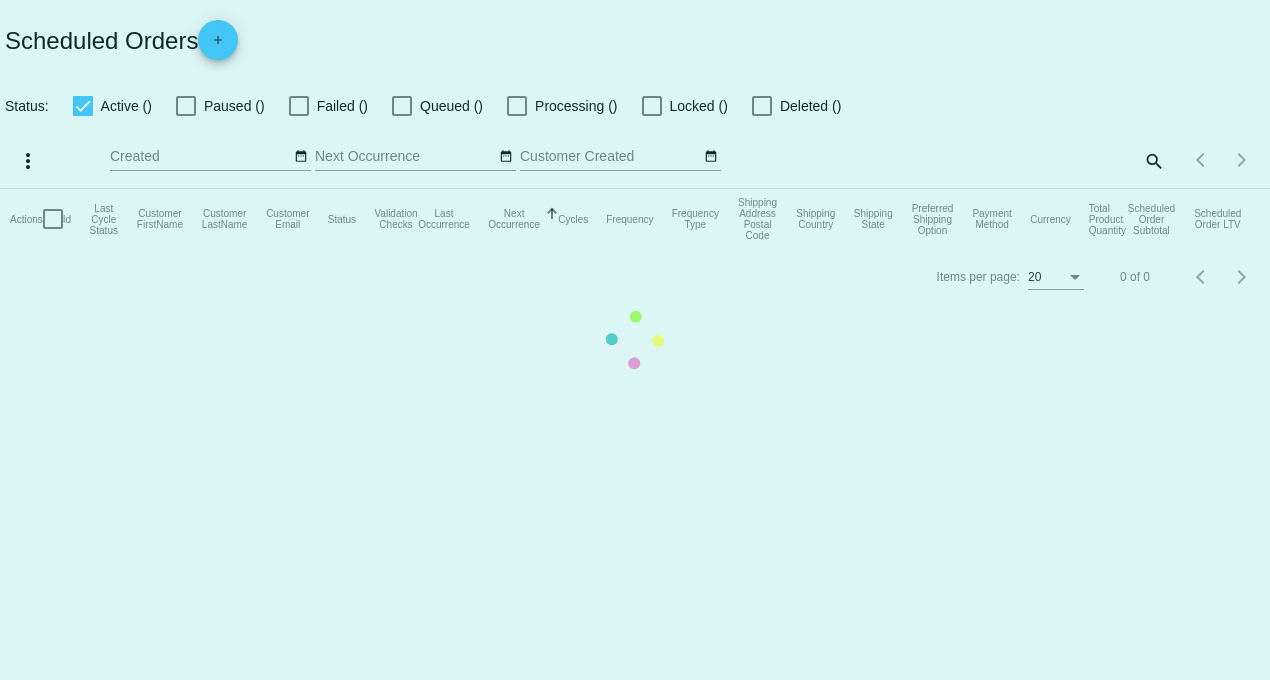 checkbox on "true" 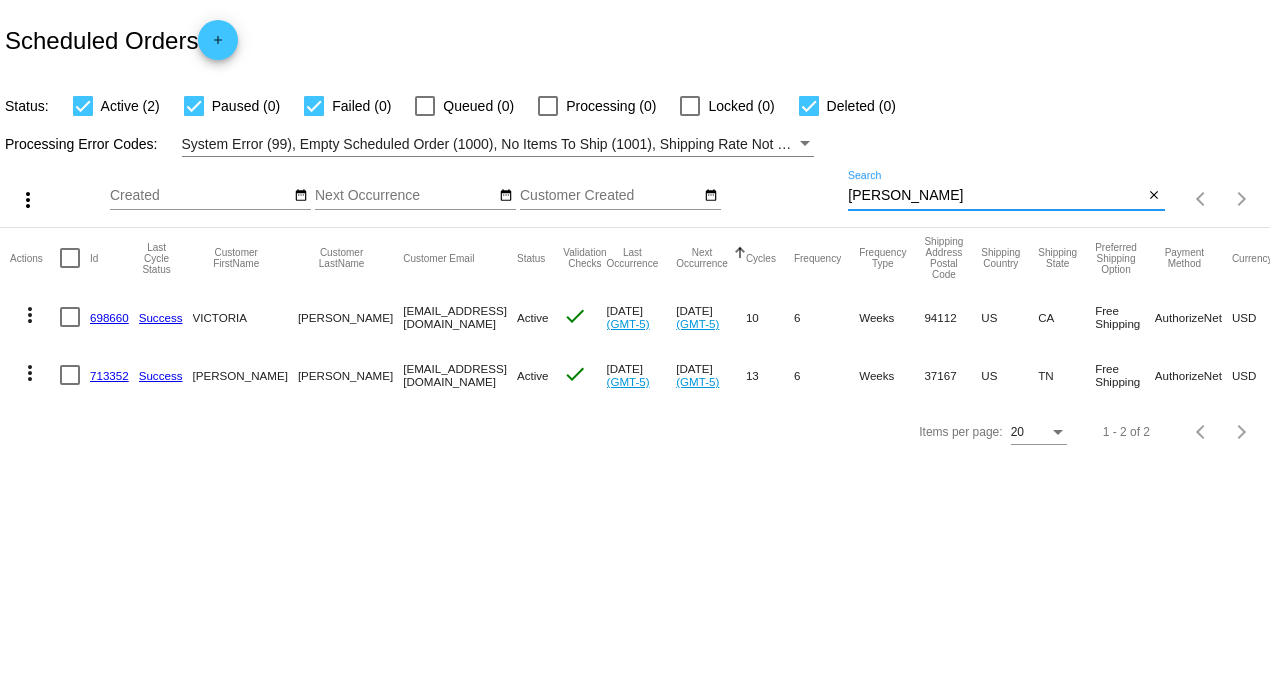 drag, startPoint x: 932, startPoint y: 198, endPoint x: 752, endPoint y: 217, distance: 181 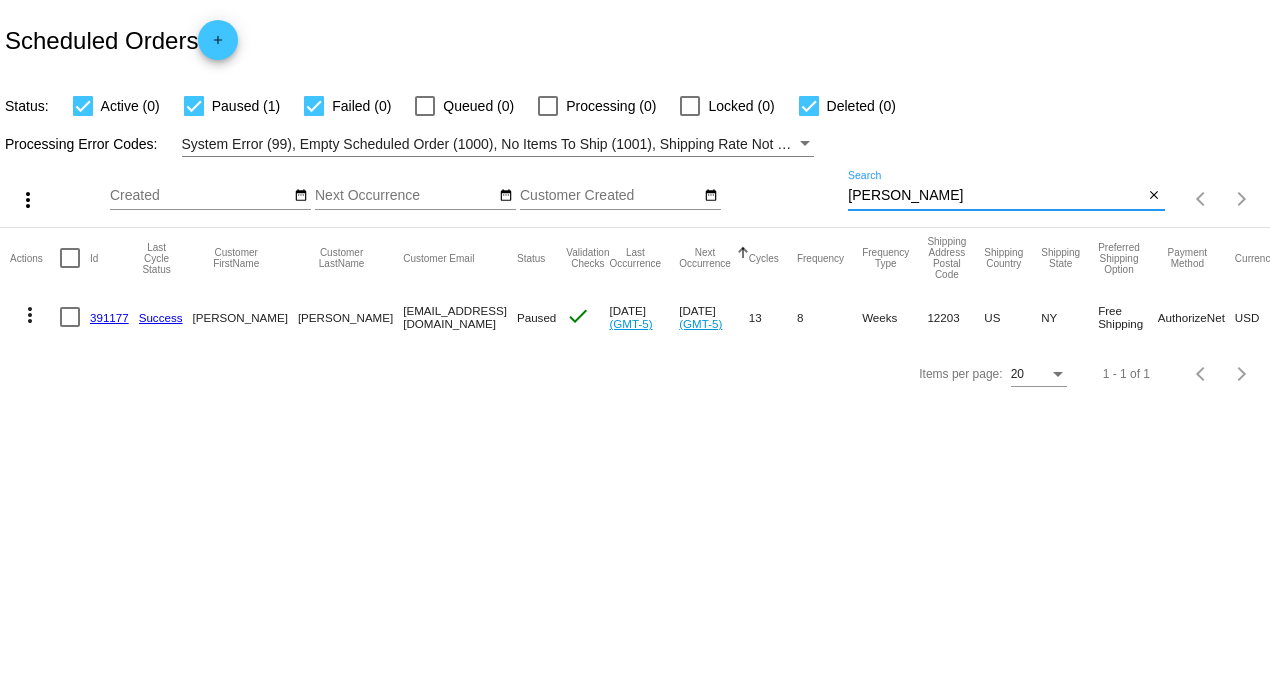 type on "[PERSON_NAME]" 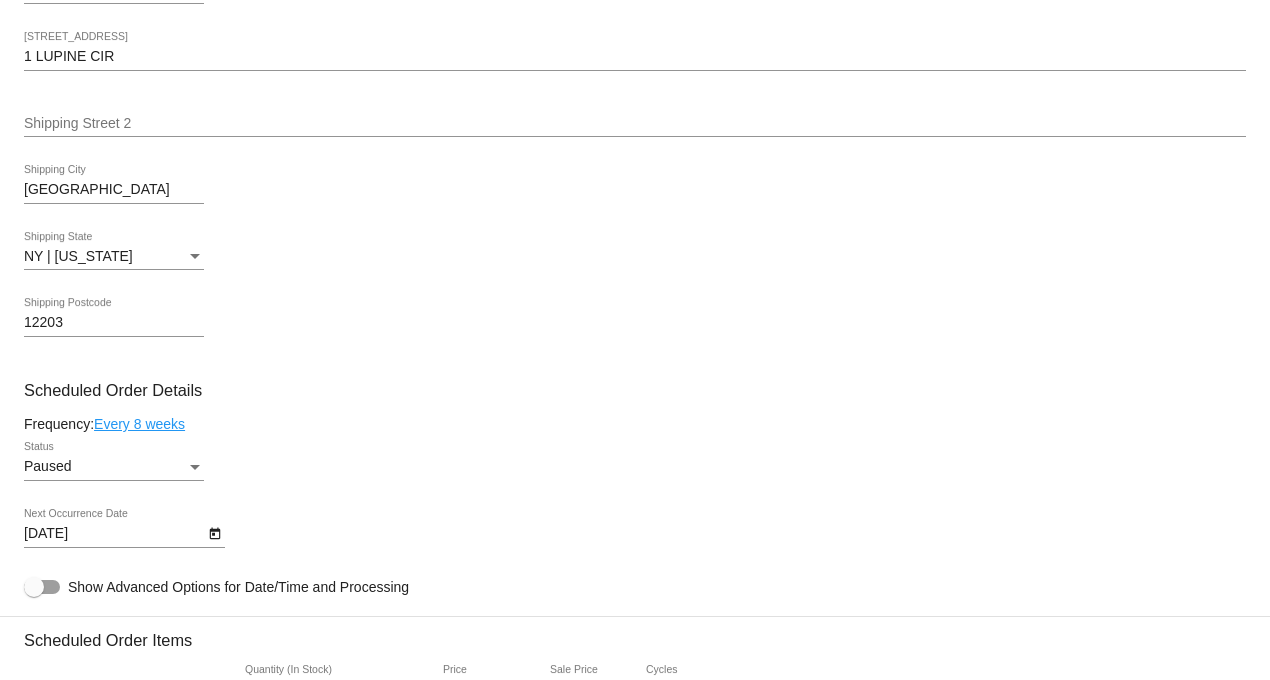 scroll, scrollTop: 888, scrollLeft: 0, axis: vertical 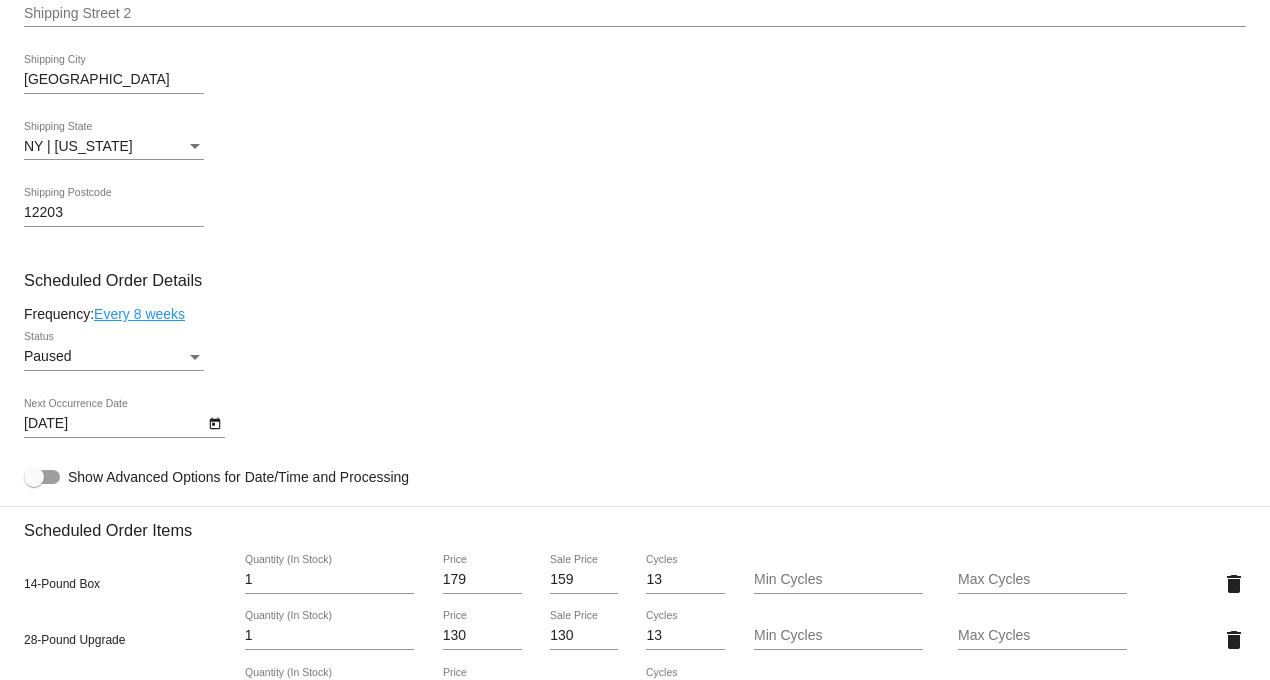 click at bounding box center (195, 357) 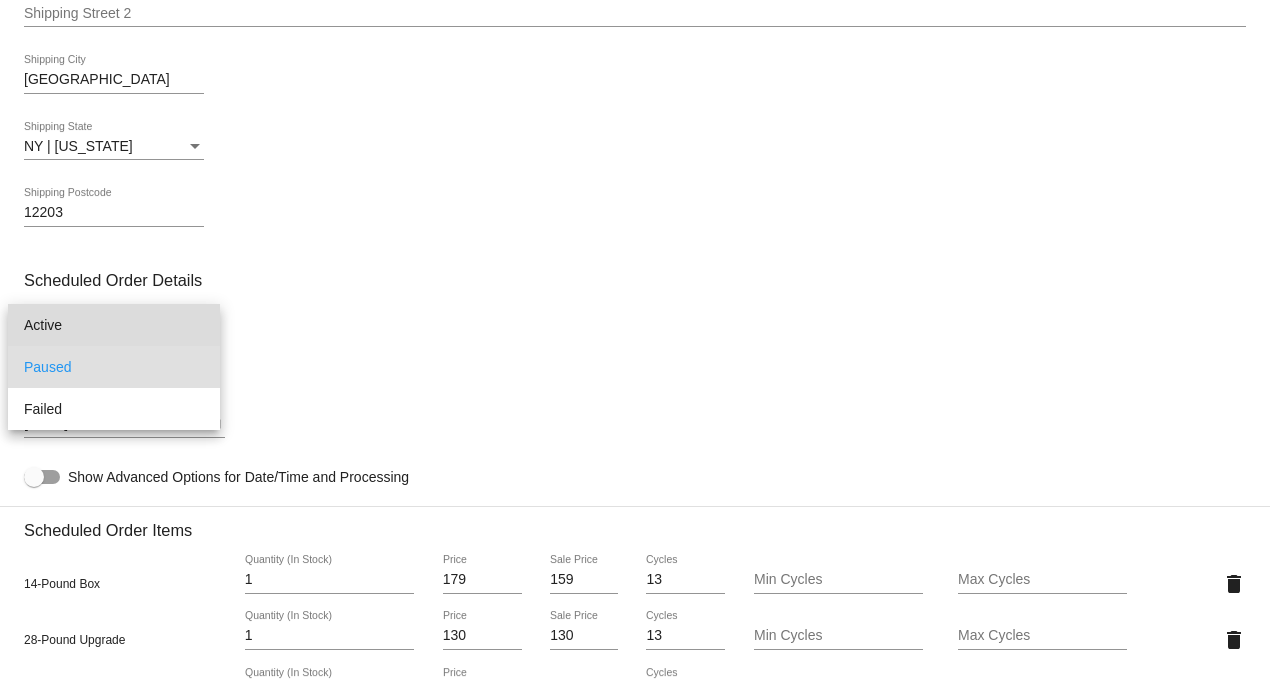 click on "Active" at bounding box center [114, 325] 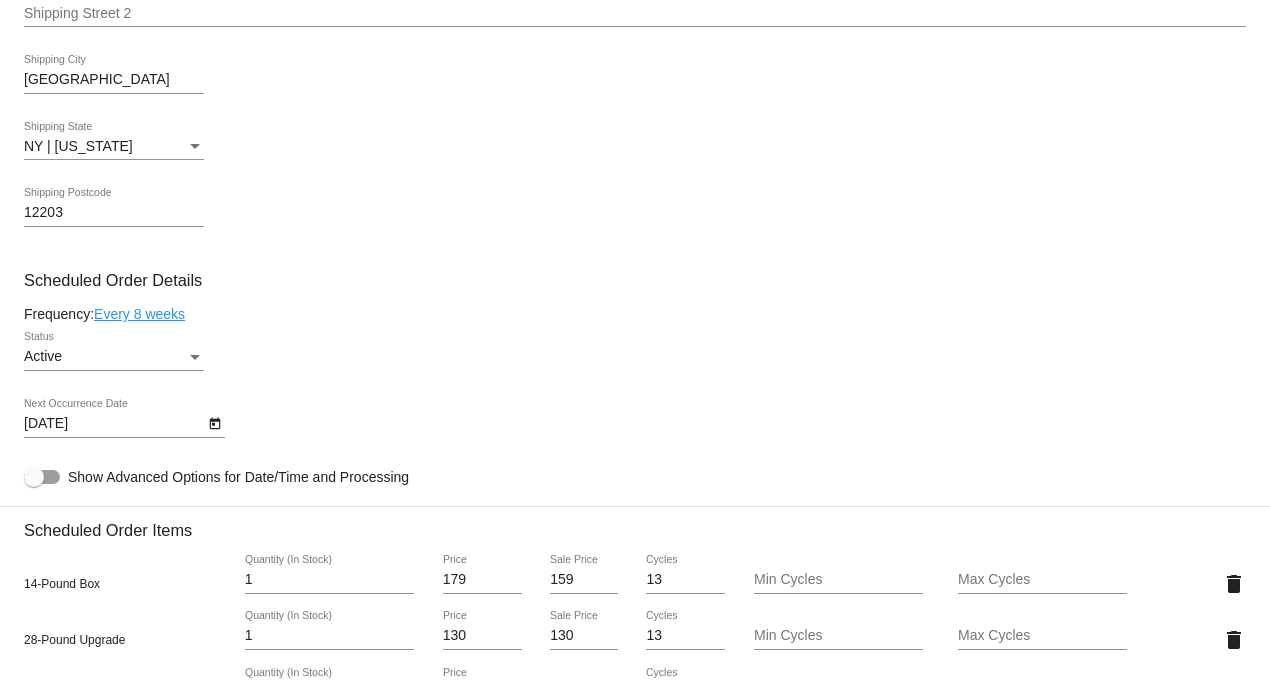 click on "Every 8 weeks" 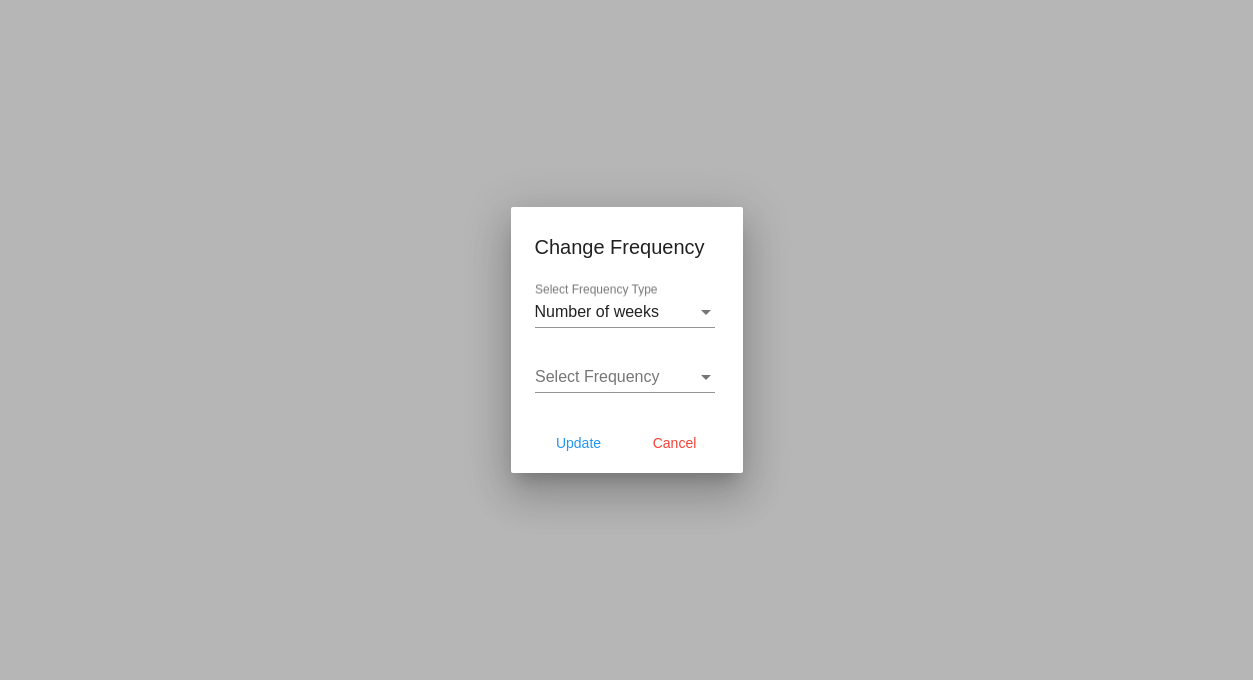 click on "Select Frequency
Select Frequency" at bounding box center [625, 370] 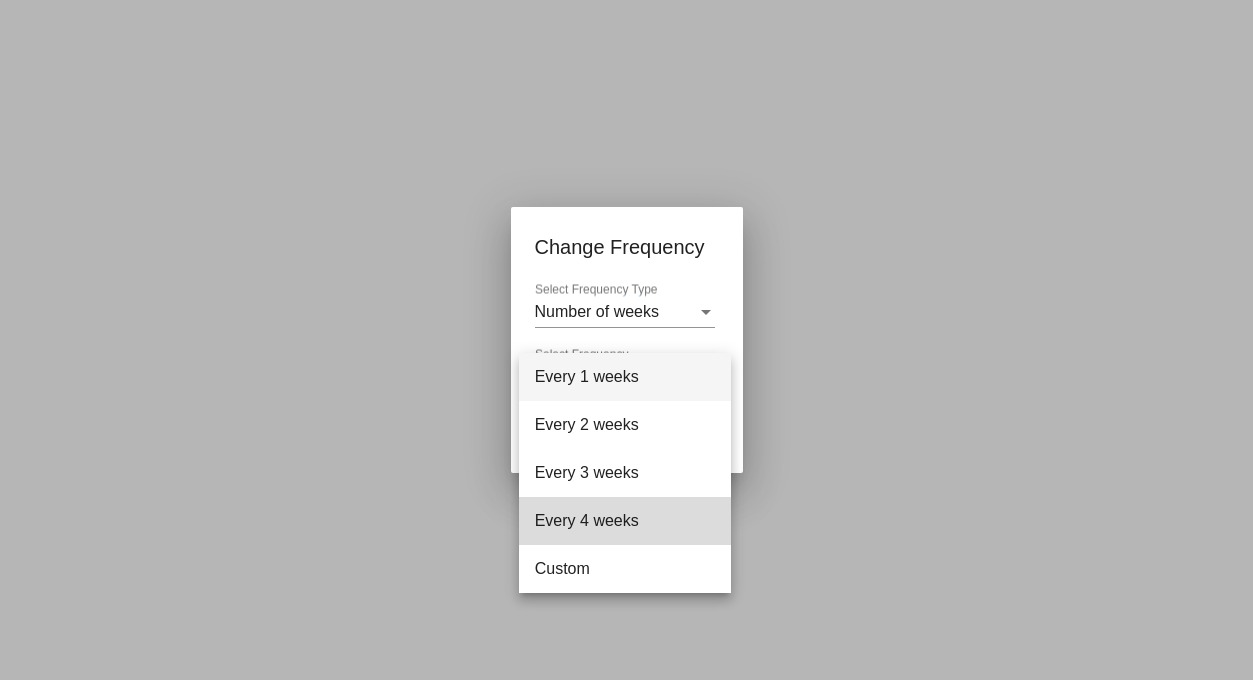 click on "Every 4 weeks" at bounding box center (625, 521) 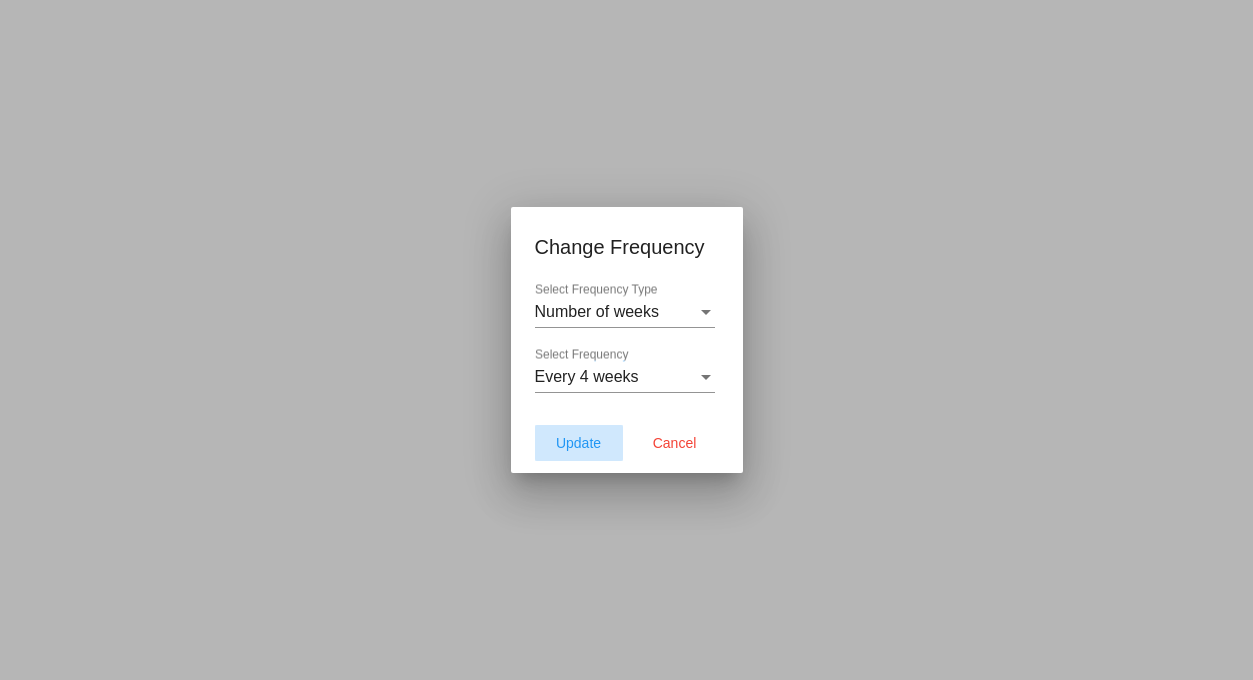 click on "Update" 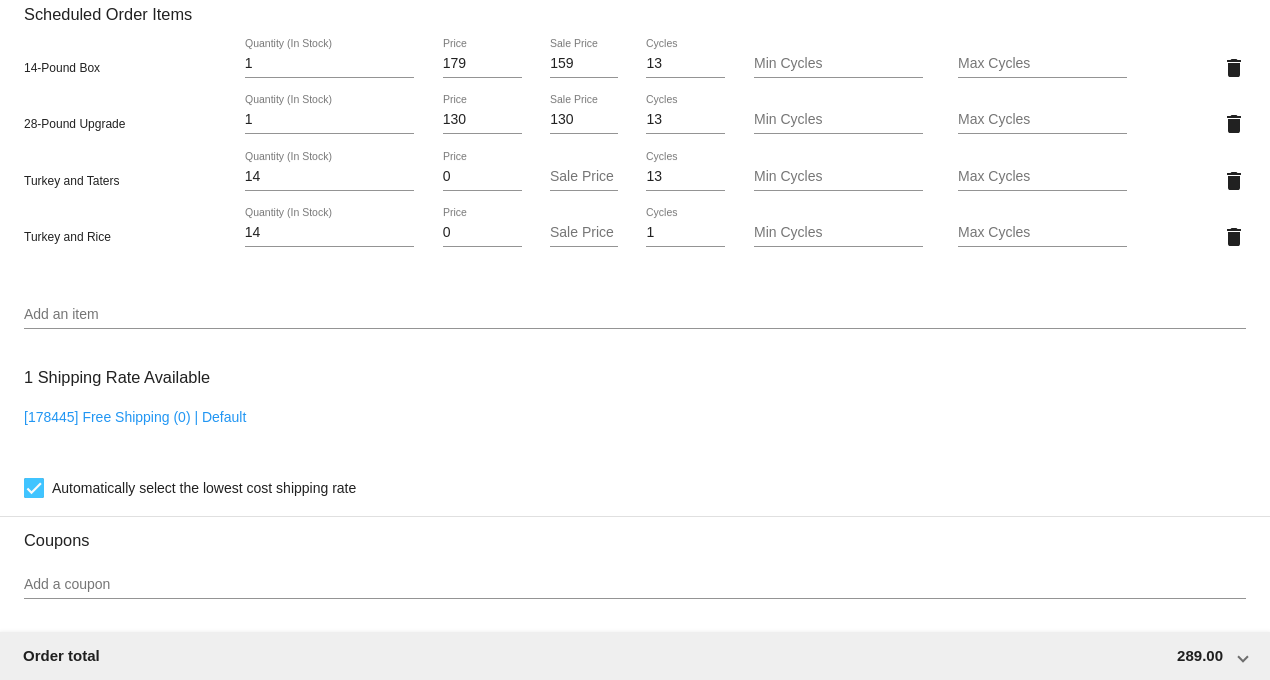 scroll, scrollTop: 1444, scrollLeft: 0, axis: vertical 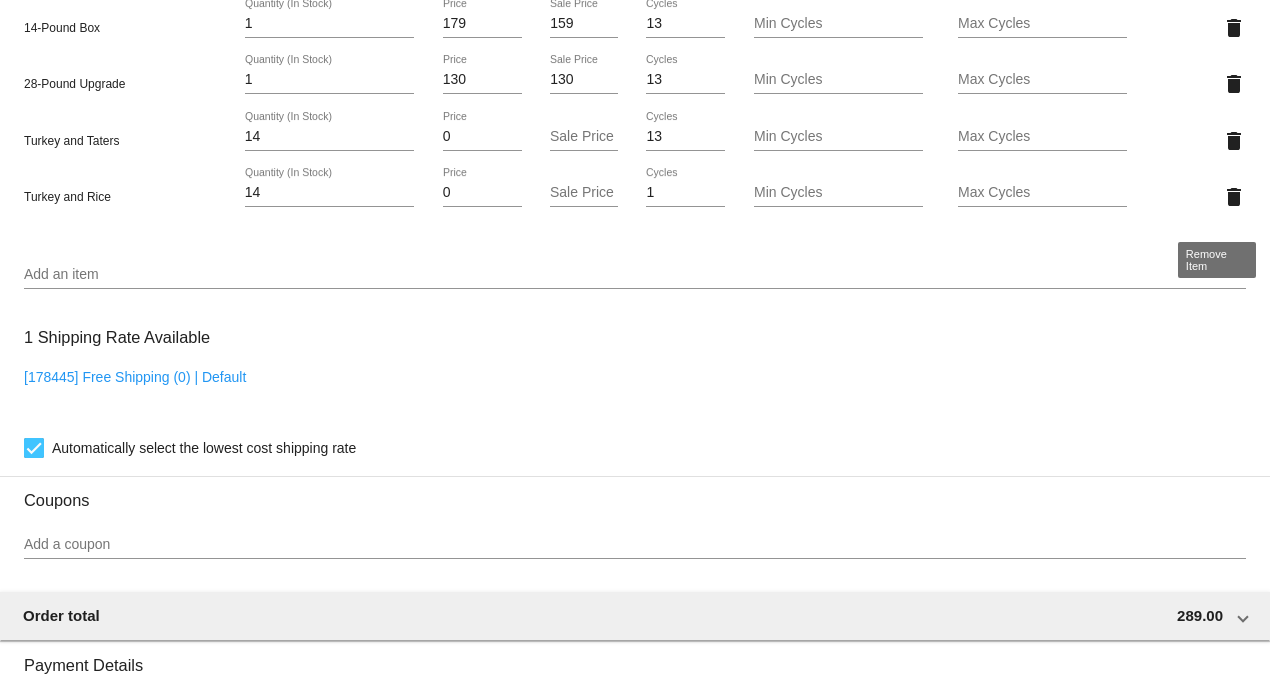 click on "delete" 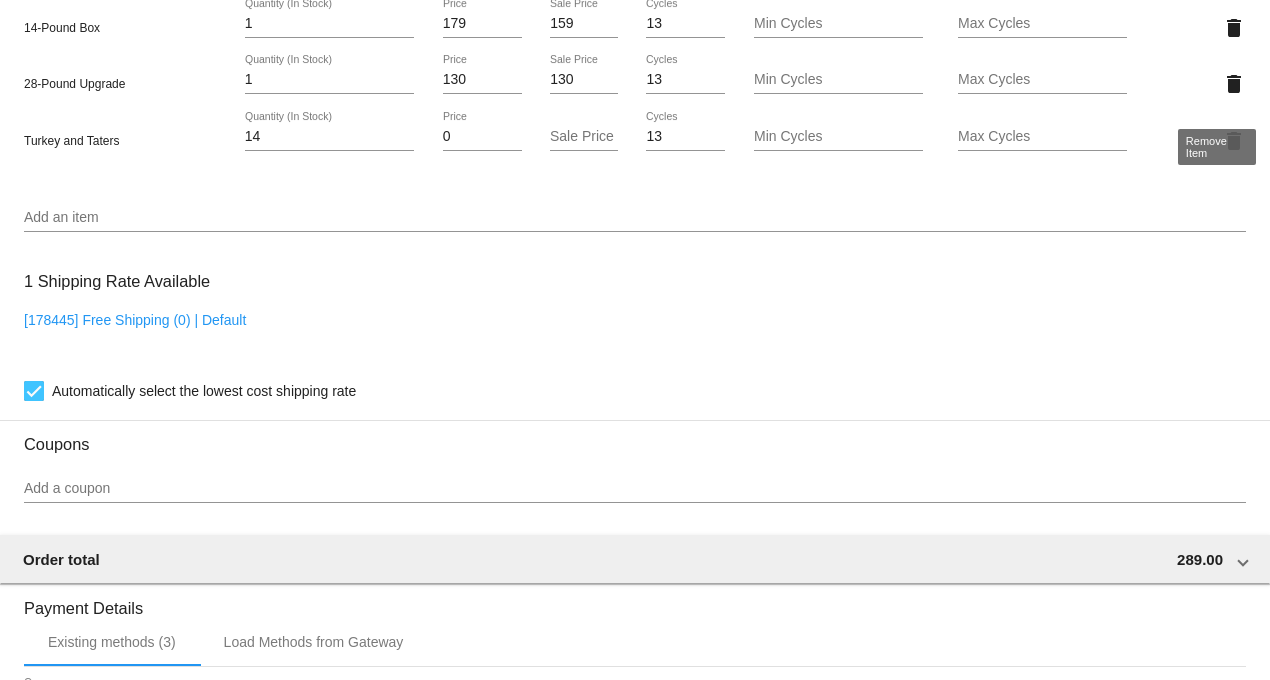 click on "delete" 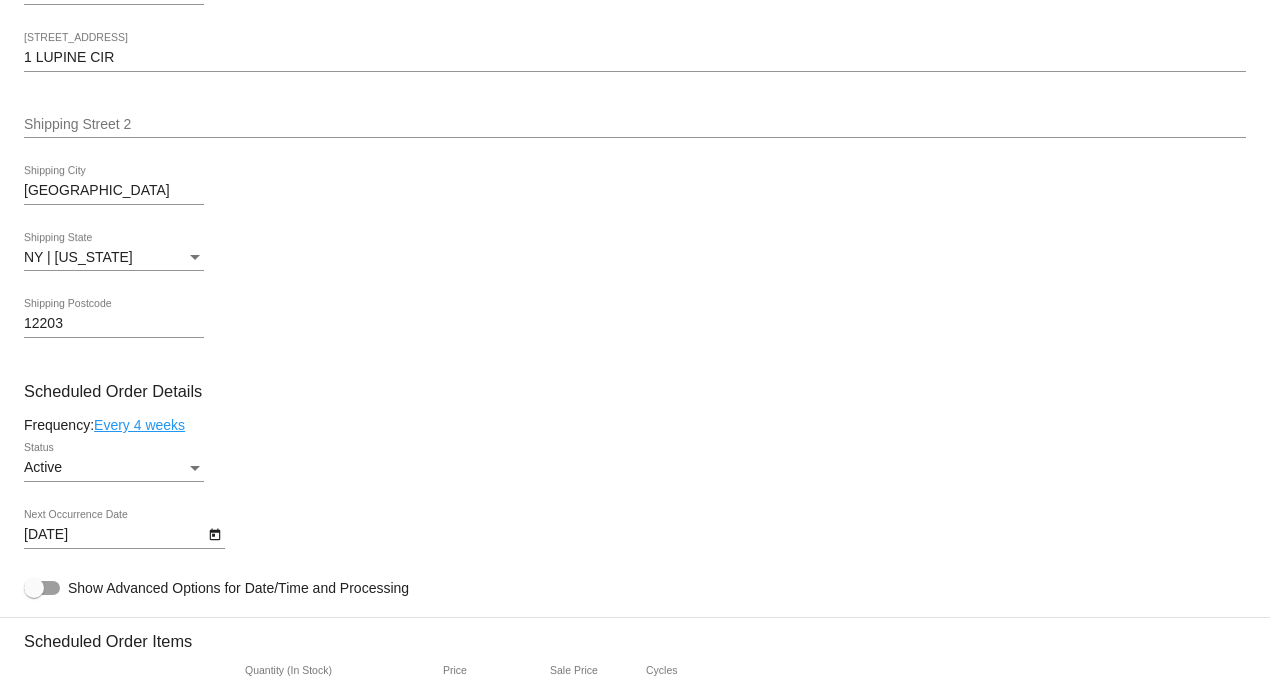 scroll, scrollTop: 1111, scrollLeft: 0, axis: vertical 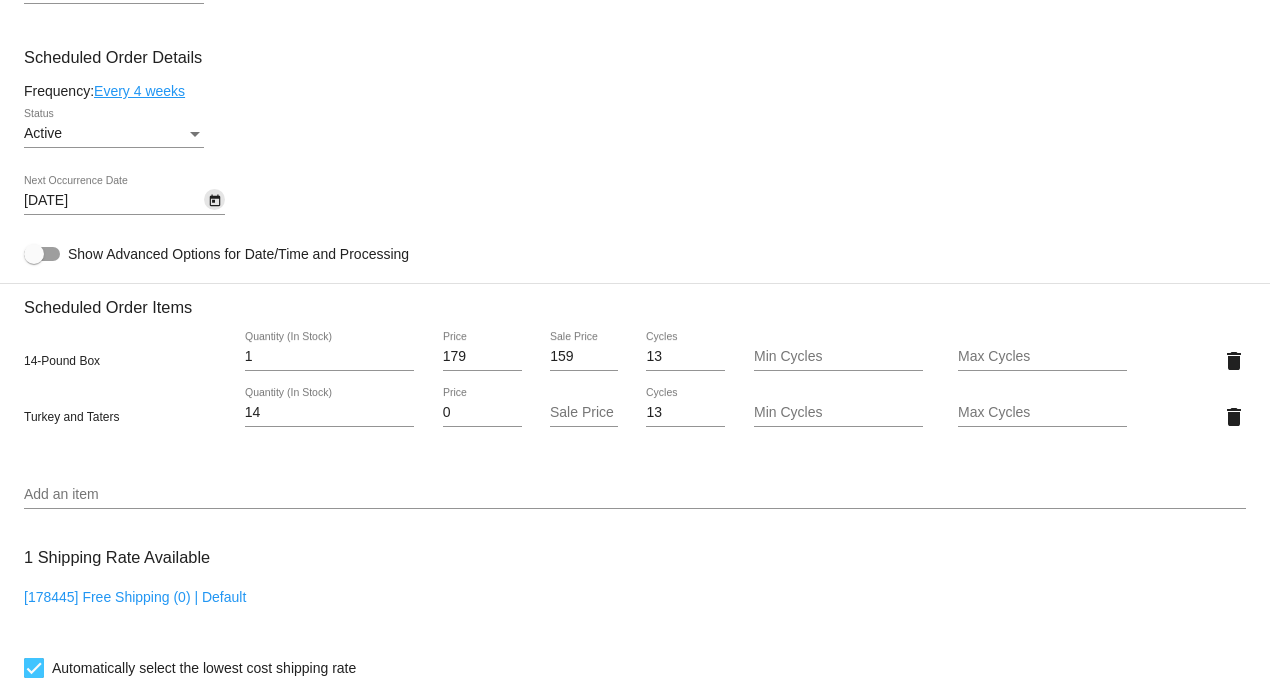 click 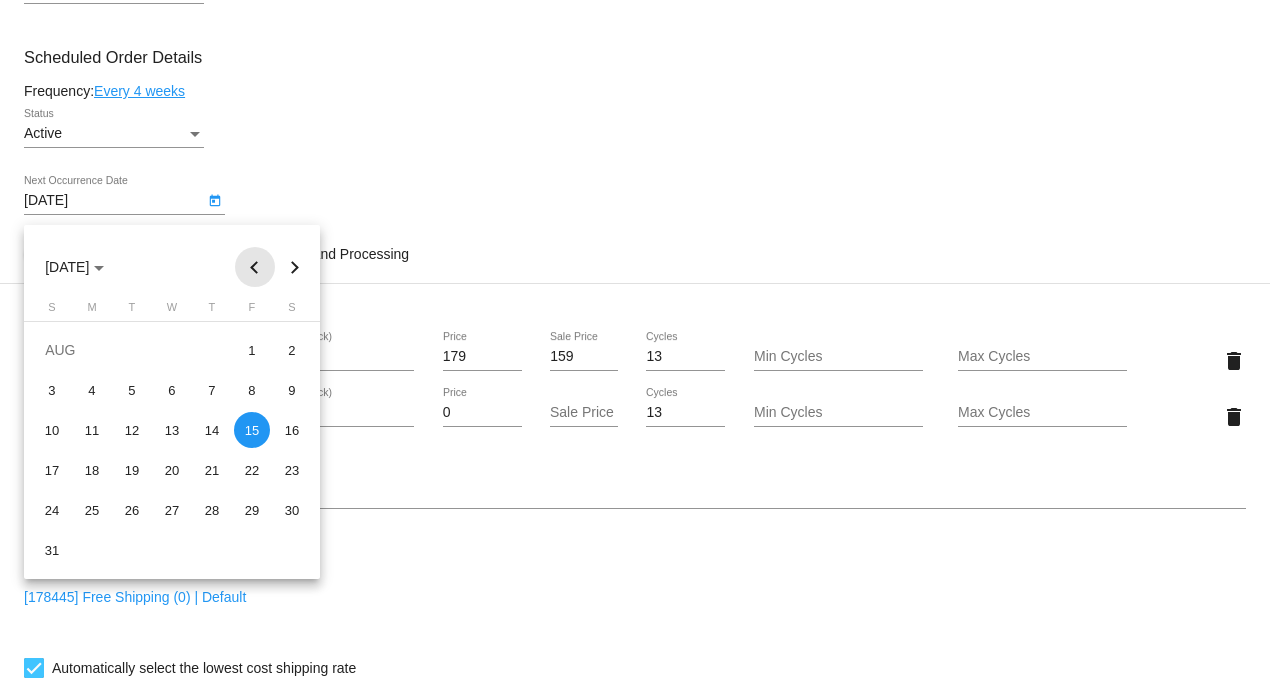 click at bounding box center [255, 267] 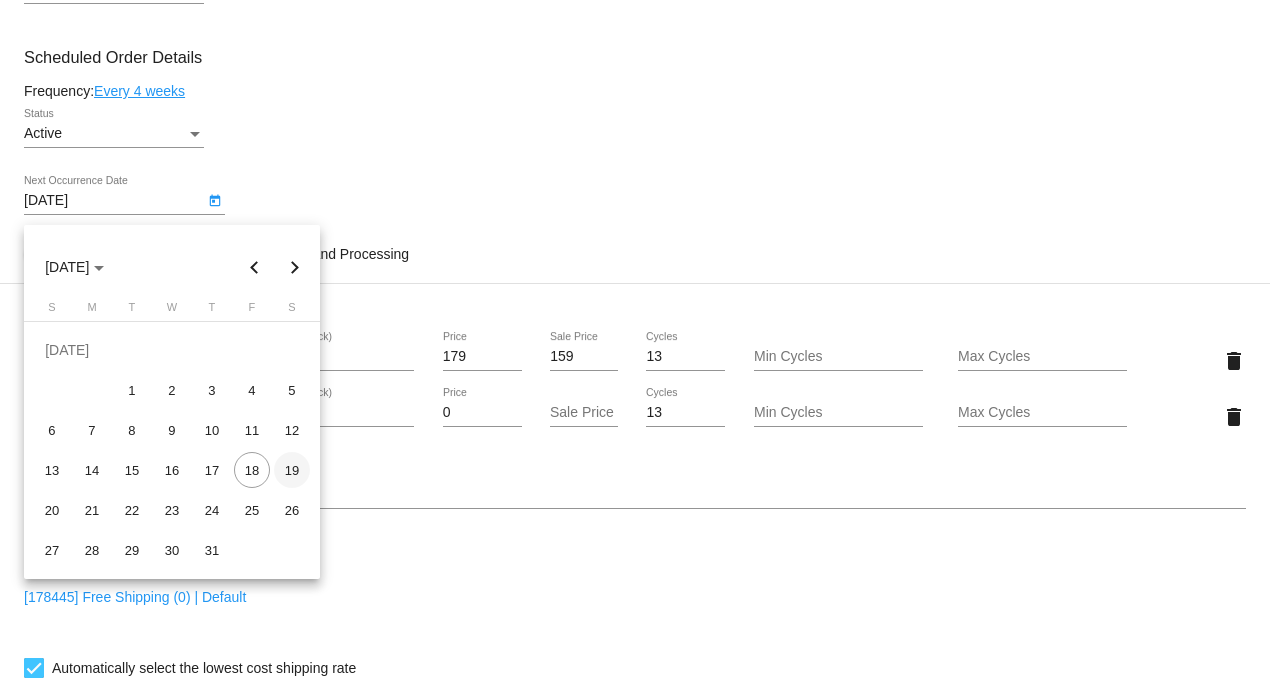 click on "19" at bounding box center [292, 470] 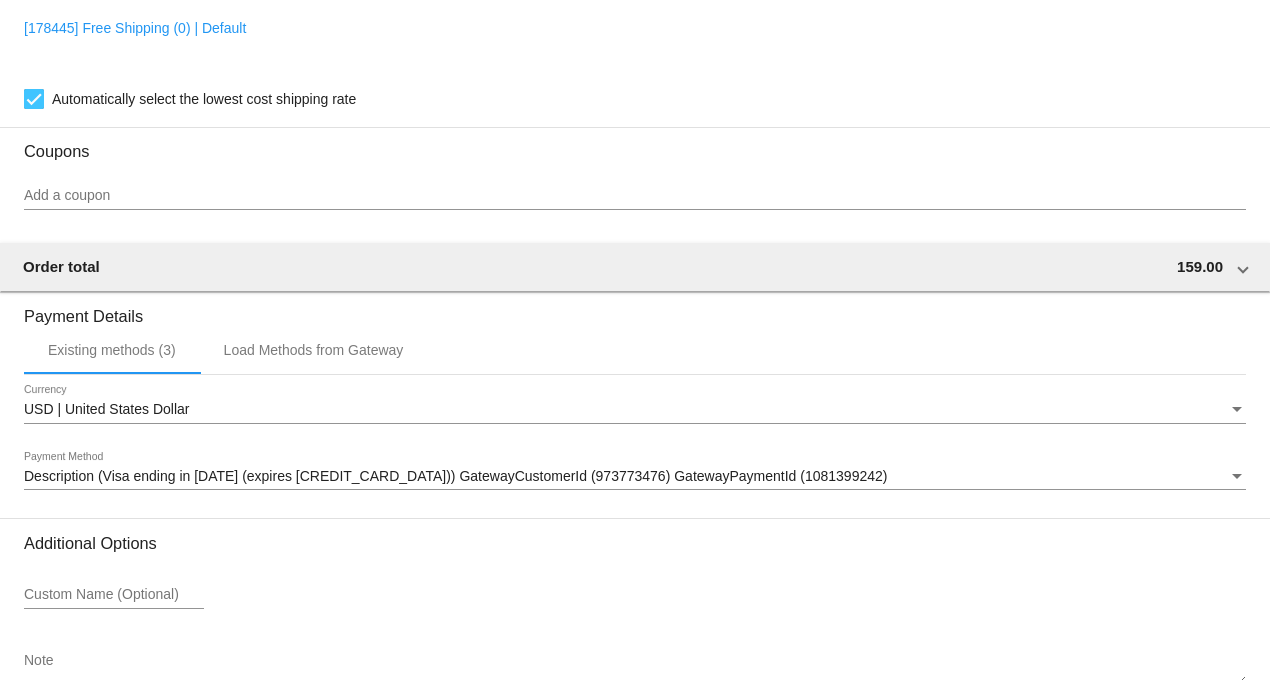 scroll, scrollTop: 1777, scrollLeft: 0, axis: vertical 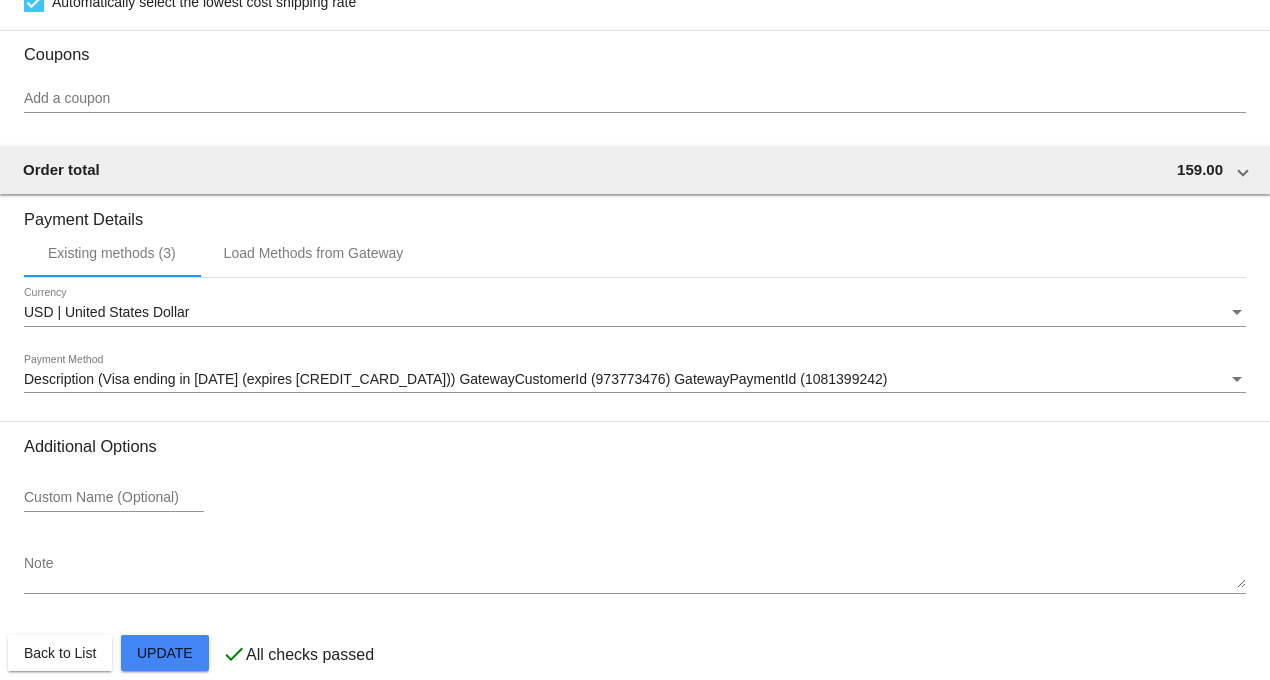 click on "Customer
1217086: [PERSON_NAME]
[EMAIL_ADDRESS][DOMAIN_NAME]
Customer Shipping
Enter Shipping Address Select A Saved Address (0)
[PERSON_NAME]
Shipping First Name
[PERSON_NAME]
Shipping Last Name
[GEOGRAPHIC_DATA] | [GEOGRAPHIC_DATA]
Shipping Country
[STREET_ADDRESS]
[STREET_ADDRESS]
[GEOGRAPHIC_DATA]
[GEOGRAPHIC_DATA]
[GEOGRAPHIC_DATA] | [US_STATE]
Shipping State
12203
Shipping Postcode
Scheduled Order Details
Frequency:
Every 4 weeks
Active
Status" 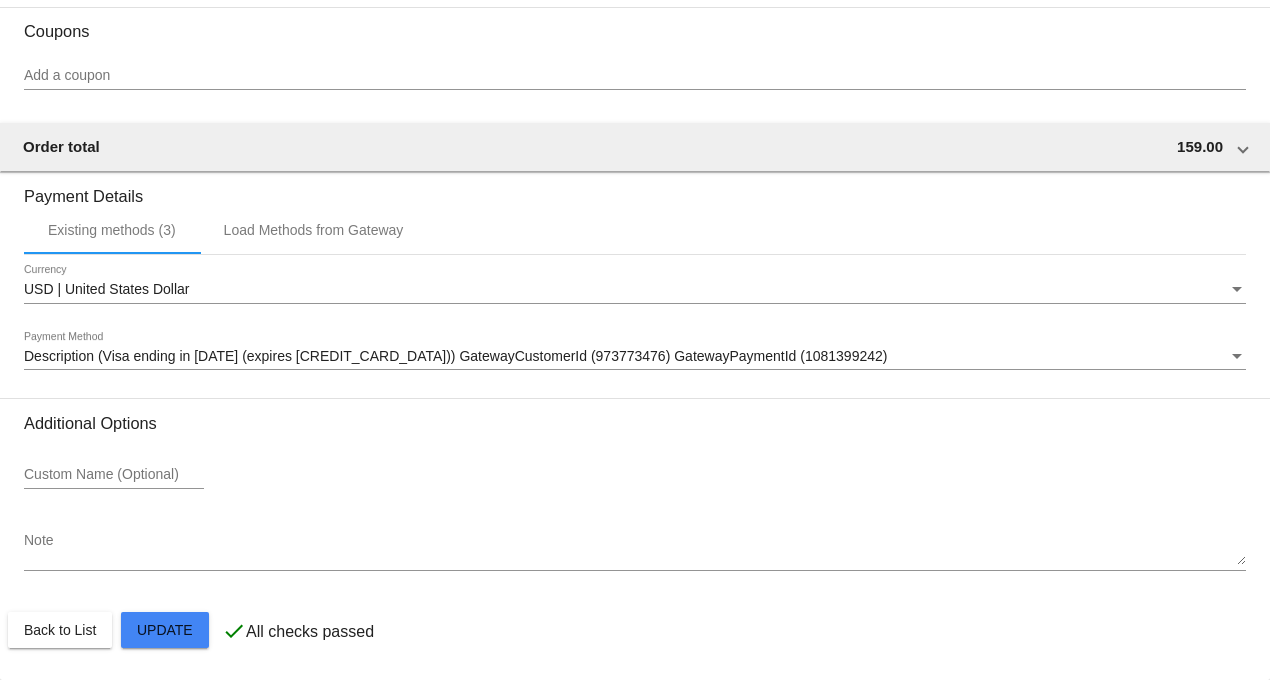 scroll, scrollTop: 1815, scrollLeft: 0, axis: vertical 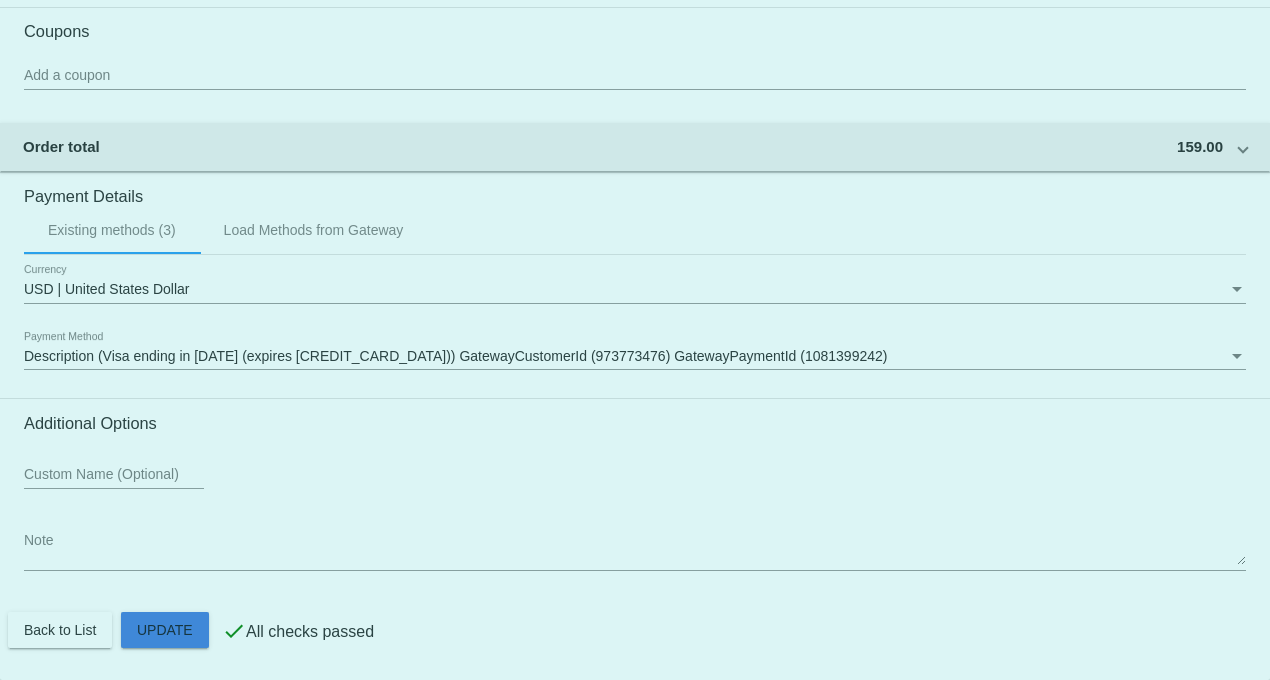click on "Customer
1217086: [PERSON_NAME]
[EMAIL_ADDRESS][DOMAIN_NAME]
Customer Shipping
Enter Shipping Address Select A Saved Address (0)
[PERSON_NAME]
Shipping First Name
[PERSON_NAME]
Shipping Last Name
[GEOGRAPHIC_DATA] | [GEOGRAPHIC_DATA]
Shipping Country
[STREET_ADDRESS]
[STREET_ADDRESS]
[GEOGRAPHIC_DATA]
[GEOGRAPHIC_DATA]
[GEOGRAPHIC_DATA] | [US_STATE]
Shipping State
12203
Shipping Postcode
Scheduled Order Details
Frequency:
Every 4 weeks
Active
Status" 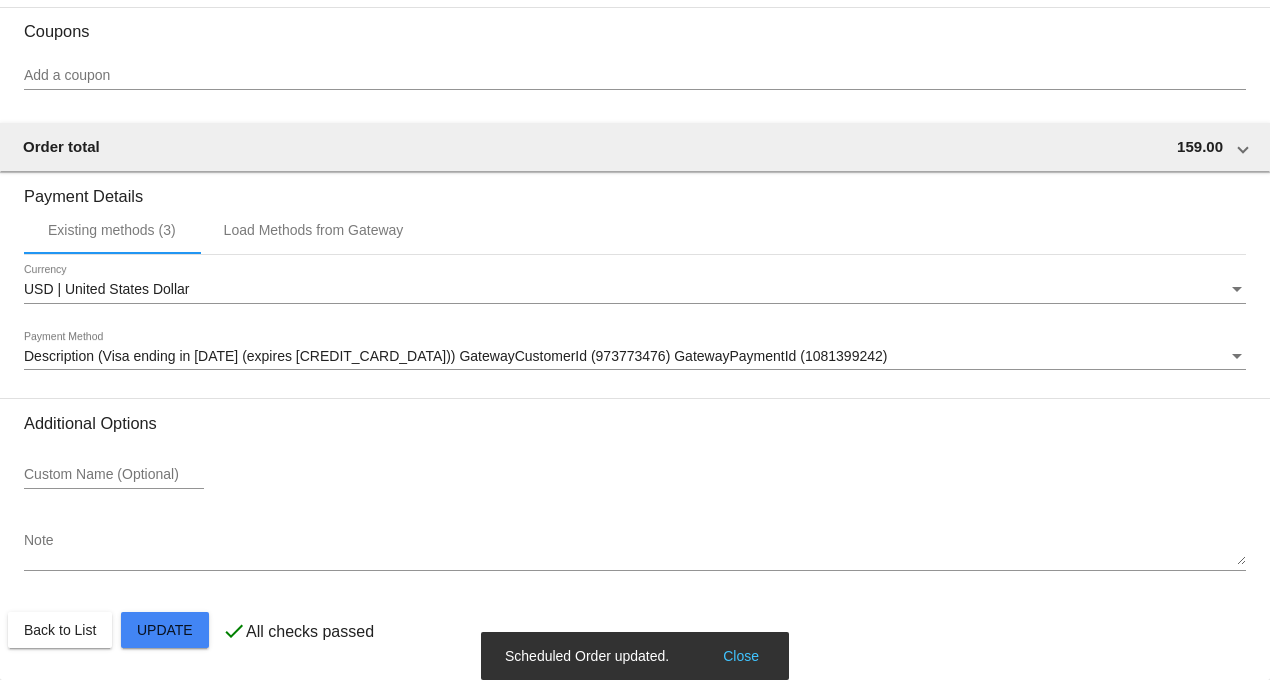 scroll, scrollTop: 0, scrollLeft: 0, axis: both 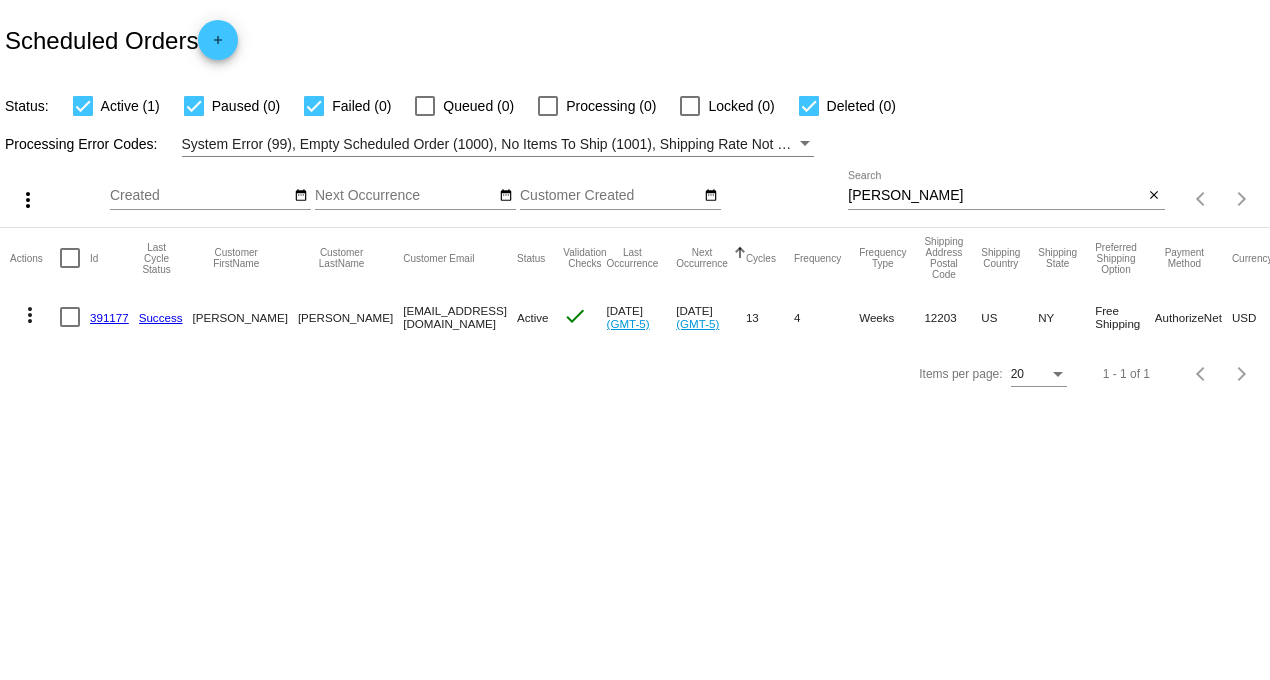 click on "more_vert" 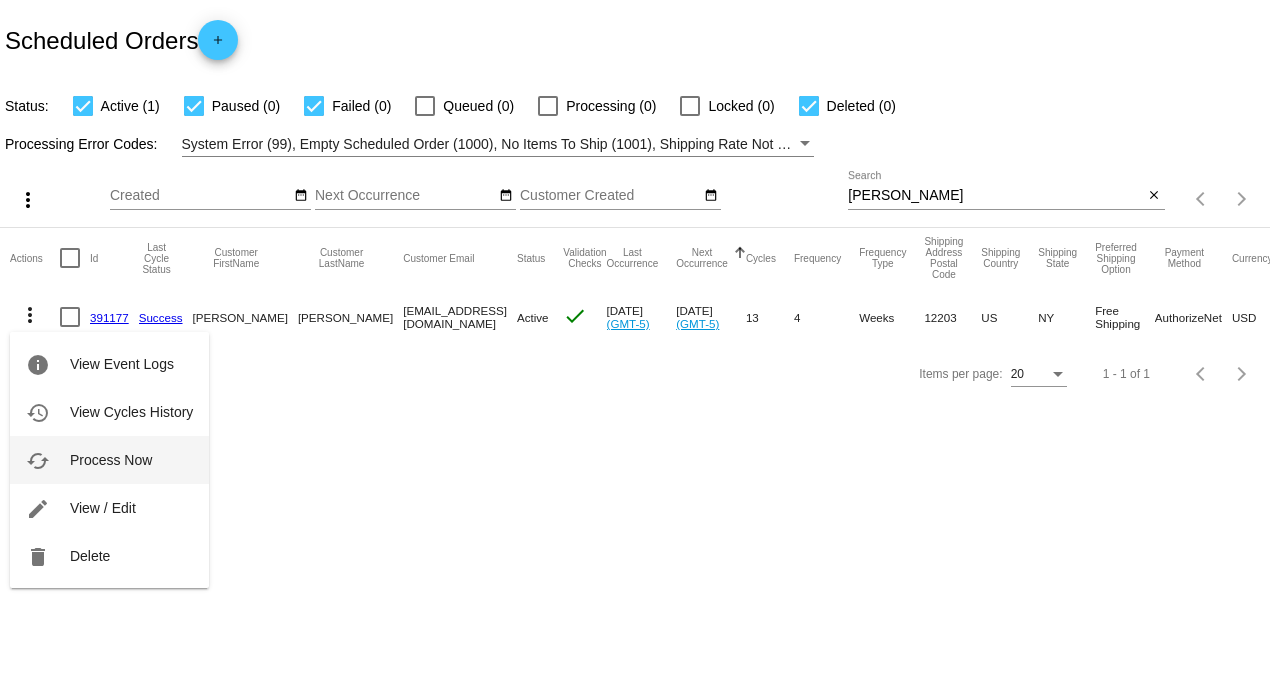 click on "Process Now" at bounding box center [111, 460] 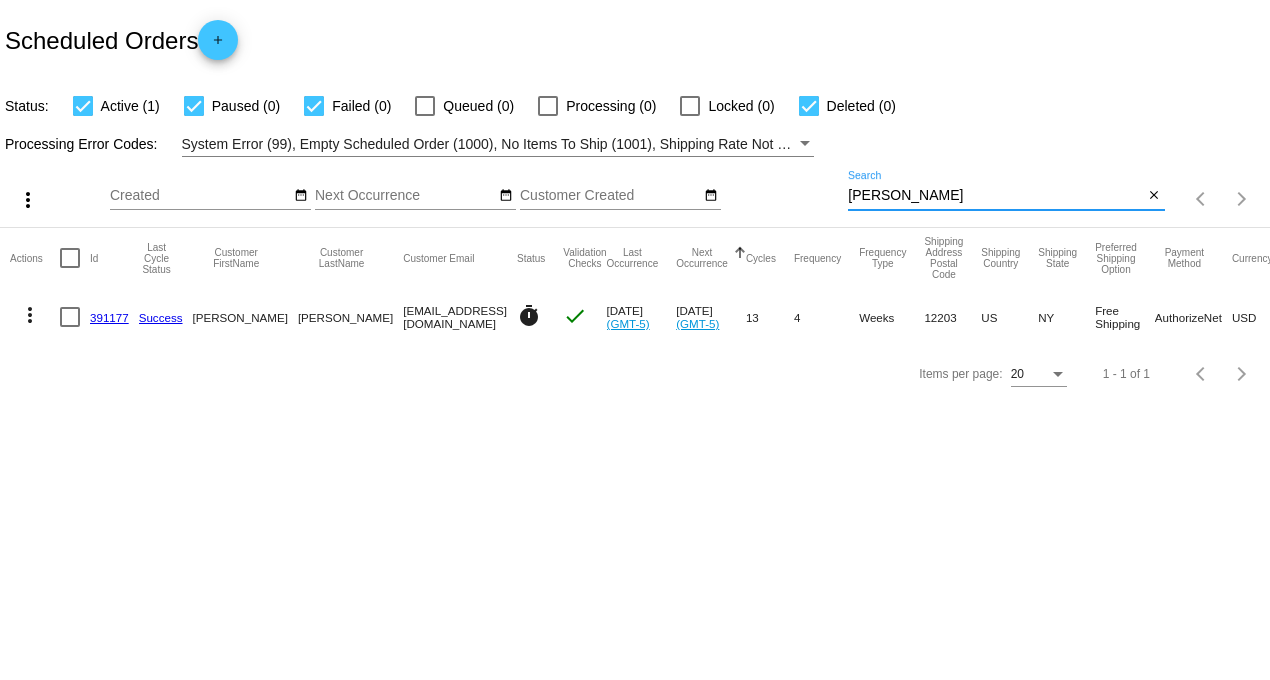 drag, startPoint x: 934, startPoint y: 191, endPoint x: 735, endPoint y: 183, distance: 199.16074 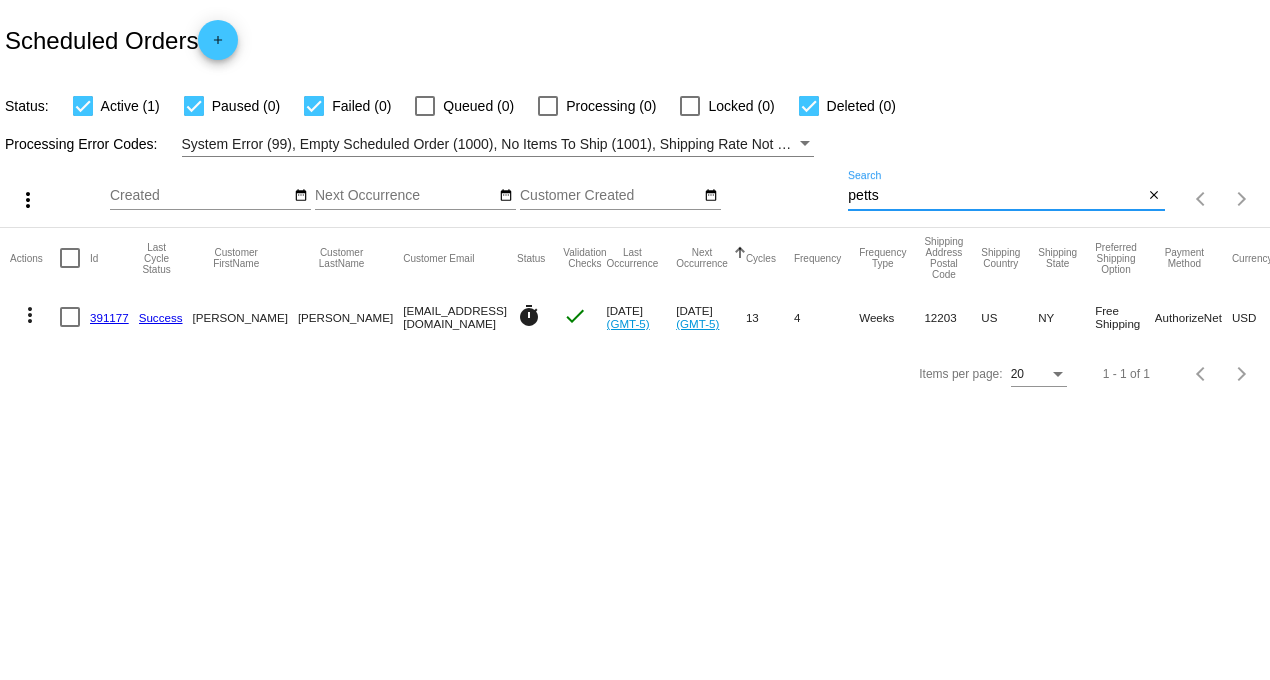 type on "petts" 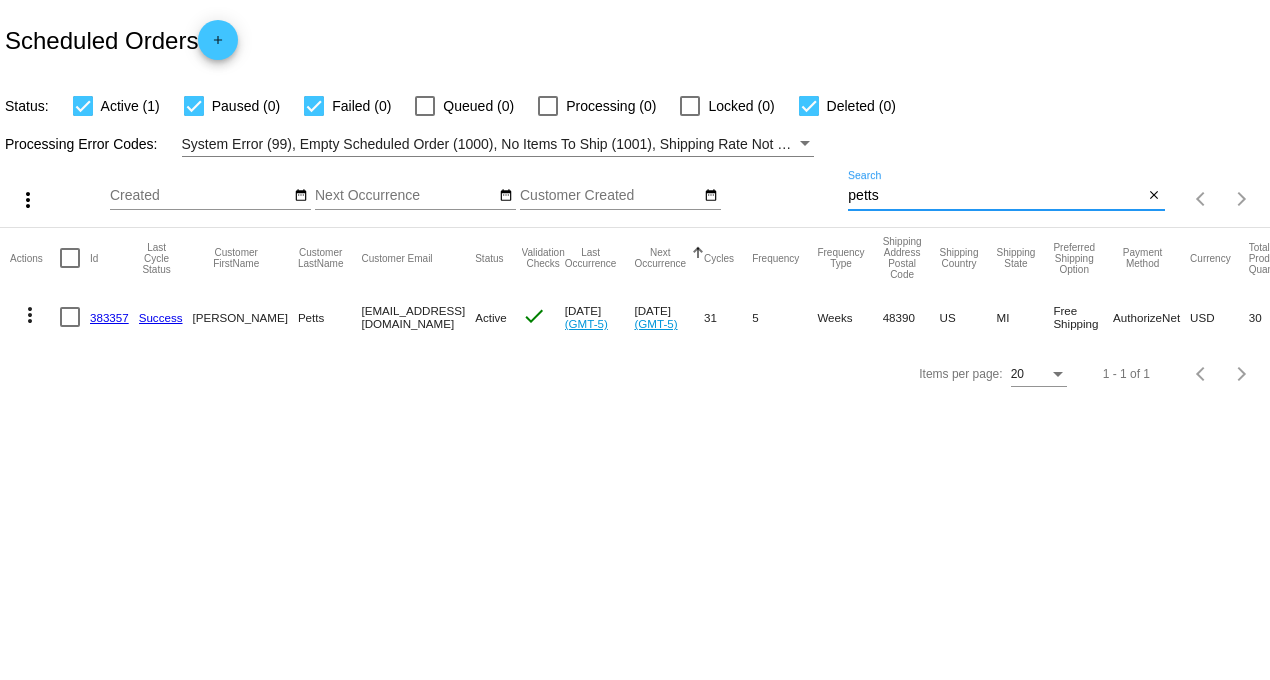 click on "383357" 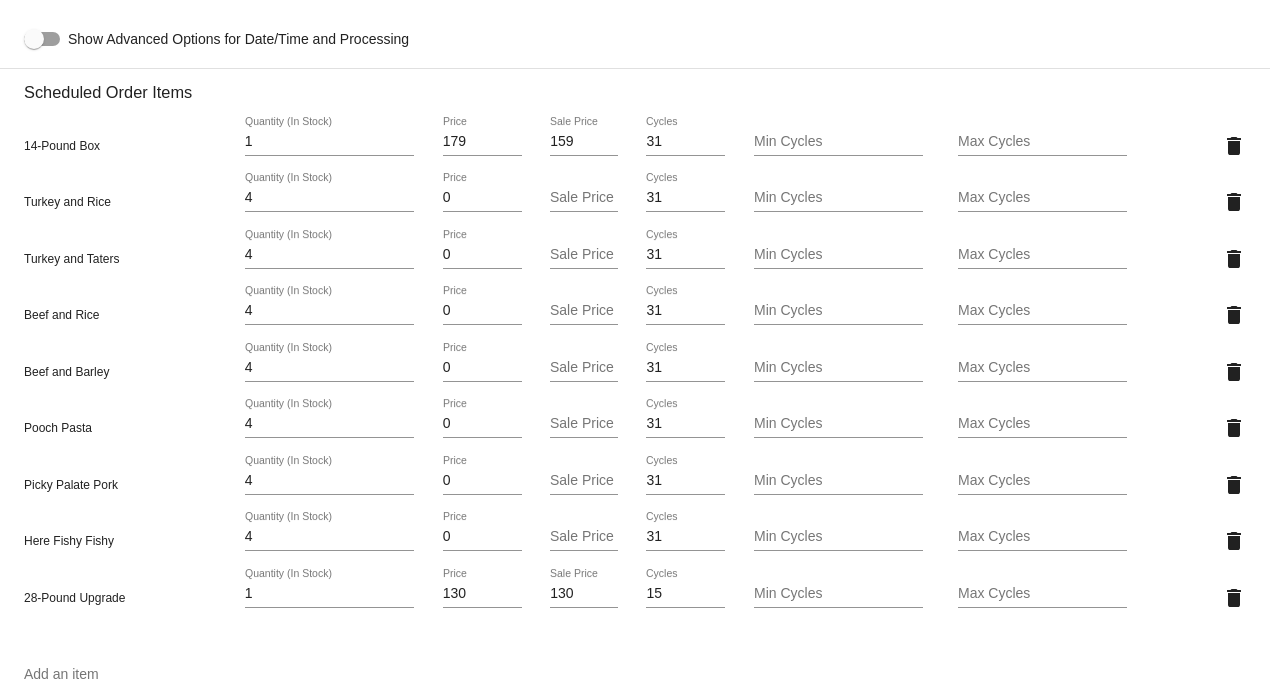 scroll, scrollTop: 1333, scrollLeft: 0, axis: vertical 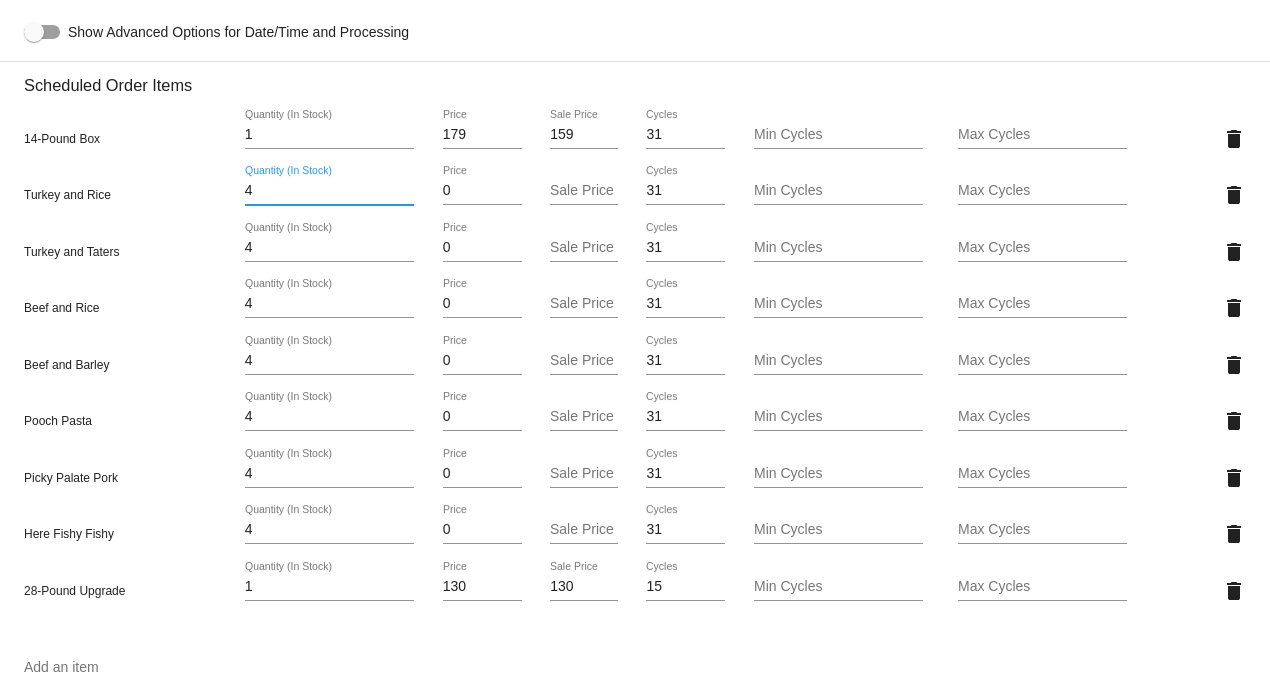 drag, startPoint x: 261, startPoint y: 206, endPoint x: 201, endPoint y: 204, distance: 60.033325 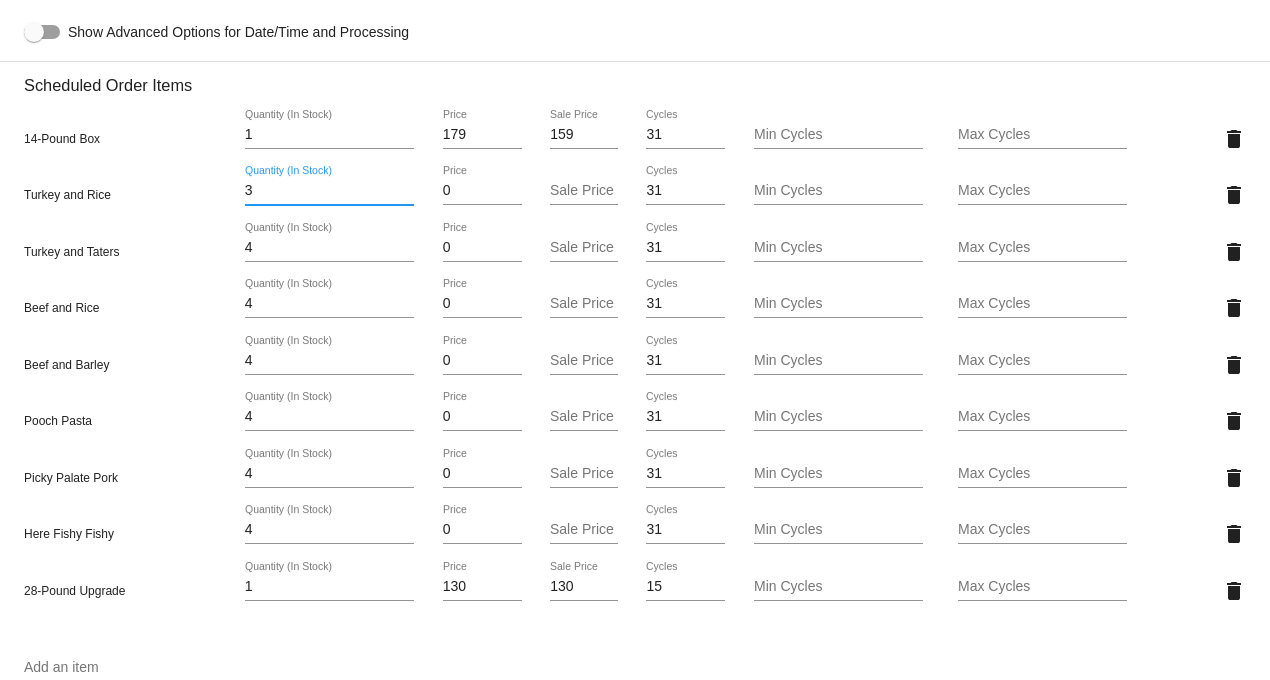 type on "3" 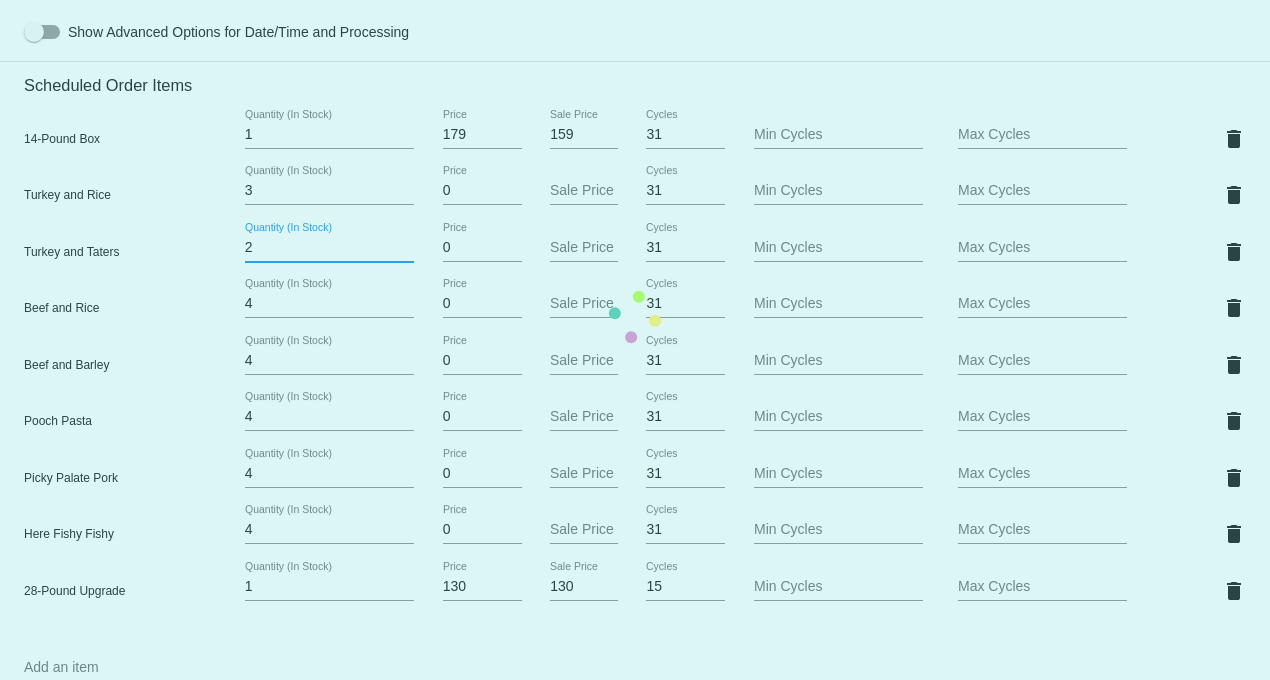 type on "2" 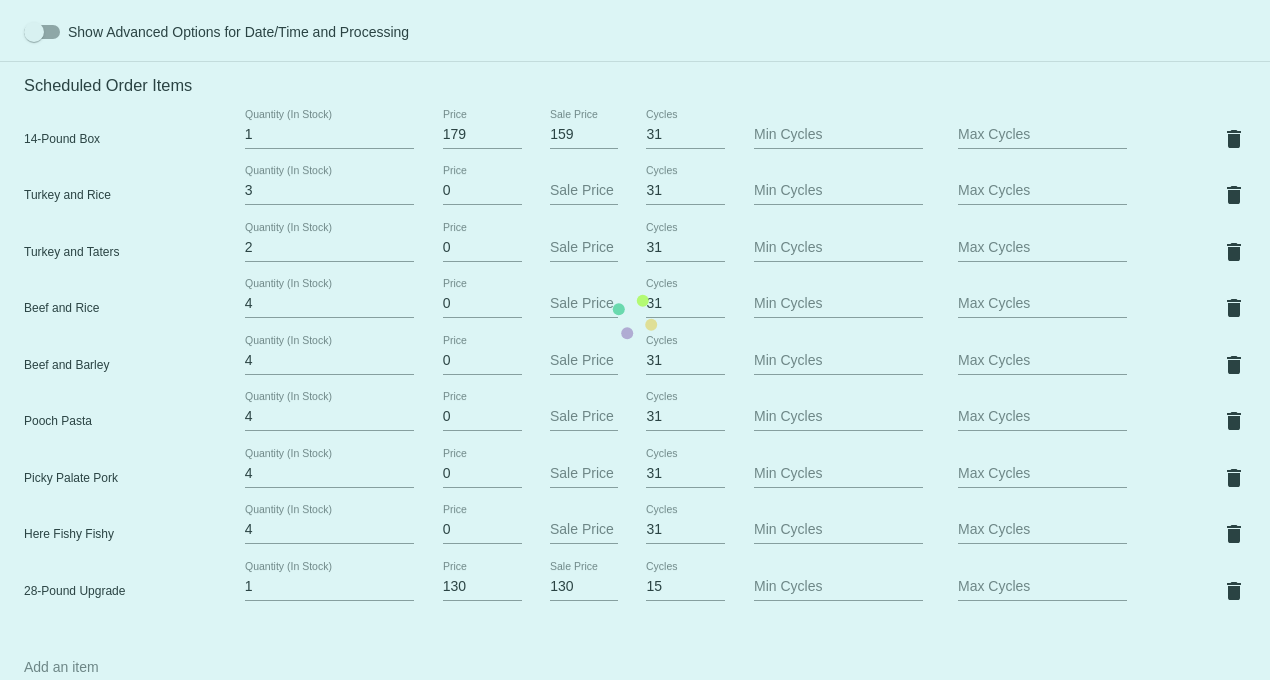 drag, startPoint x: 254, startPoint y: 314, endPoint x: 223, endPoint y: 313, distance: 31.016125 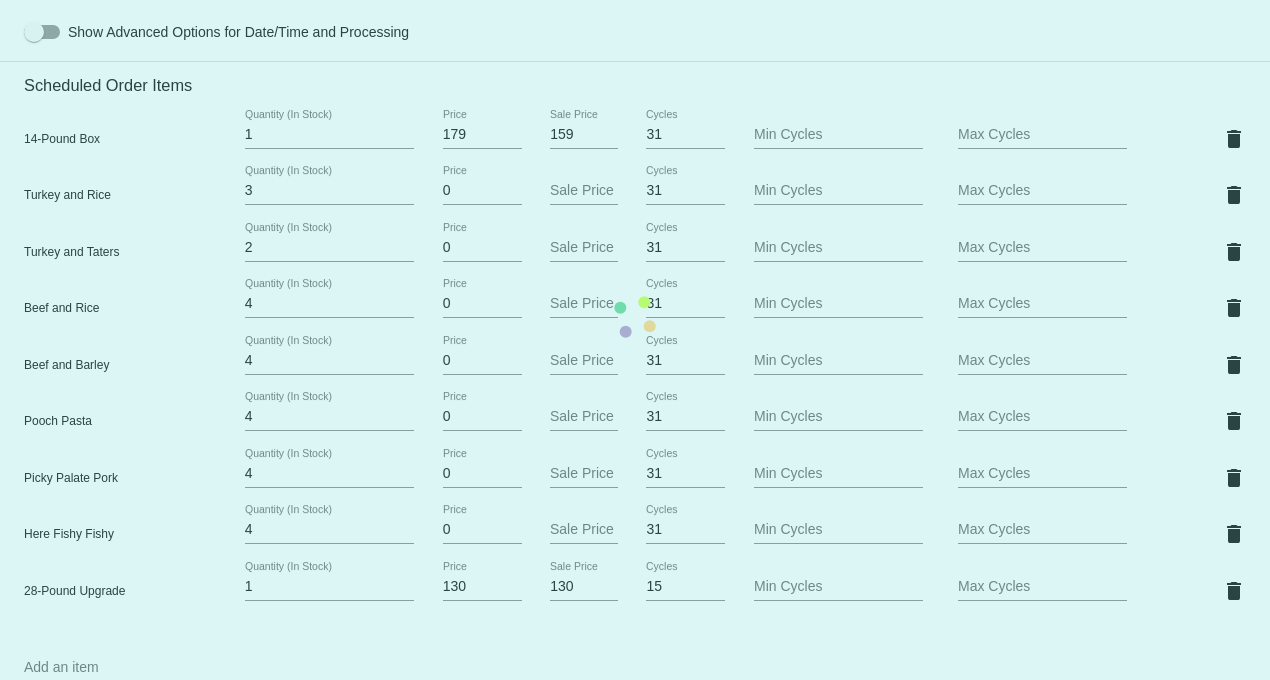 click on "Customer
1218414: [PERSON_NAME]
[EMAIL_ADDRESS][DOMAIN_NAME]
Customer Shipping
Enter Shipping Address Select A Saved Address (0)
[PERSON_NAME]
Shipping First Name
Petts
Shipping Last Name
[GEOGRAPHIC_DATA] | [GEOGRAPHIC_DATA]
Shipping Country
[STREET_ADDRESS]
[STREET_ADDRESS]
[GEOGRAPHIC_DATA]
[GEOGRAPHIC_DATA]
[GEOGRAPHIC_DATA] | [US_STATE]
Shipping State
48390
Shipping Postcode
Scheduled Order Details
Frequency:
Every 5 weeks
Active
Status
1" 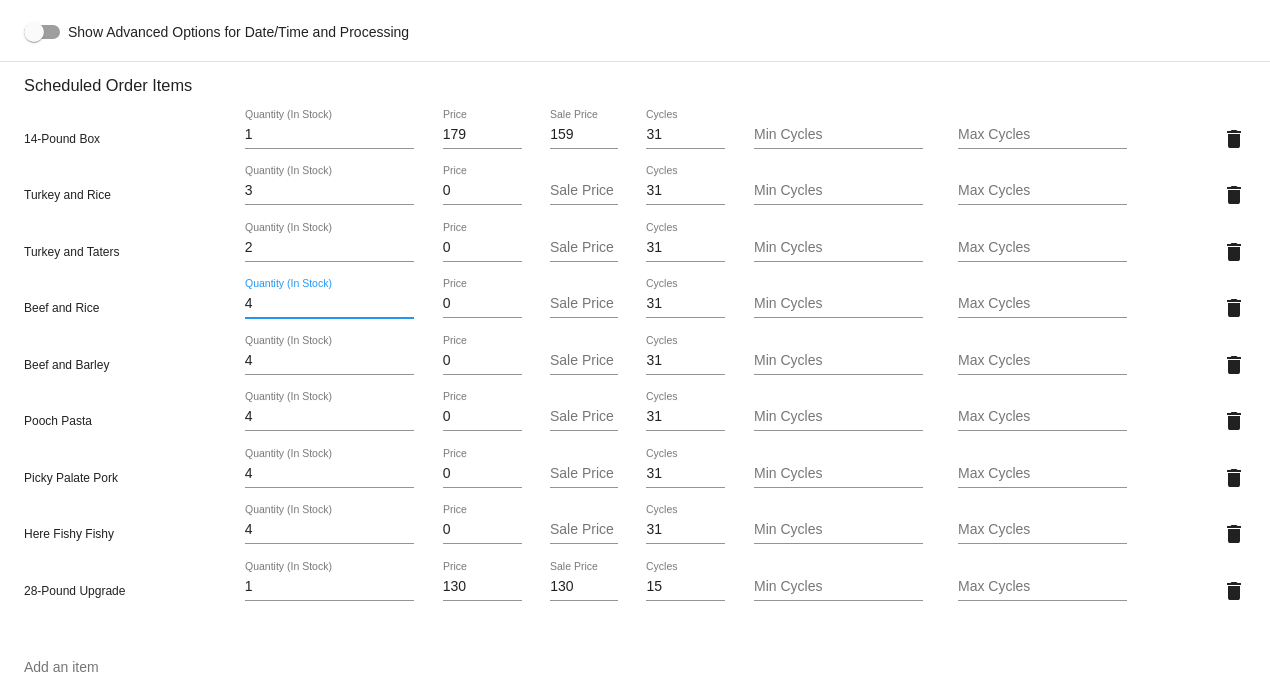 drag, startPoint x: 260, startPoint y: 318, endPoint x: 218, endPoint y: 318, distance: 42 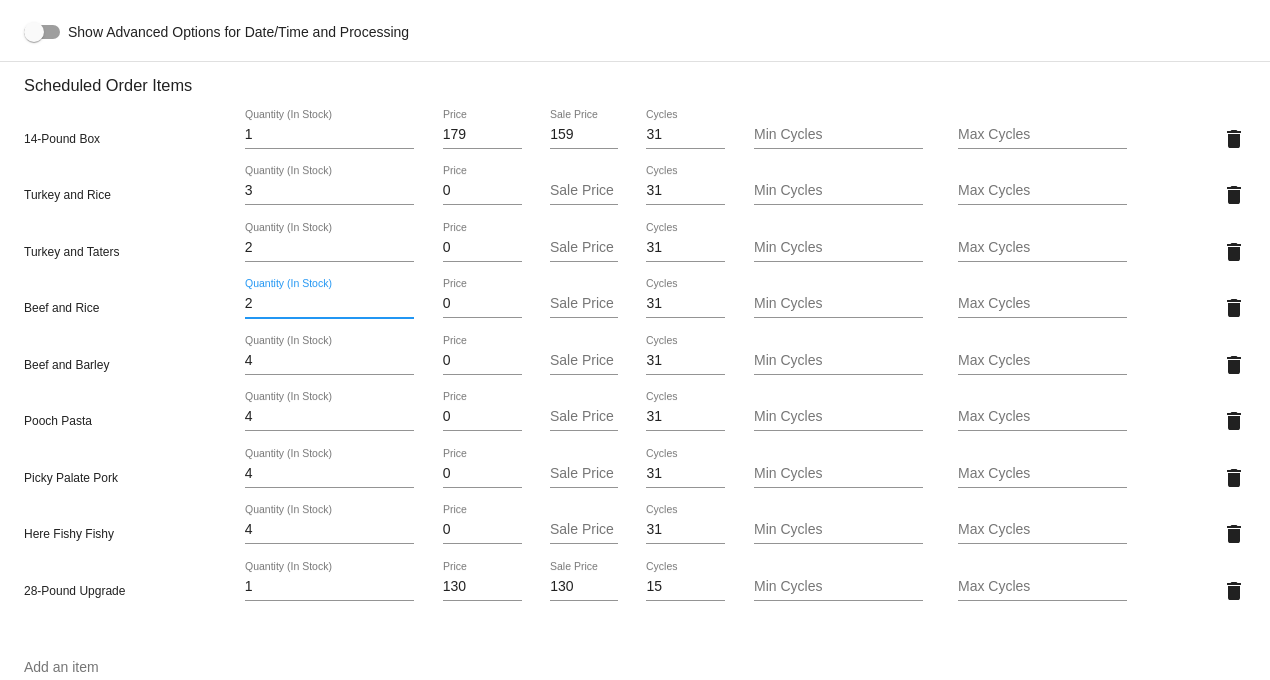 type on "2" 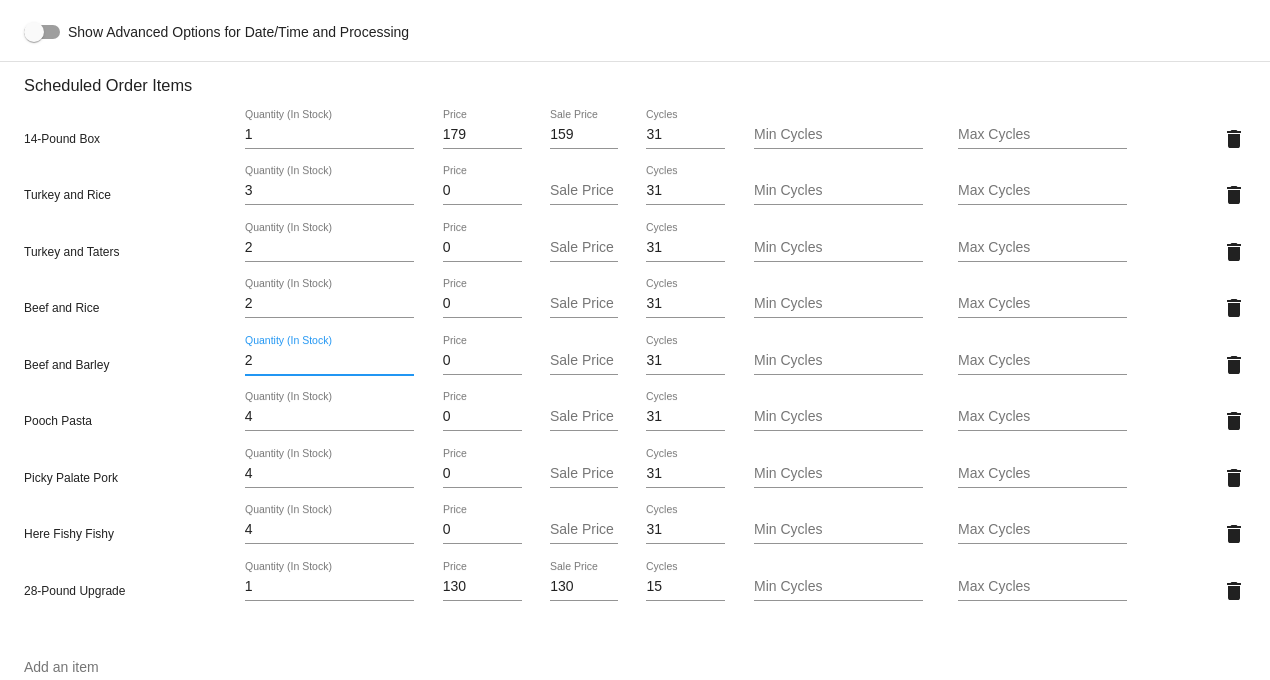 type on "2" 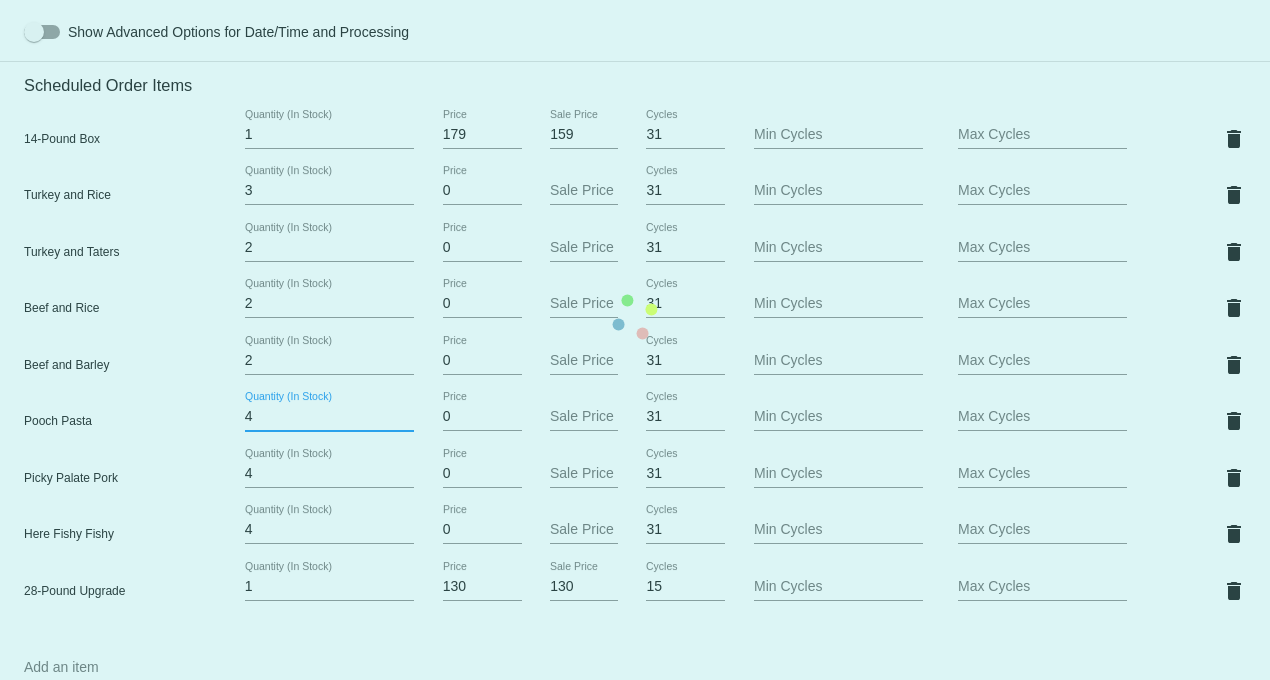 drag, startPoint x: 255, startPoint y: 435, endPoint x: 210, endPoint y: 437, distance: 45.044422 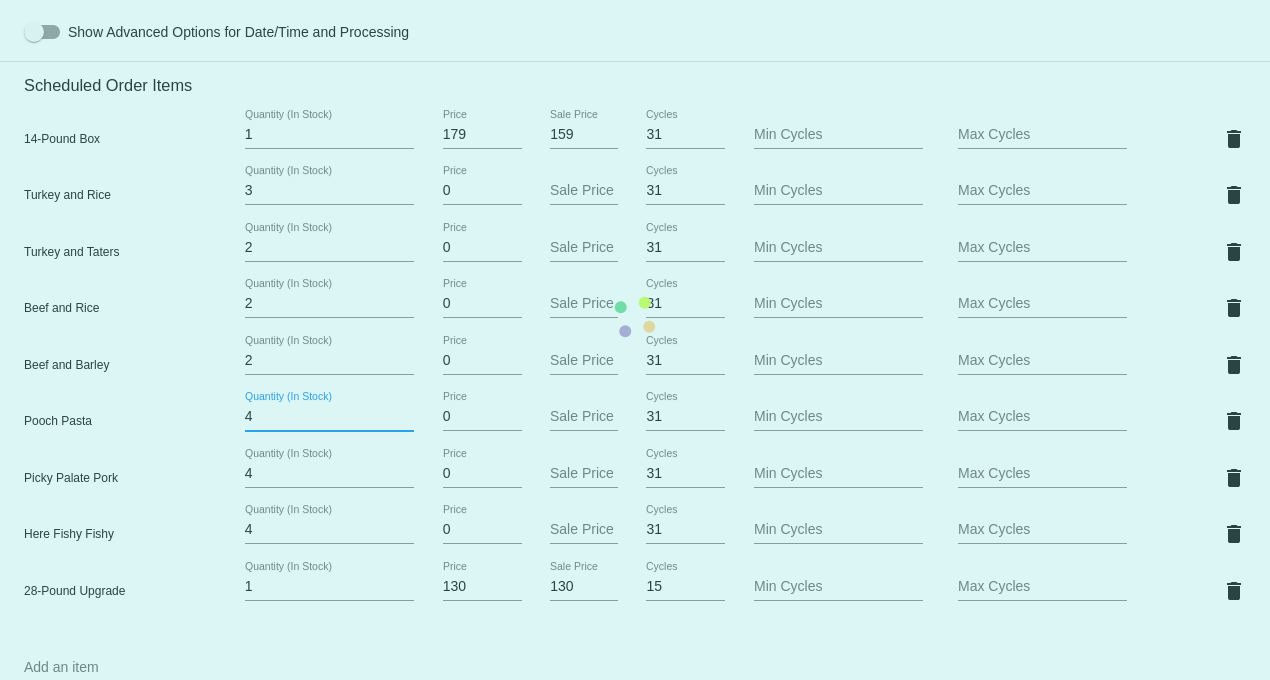 click on "Customer
1218414: [PERSON_NAME]
[EMAIL_ADDRESS][DOMAIN_NAME]
Customer Shipping
Enter Shipping Address Select A Saved Address (0)
[PERSON_NAME]
Shipping First Name
Petts
Shipping Last Name
[GEOGRAPHIC_DATA] | [GEOGRAPHIC_DATA]
Shipping Country
[STREET_ADDRESS]
[STREET_ADDRESS]
[GEOGRAPHIC_DATA]
[GEOGRAPHIC_DATA]
[GEOGRAPHIC_DATA] | [US_STATE]
Shipping State
48390
Shipping Postcode
Scheduled Order Details
Frequency:
Every 5 weeks
Active
Status
1" 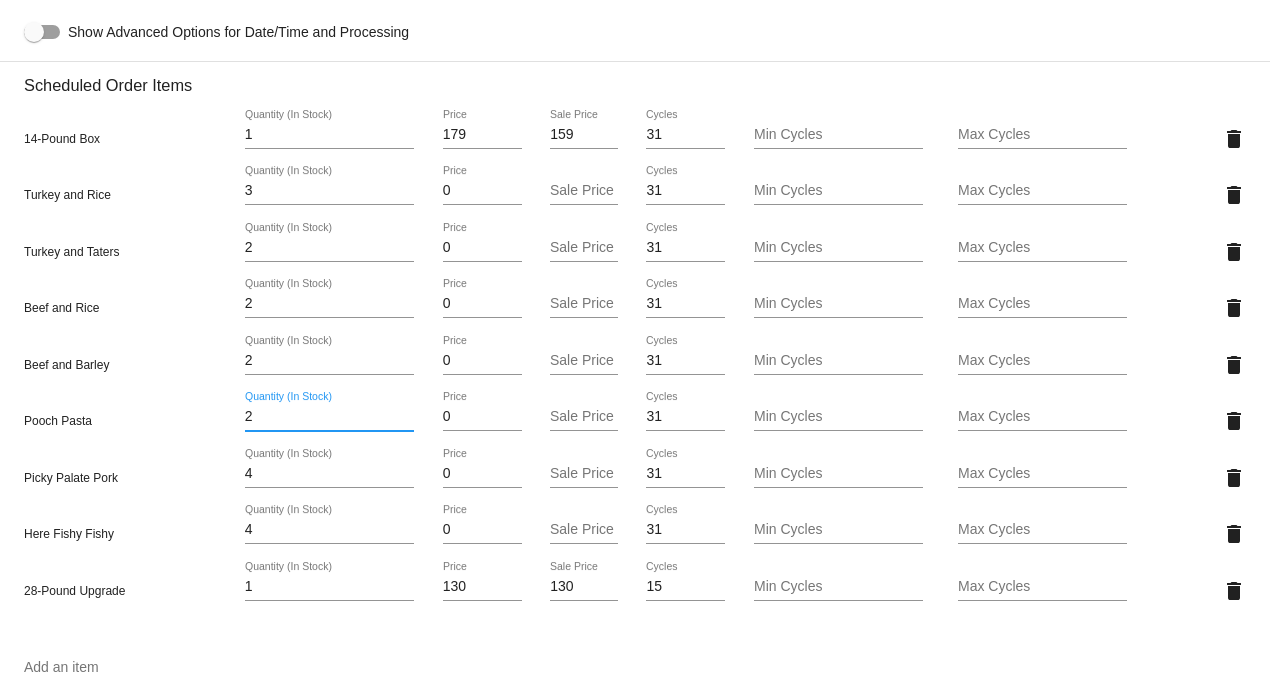 type on "2" 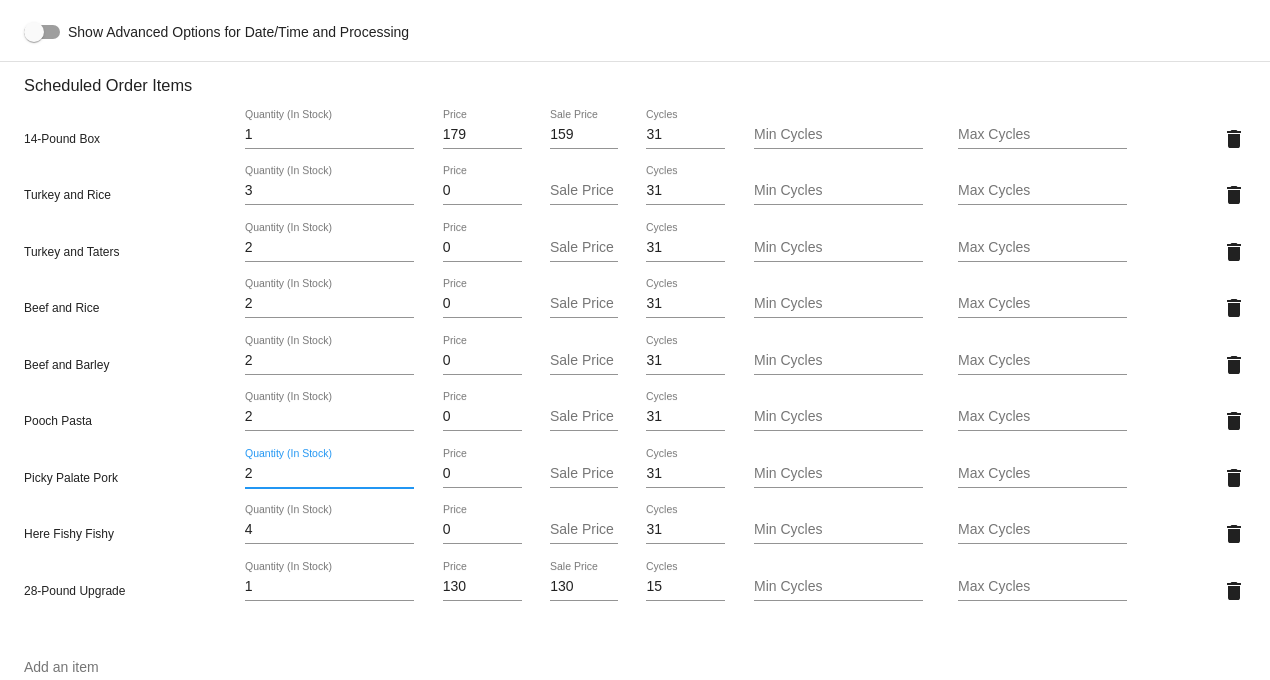 type on "2" 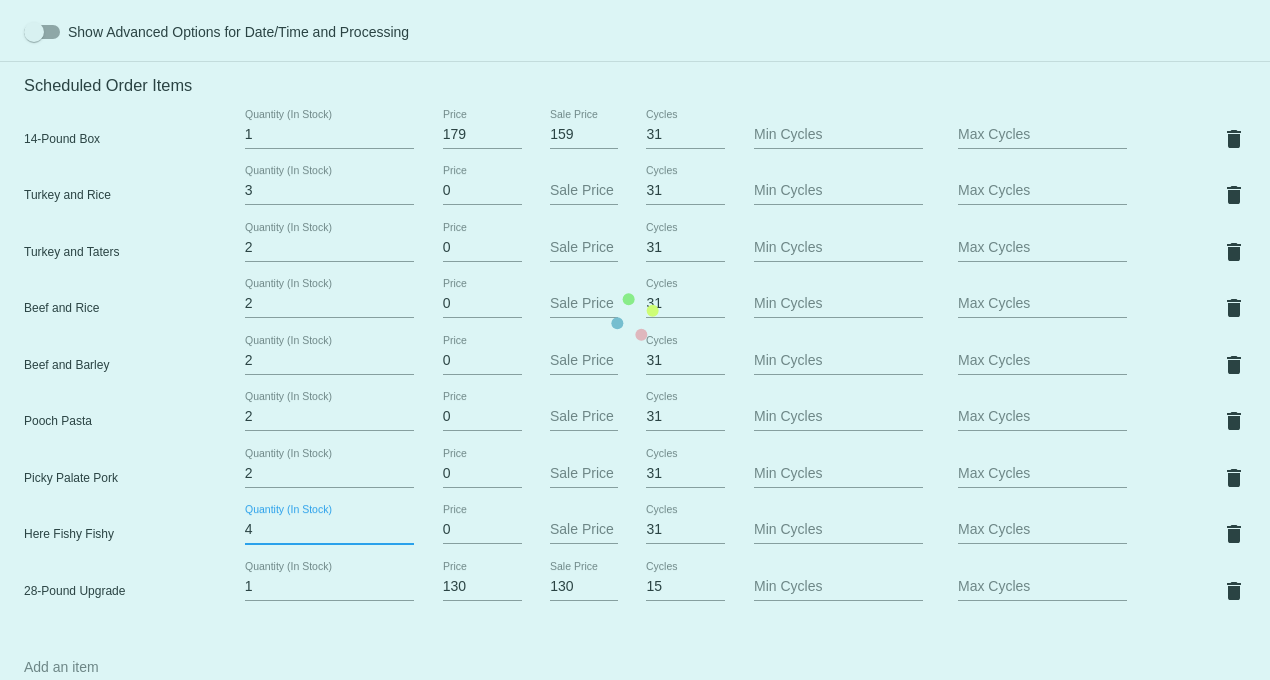 drag, startPoint x: 253, startPoint y: 545, endPoint x: 220, endPoint y: 549, distance: 33.24154 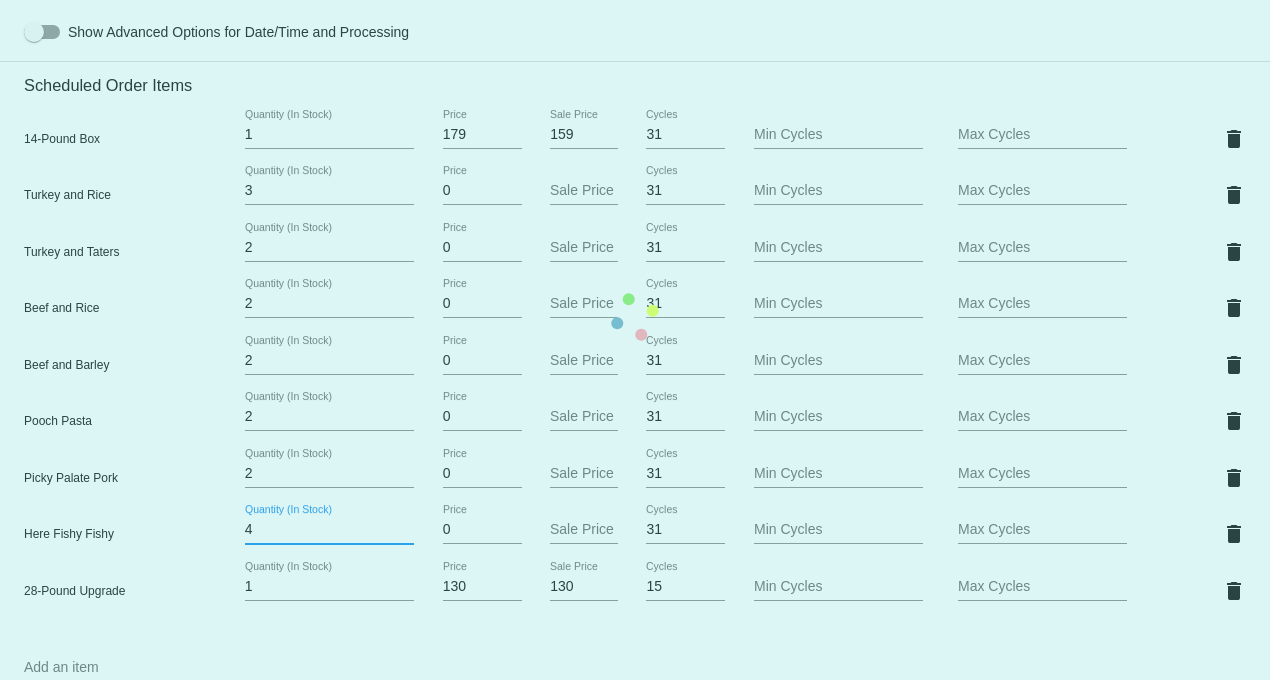 click on "Customer
1218414: [PERSON_NAME]
[EMAIL_ADDRESS][DOMAIN_NAME]
Customer Shipping
Enter Shipping Address Select A Saved Address (0)
[PERSON_NAME]
Shipping First Name
Petts
Shipping Last Name
[GEOGRAPHIC_DATA] | [GEOGRAPHIC_DATA]
Shipping Country
[STREET_ADDRESS]
[STREET_ADDRESS]
[GEOGRAPHIC_DATA]
[GEOGRAPHIC_DATA]
[GEOGRAPHIC_DATA] | [US_STATE]
Shipping State
48390
Shipping Postcode
Scheduled Order Details
Frequency:
Every 5 weeks
Active
Status
1" 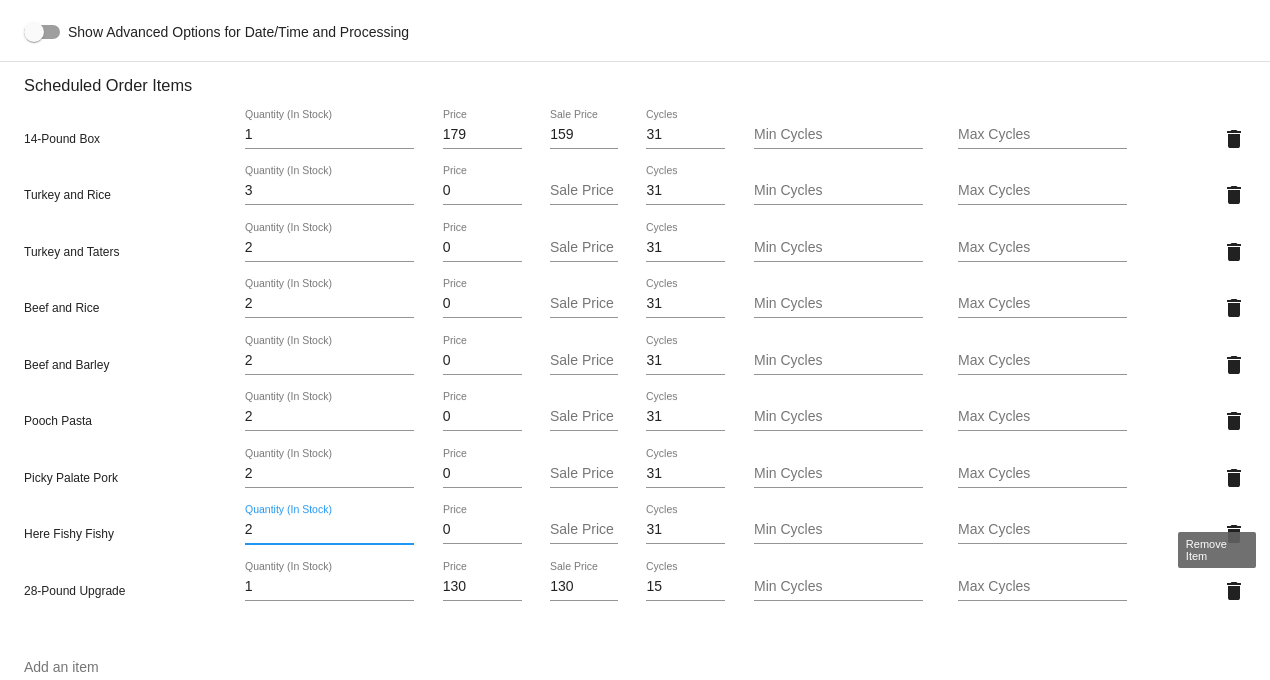type on "2" 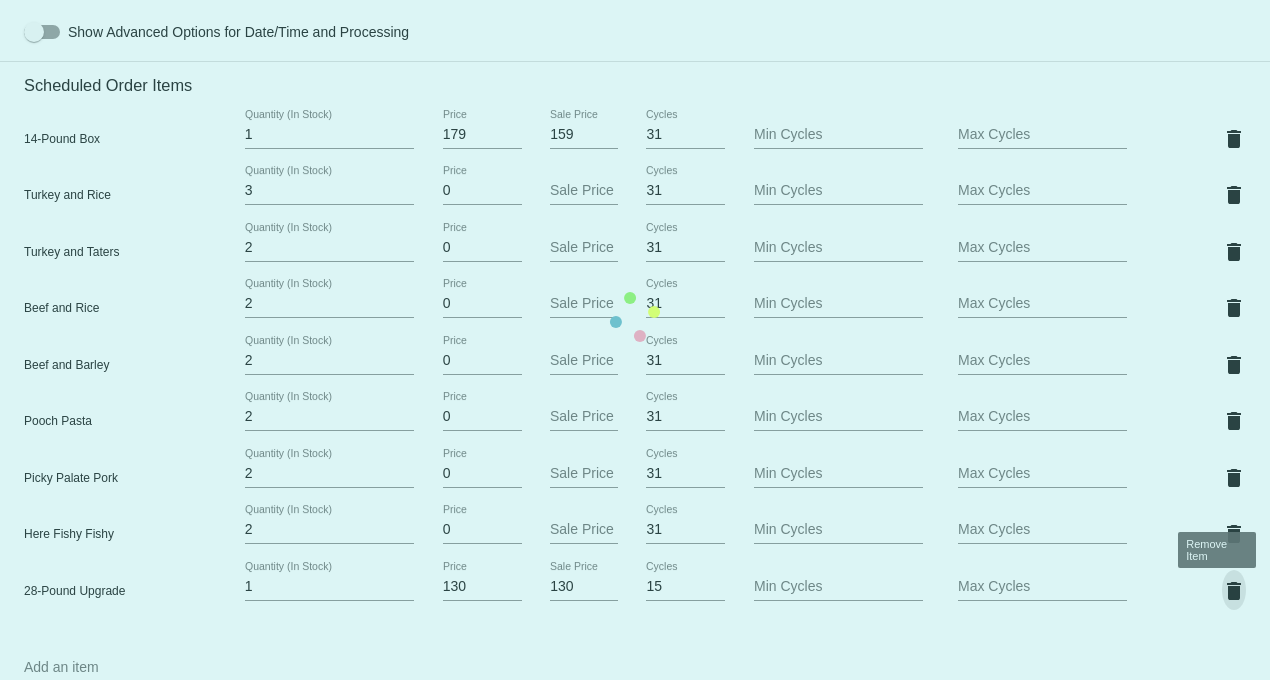 click on "Customer
1218414: [PERSON_NAME]
[EMAIL_ADDRESS][DOMAIN_NAME]
Customer Shipping
Enter Shipping Address Select A Saved Address (0)
[PERSON_NAME]
Shipping First Name
Petts
Shipping Last Name
[GEOGRAPHIC_DATA] | [GEOGRAPHIC_DATA]
Shipping Country
[STREET_ADDRESS]
[STREET_ADDRESS]
[GEOGRAPHIC_DATA]
[GEOGRAPHIC_DATA]
[GEOGRAPHIC_DATA] | [US_STATE]
Shipping State
48390
Shipping Postcode
Scheduled Order Details
Frequency:
Every 5 weeks
Active
Status
1" 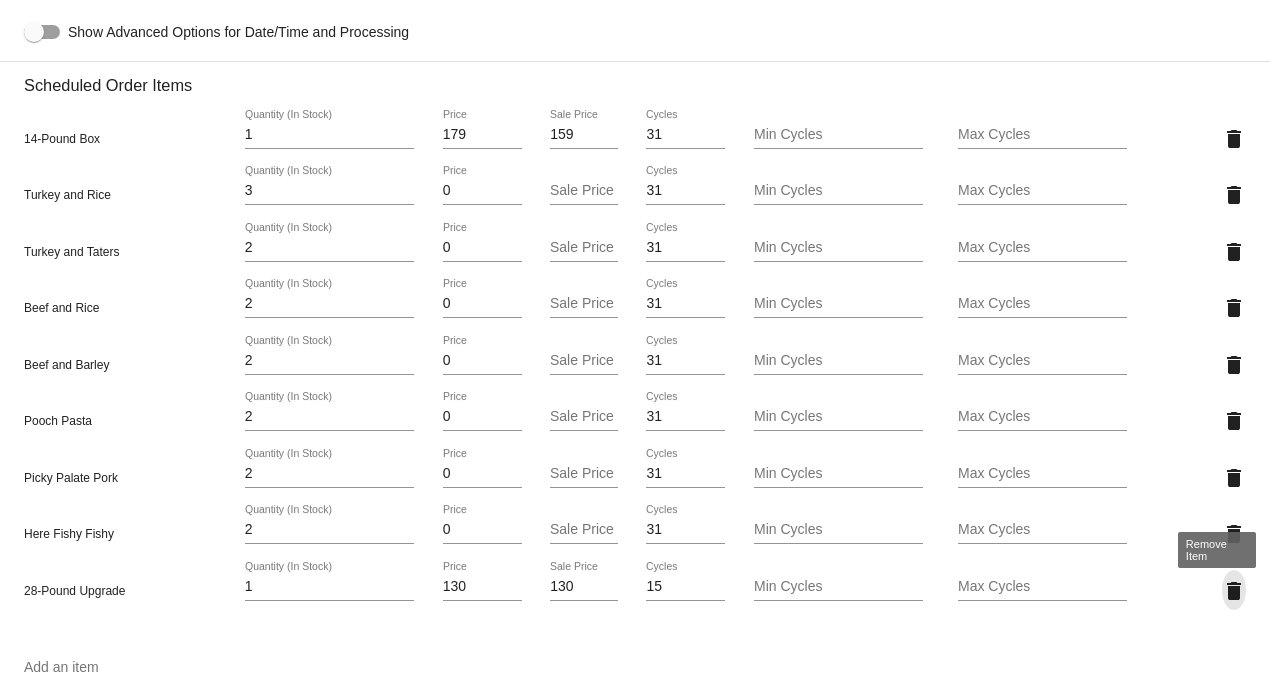click on "delete" 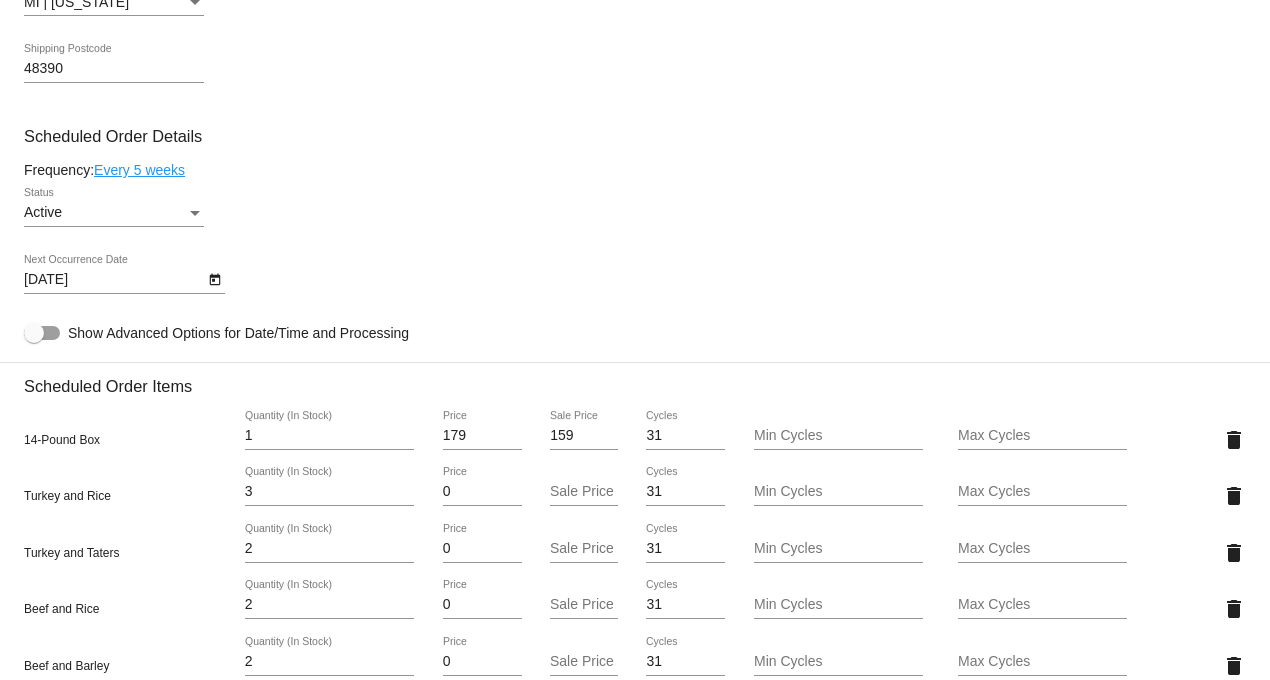 scroll, scrollTop: 1000, scrollLeft: 0, axis: vertical 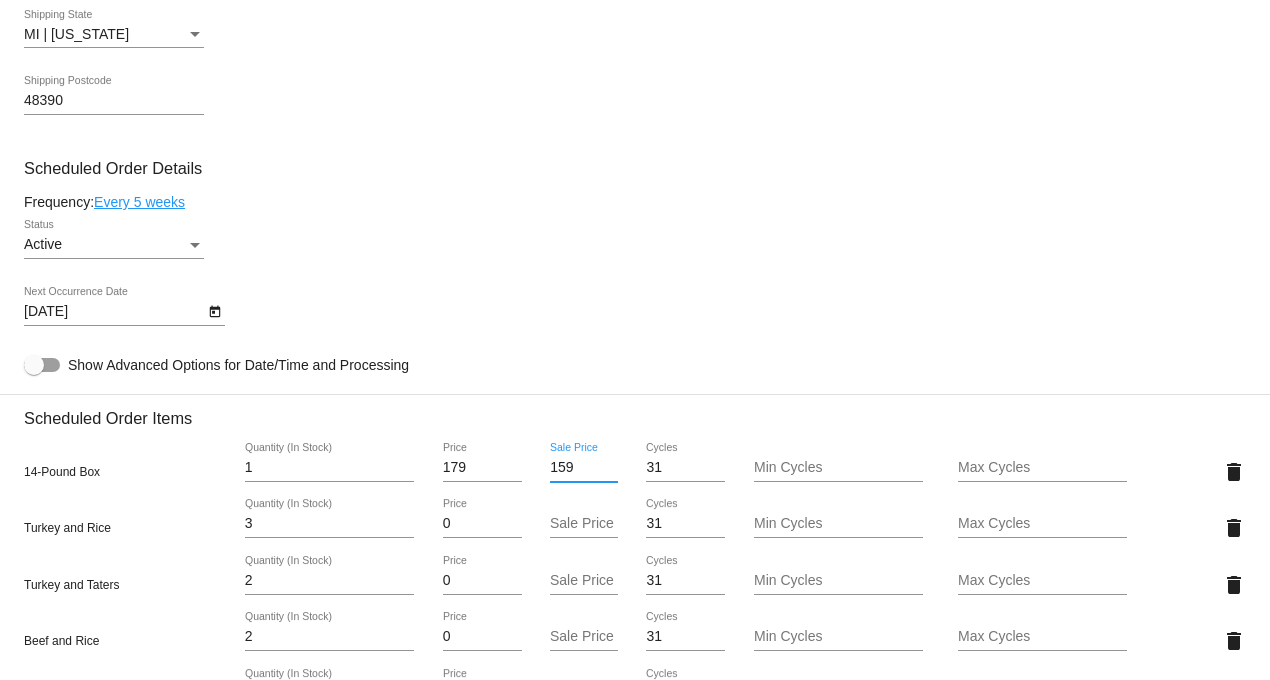 click on "159" at bounding box center (584, 468) 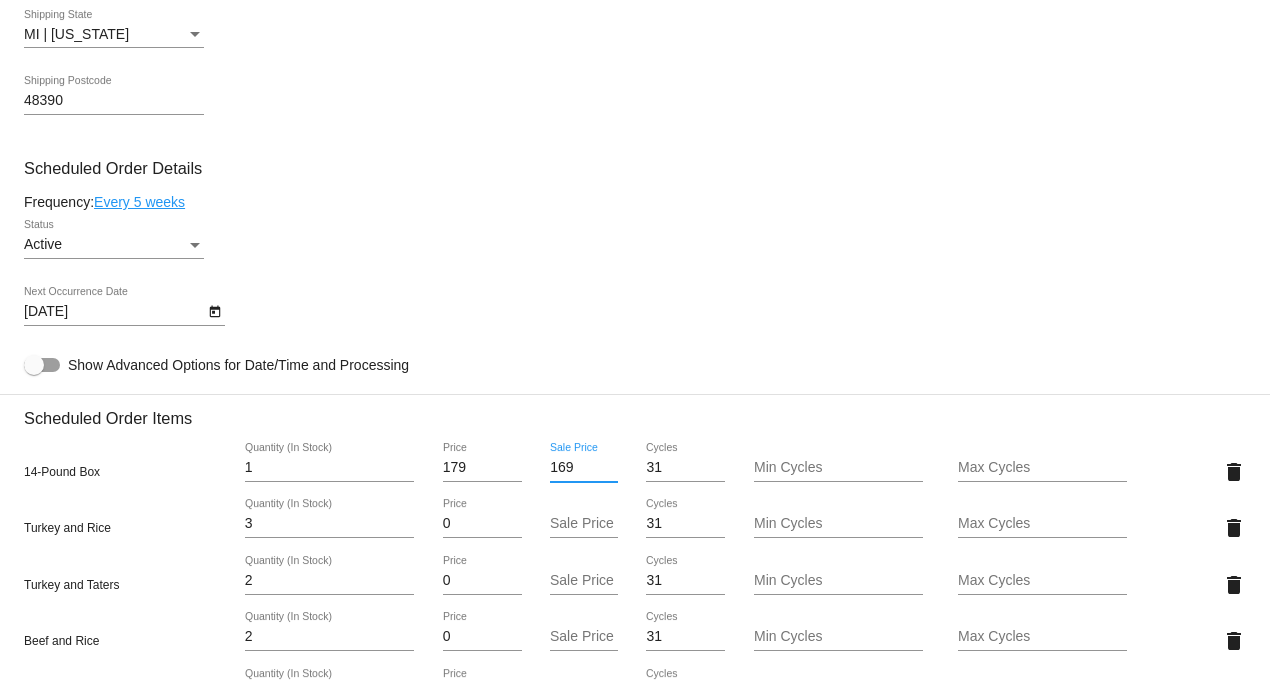 type on "169" 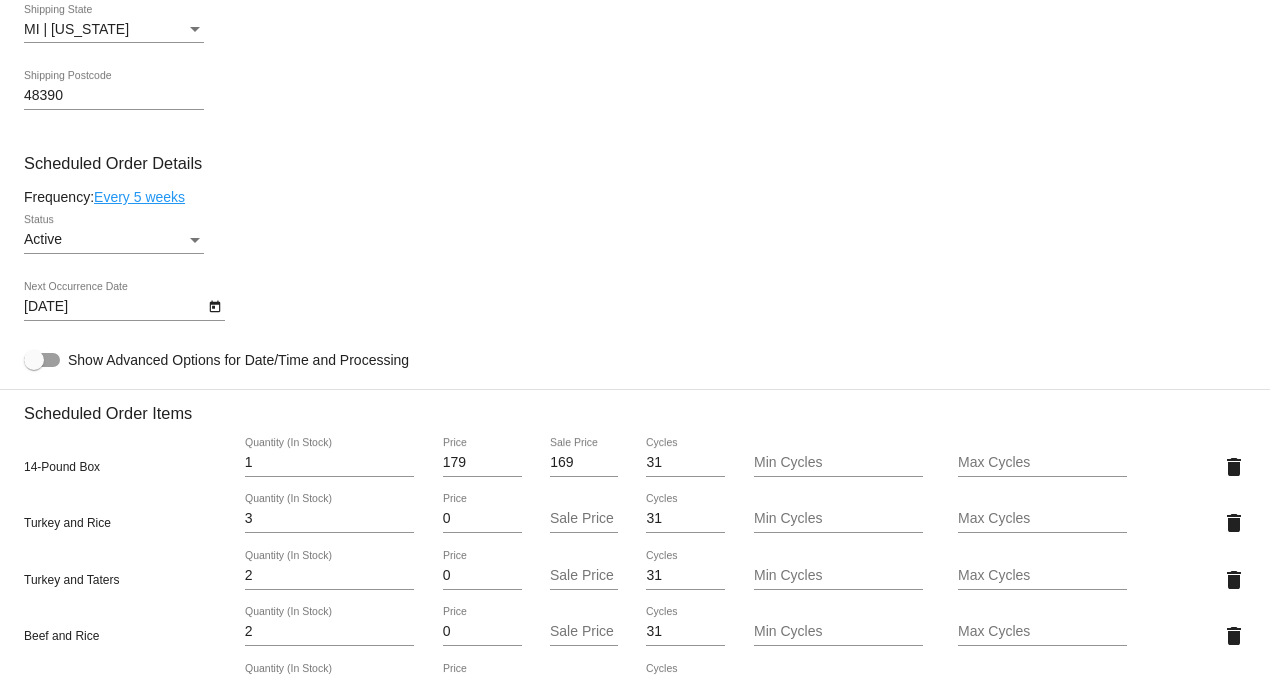 scroll, scrollTop: 888, scrollLeft: 0, axis: vertical 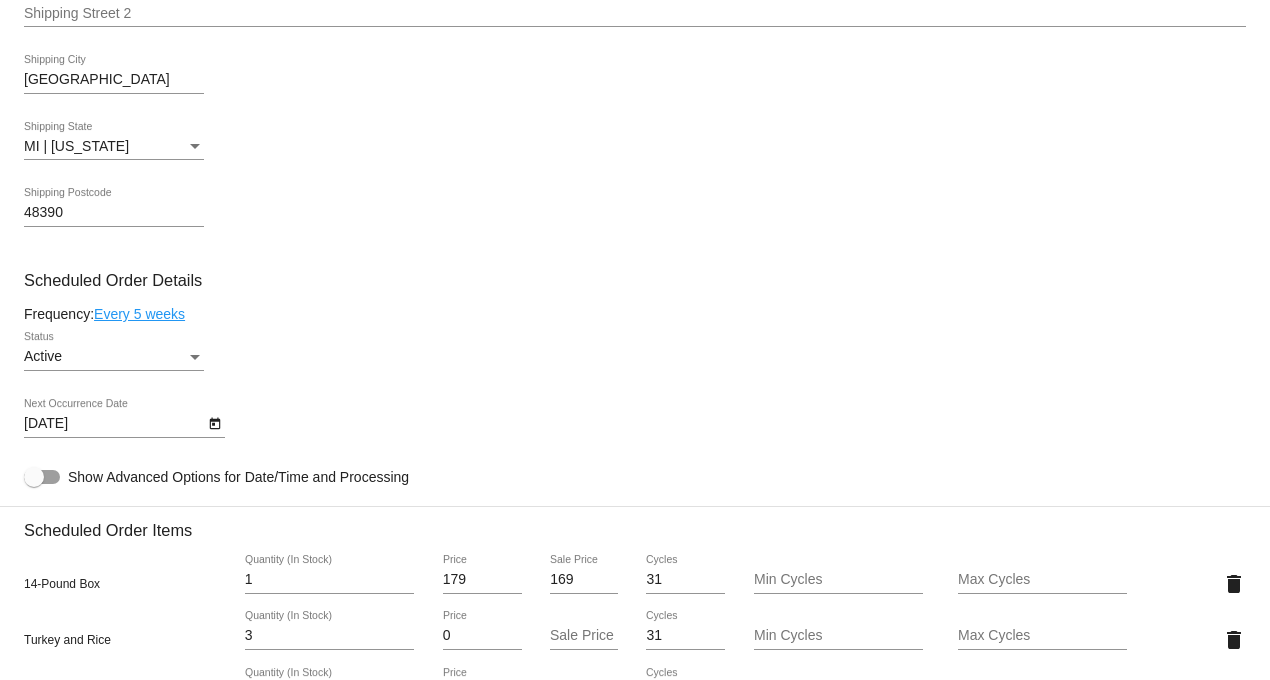 click on "Every 5 weeks" 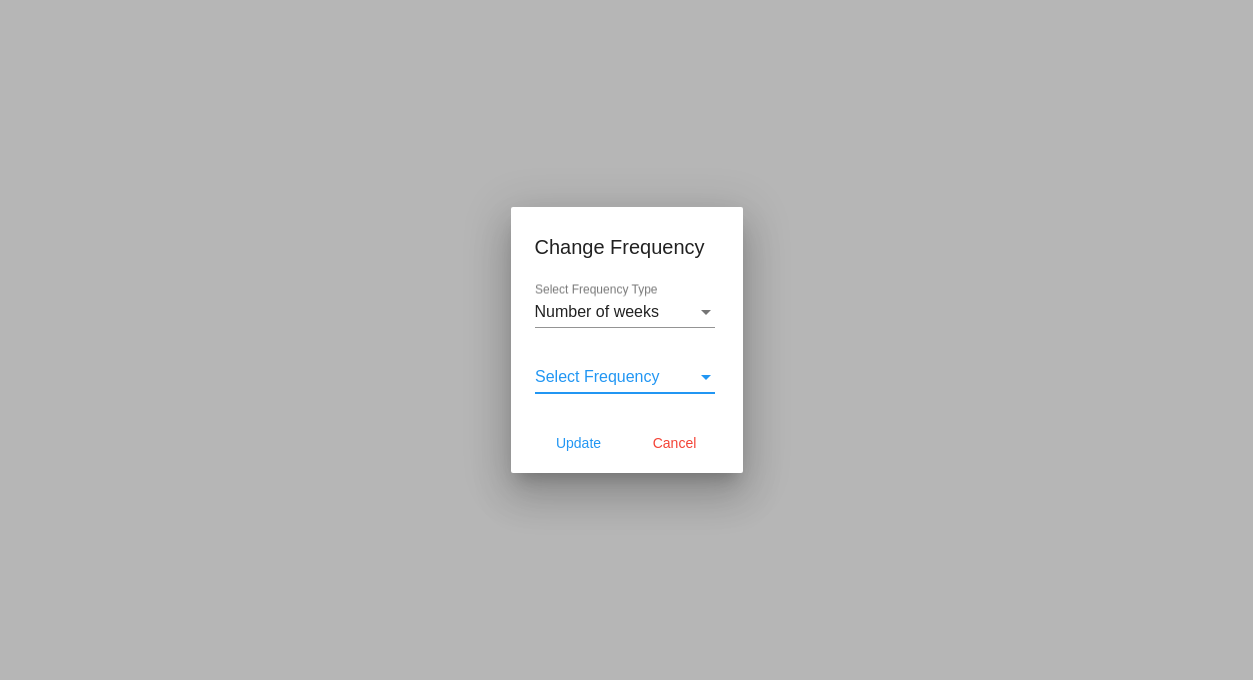 click on "Select Frequency" at bounding box center [597, 376] 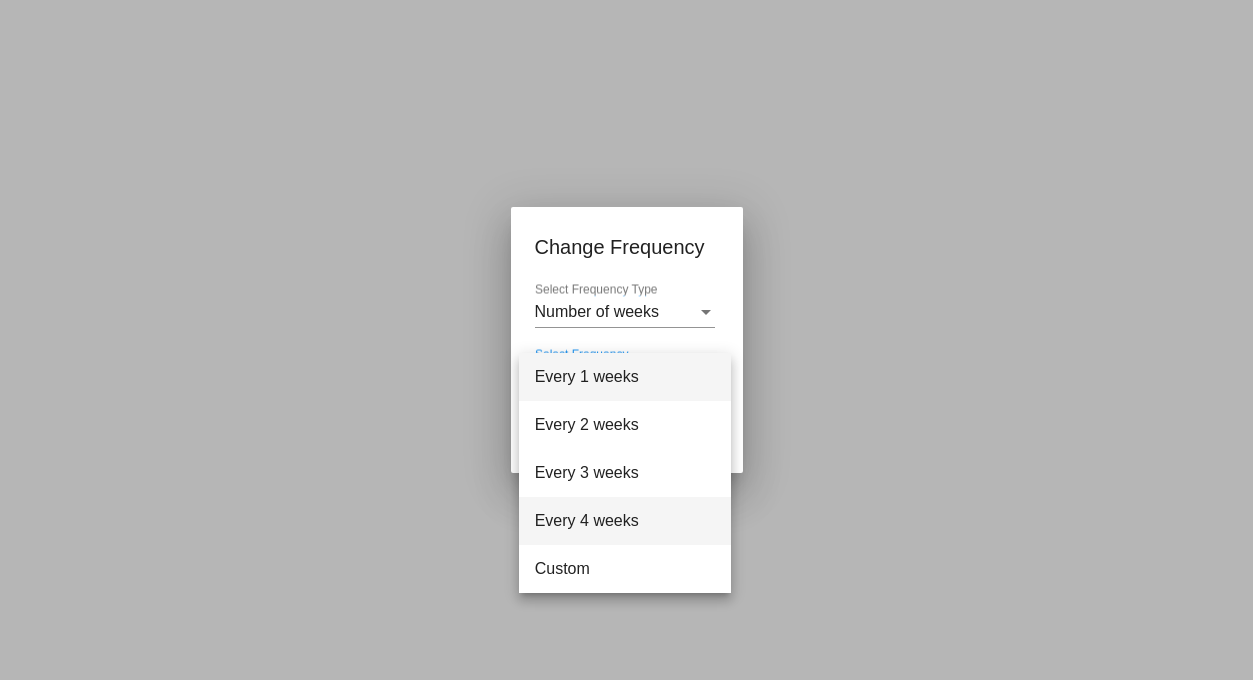 click on "Every 4 weeks" at bounding box center (625, 521) 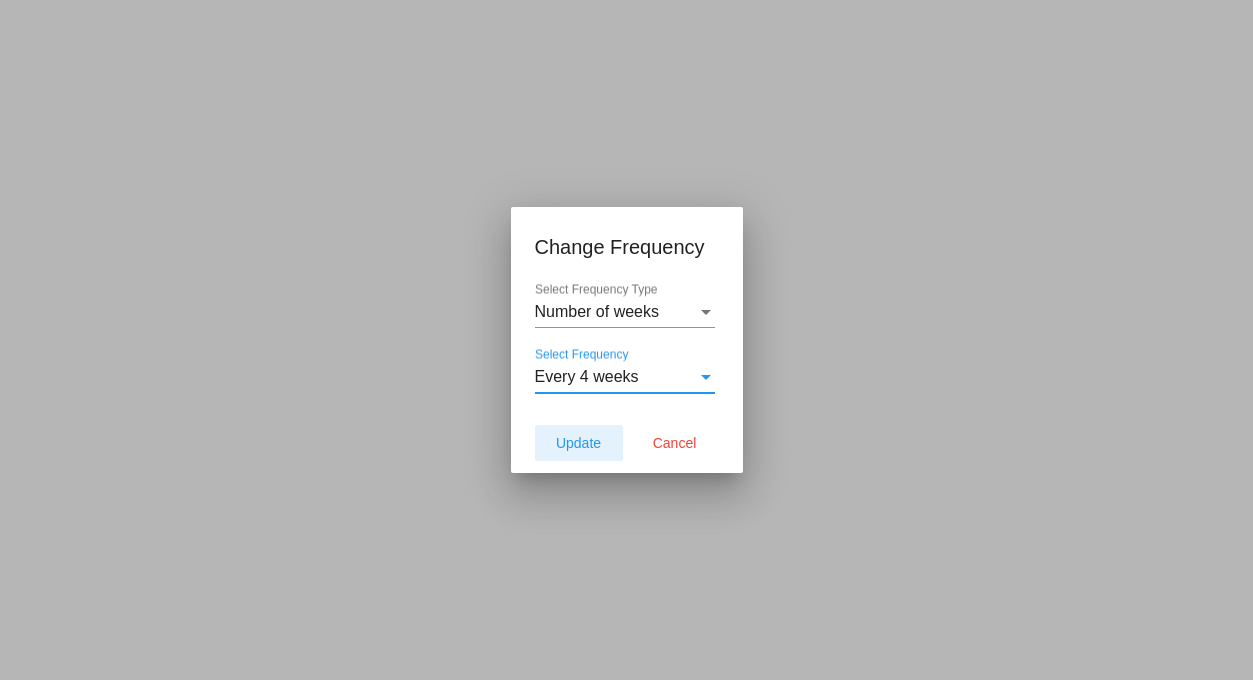 click on "Update" 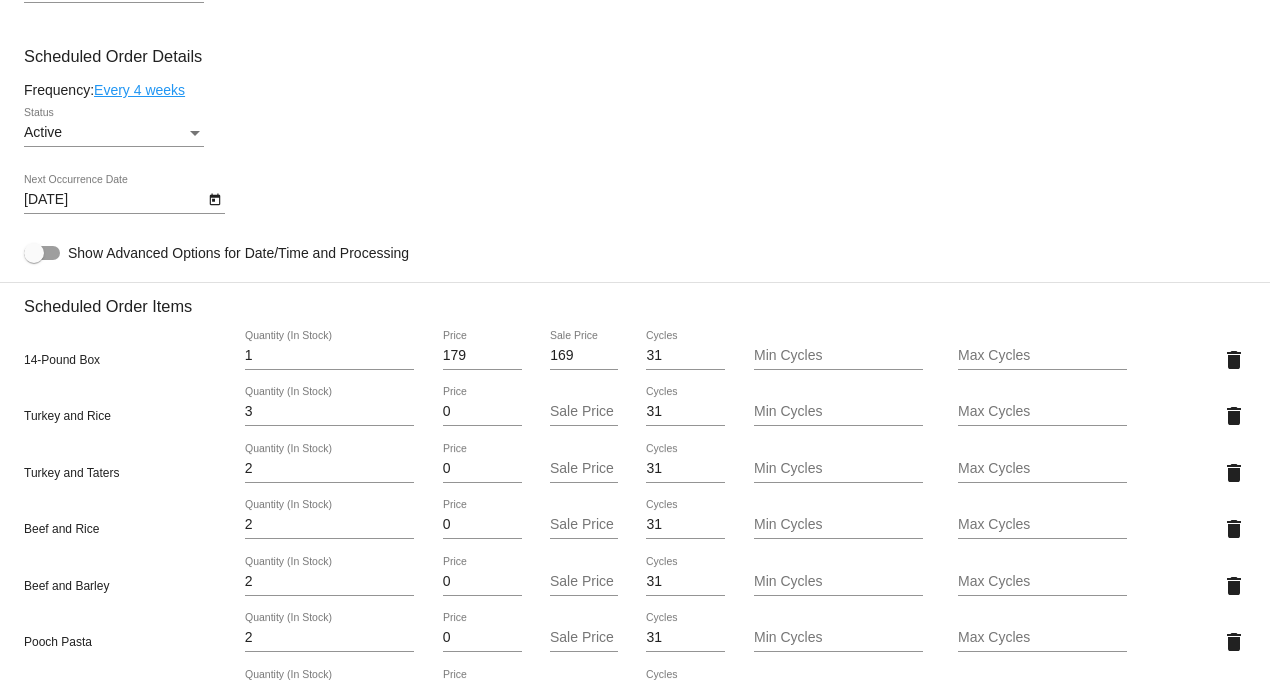 scroll, scrollTop: 1111, scrollLeft: 0, axis: vertical 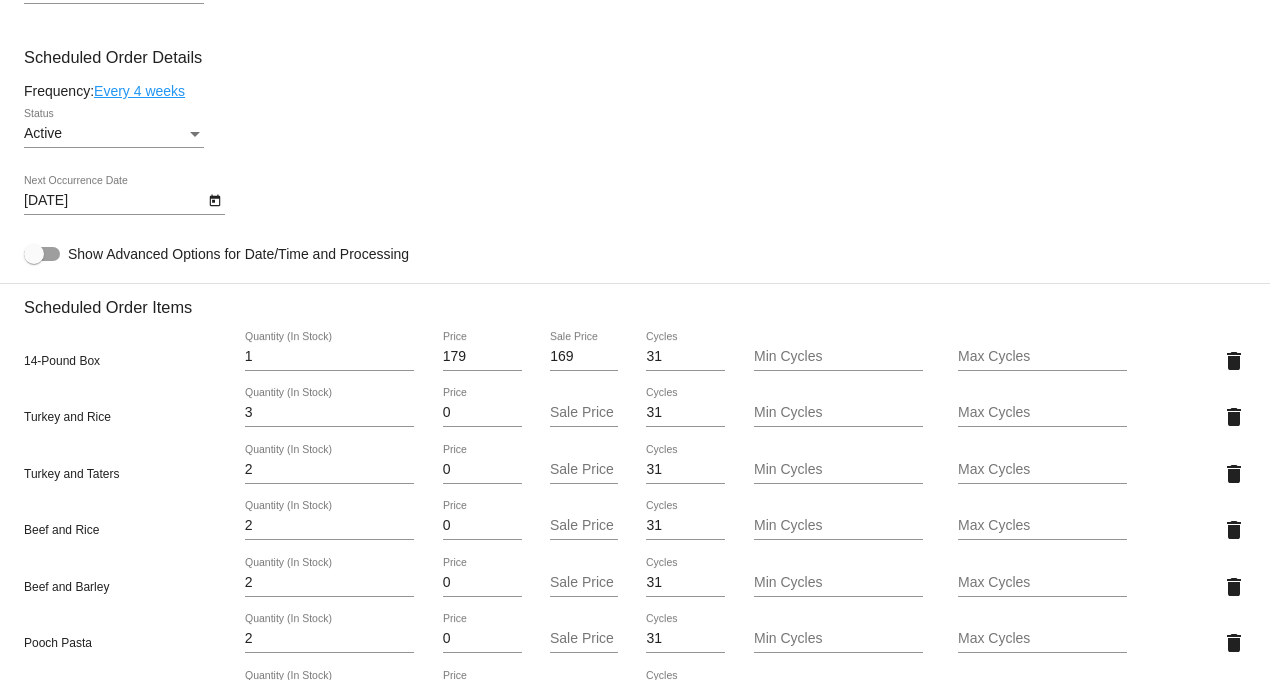 click 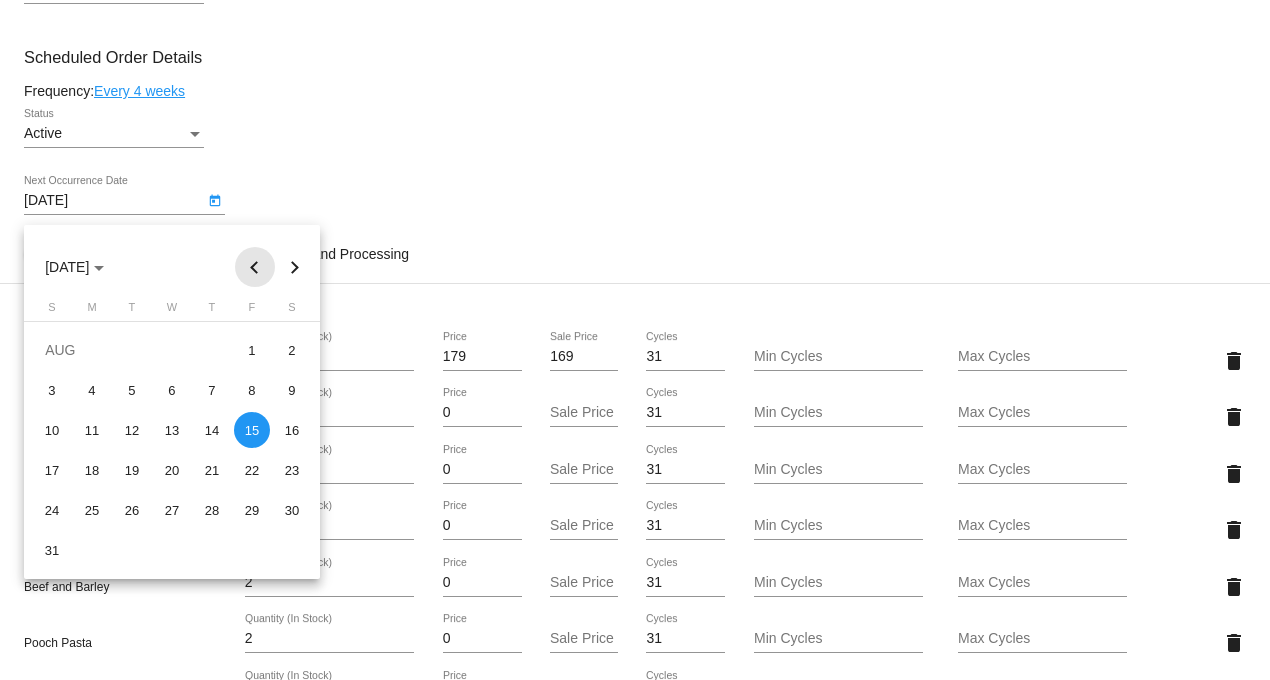 click at bounding box center [255, 267] 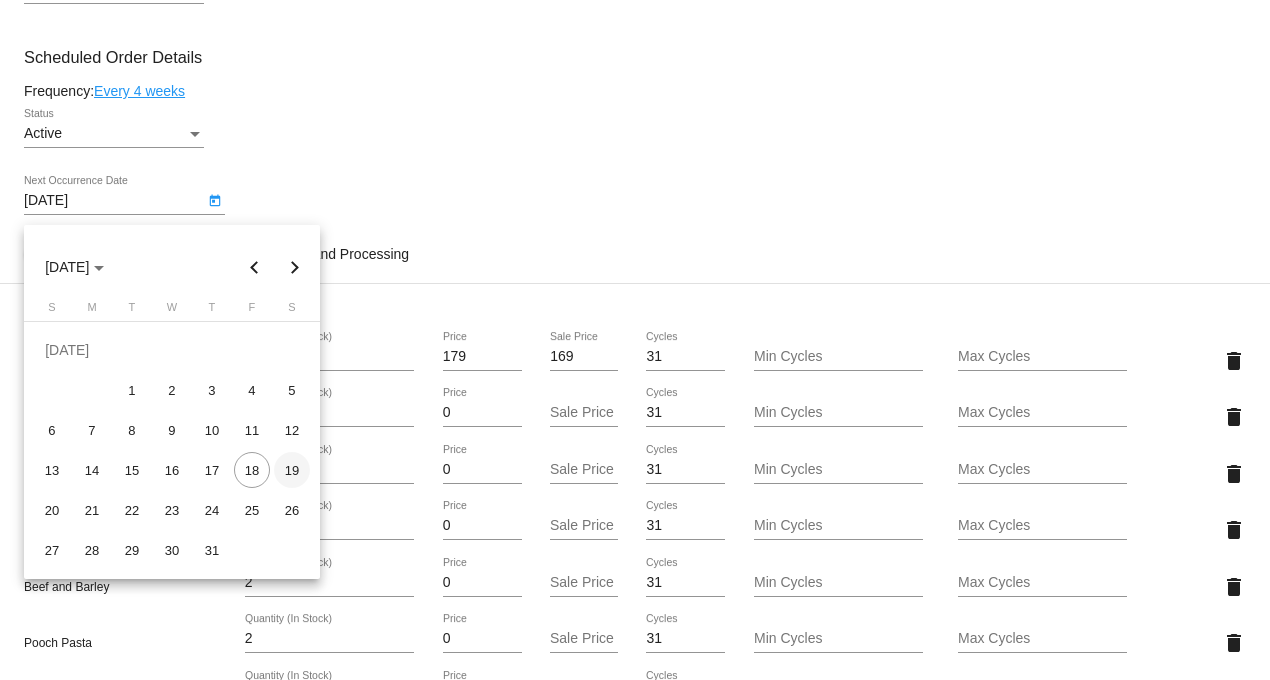 click on "19" at bounding box center (292, 470) 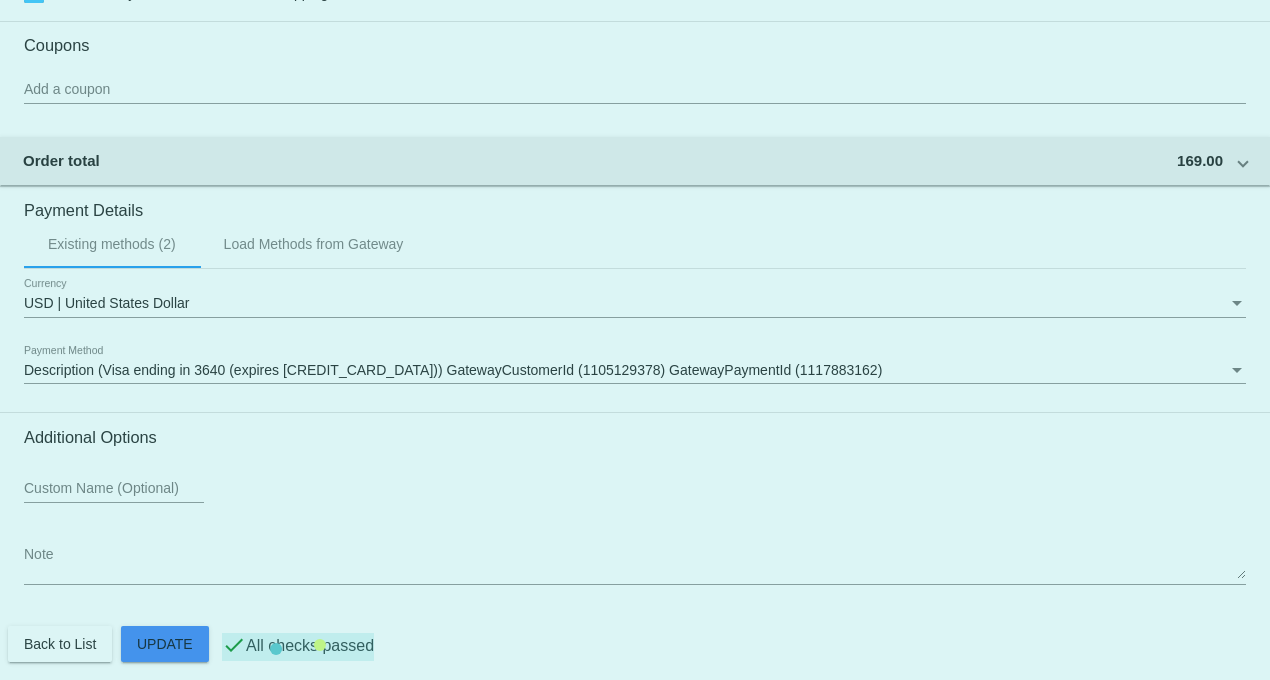 scroll, scrollTop: 2154, scrollLeft: 0, axis: vertical 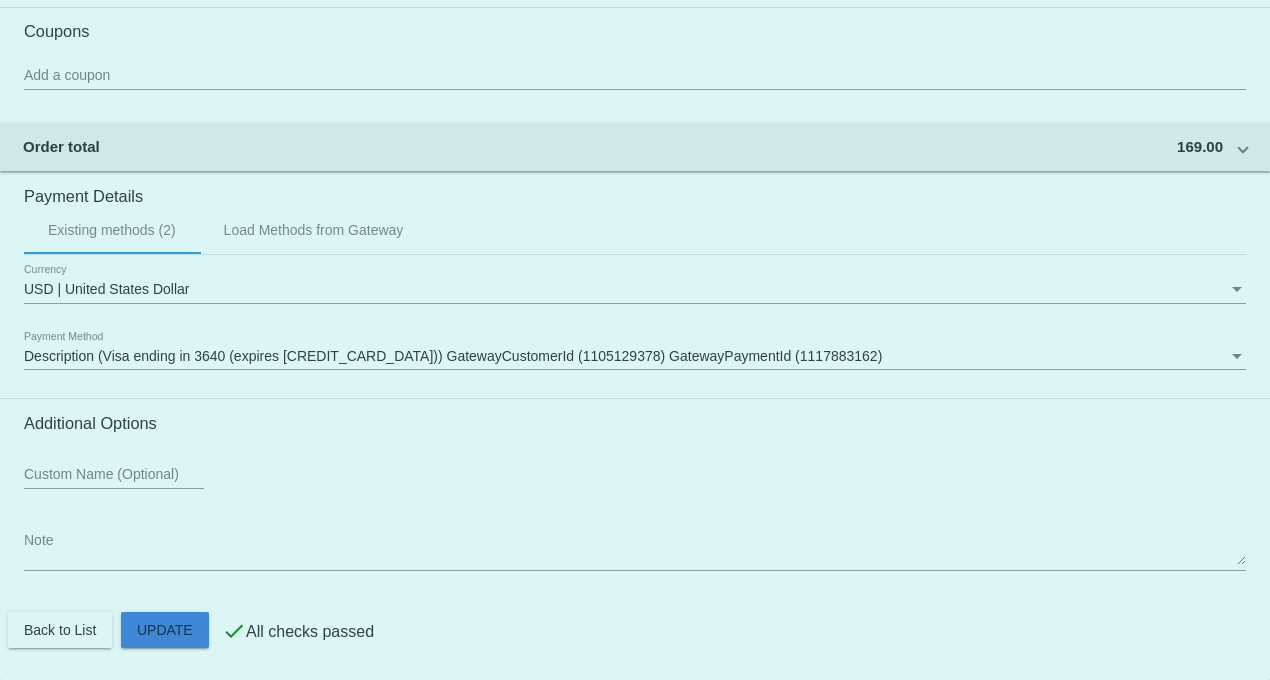 click on "Customer
1218414: [PERSON_NAME]
[EMAIL_ADDRESS][DOMAIN_NAME]
Customer Shipping
Enter Shipping Address Select A Saved Address (0)
[PERSON_NAME]
Shipping First Name
Petts
Shipping Last Name
[GEOGRAPHIC_DATA] | [GEOGRAPHIC_DATA]
Shipping Country
[STREET_ADDRESS]
[STREET_ADDRESS]
[GEOGRAPHIC_DATA]
[GEOGRAPHIC_DATA]
[GEOGRAPHIC_DATA] | [US_STATE]
Shipping State
48390
Shipping Postcode
Scheduled Order Details
Frequency:
Every 4 weeks
Active
Status
1" 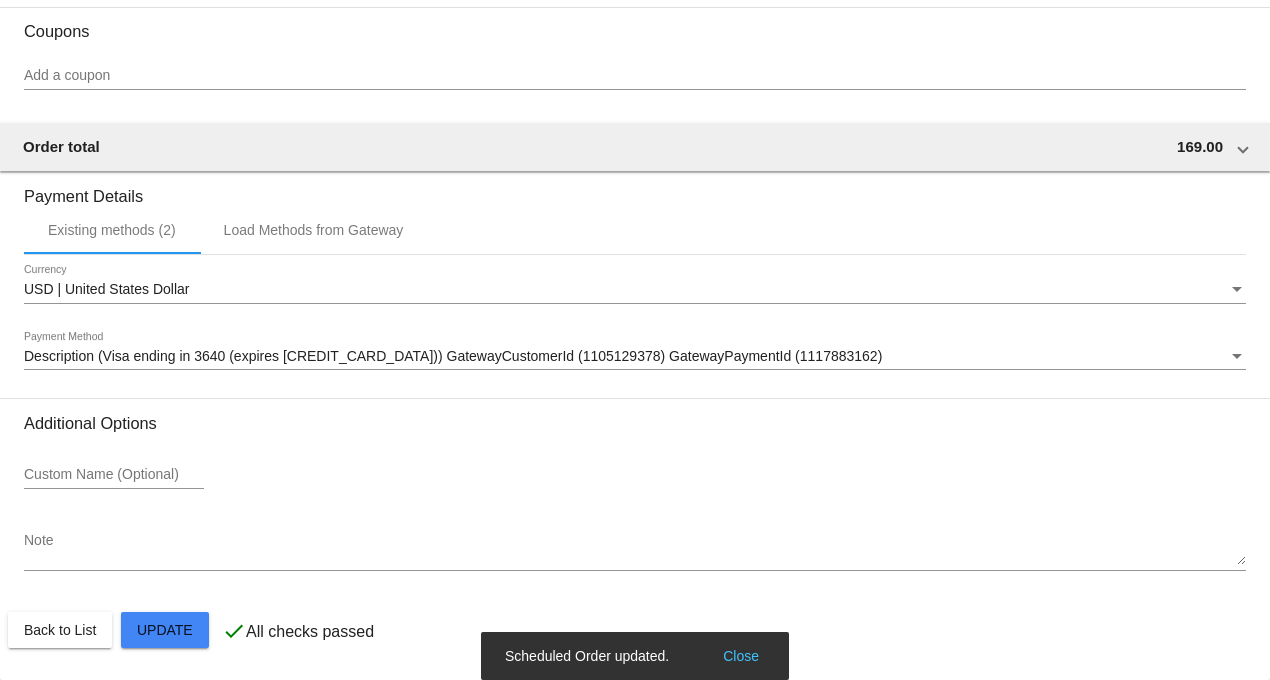 scroll, scrollTop: 0, scrollLeft: 0, axis: both 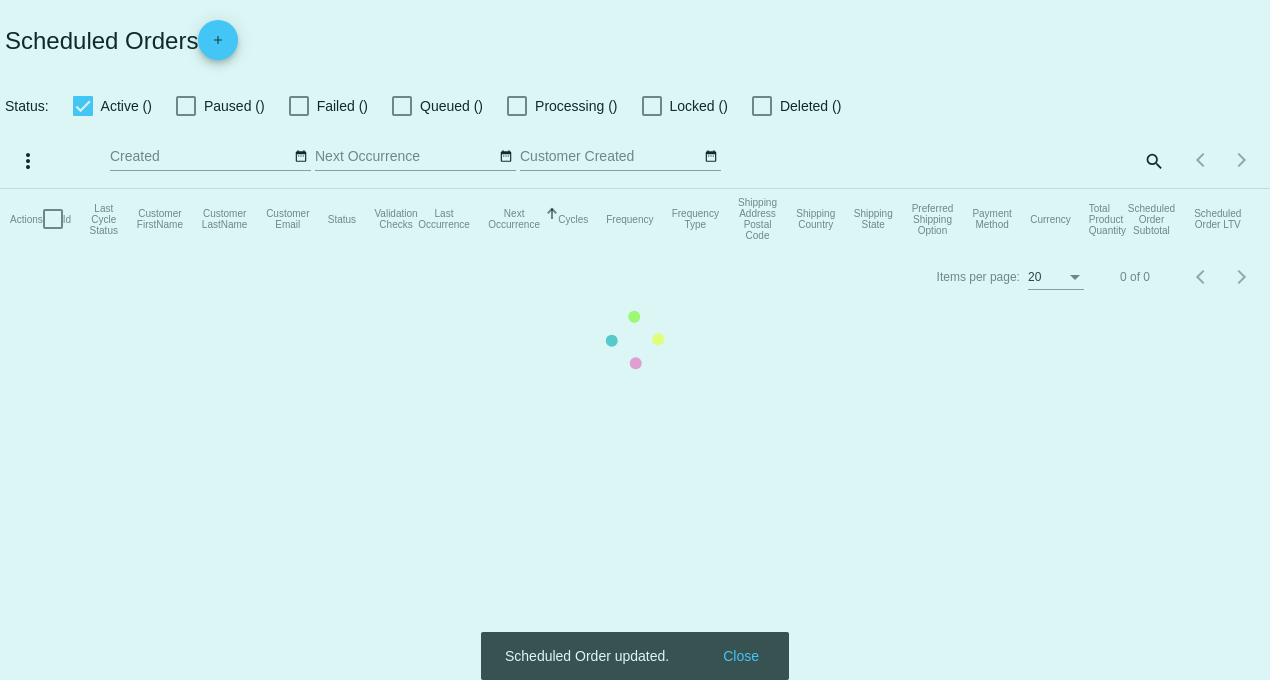 checkbox on "true" 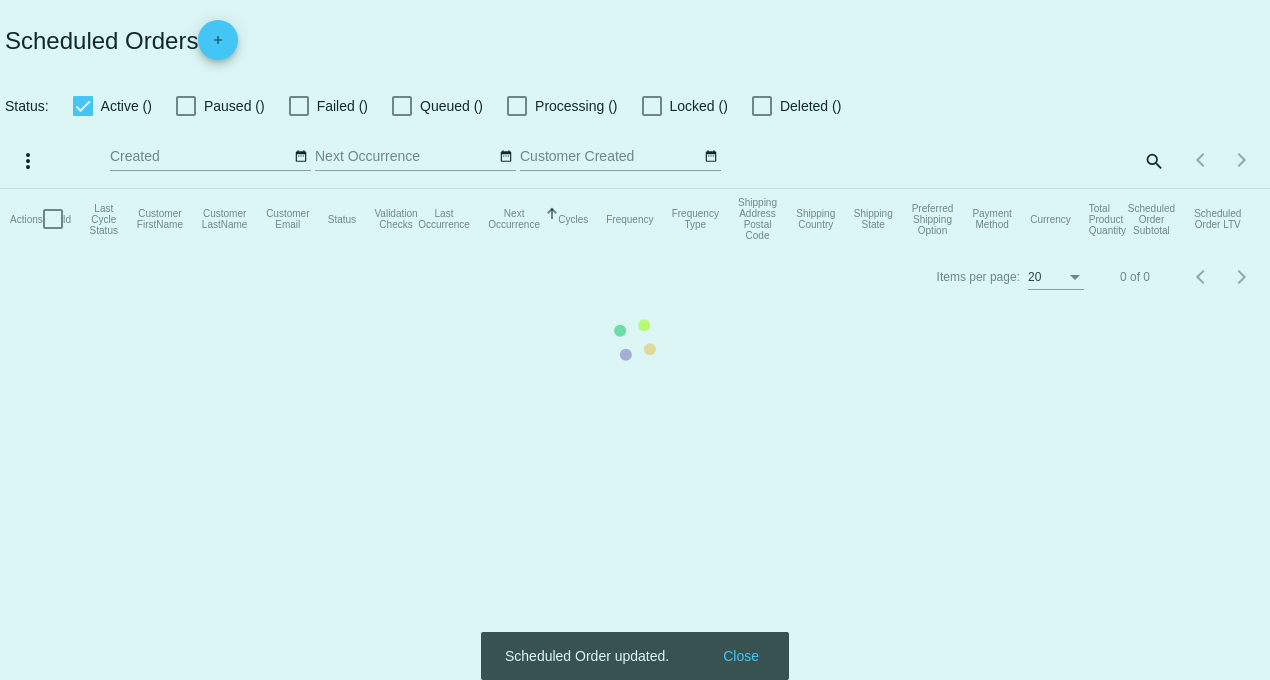 checkbox on "true" 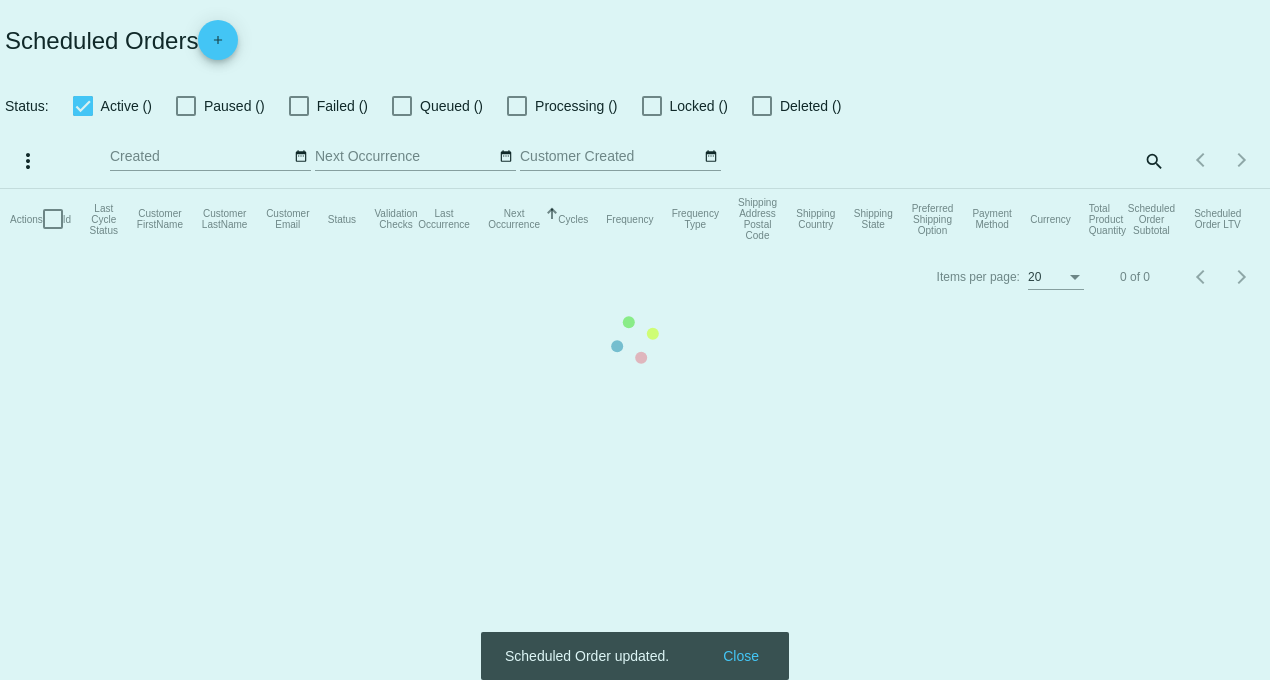 checkbox on "true" 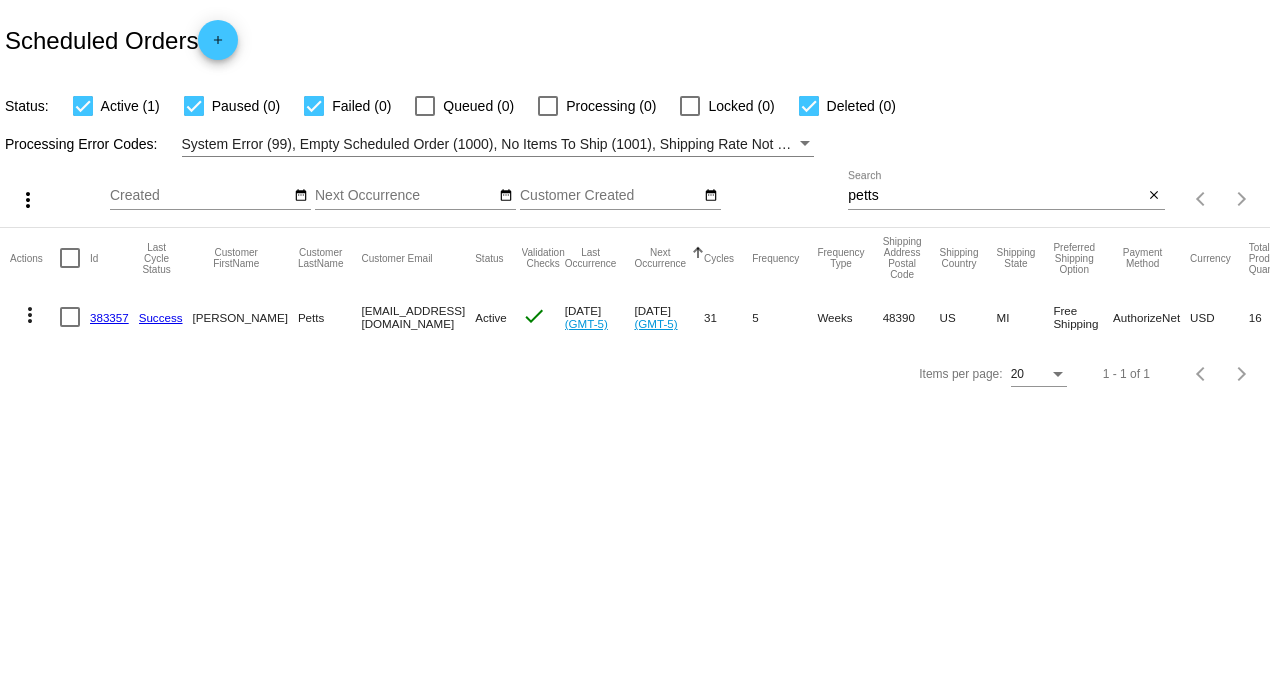 click on "more_vert" 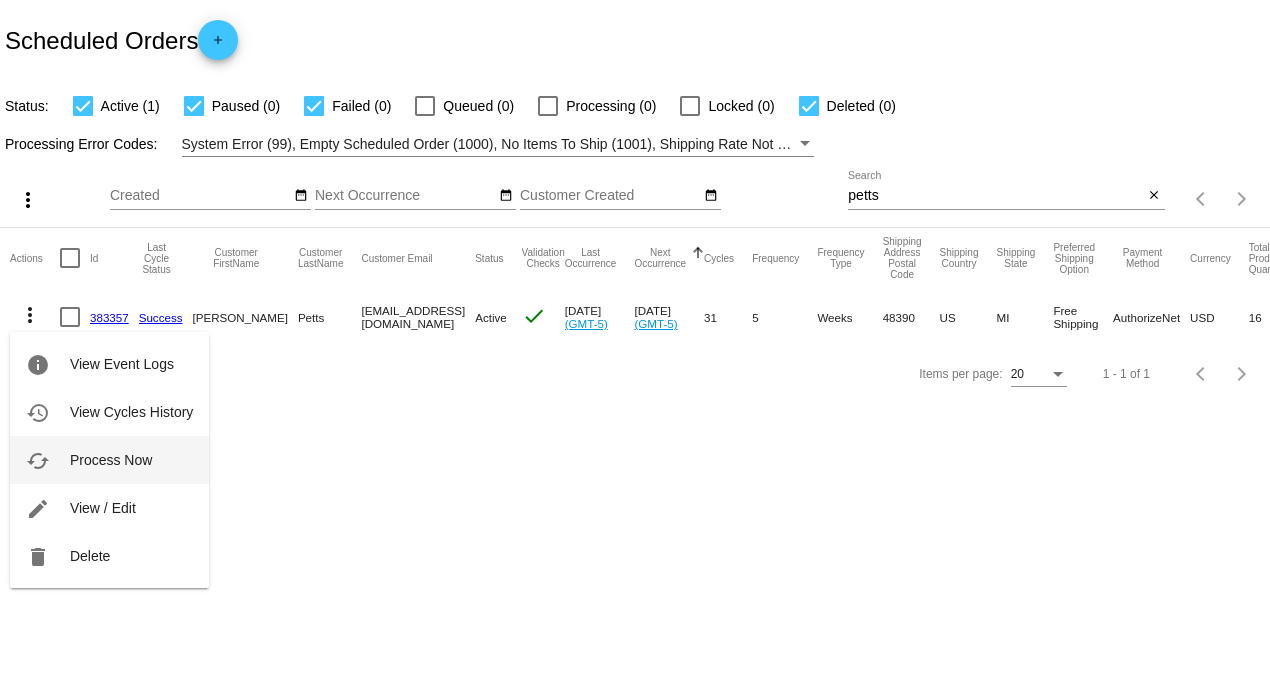 click on "Process Now" at bounding box center (111, 460) 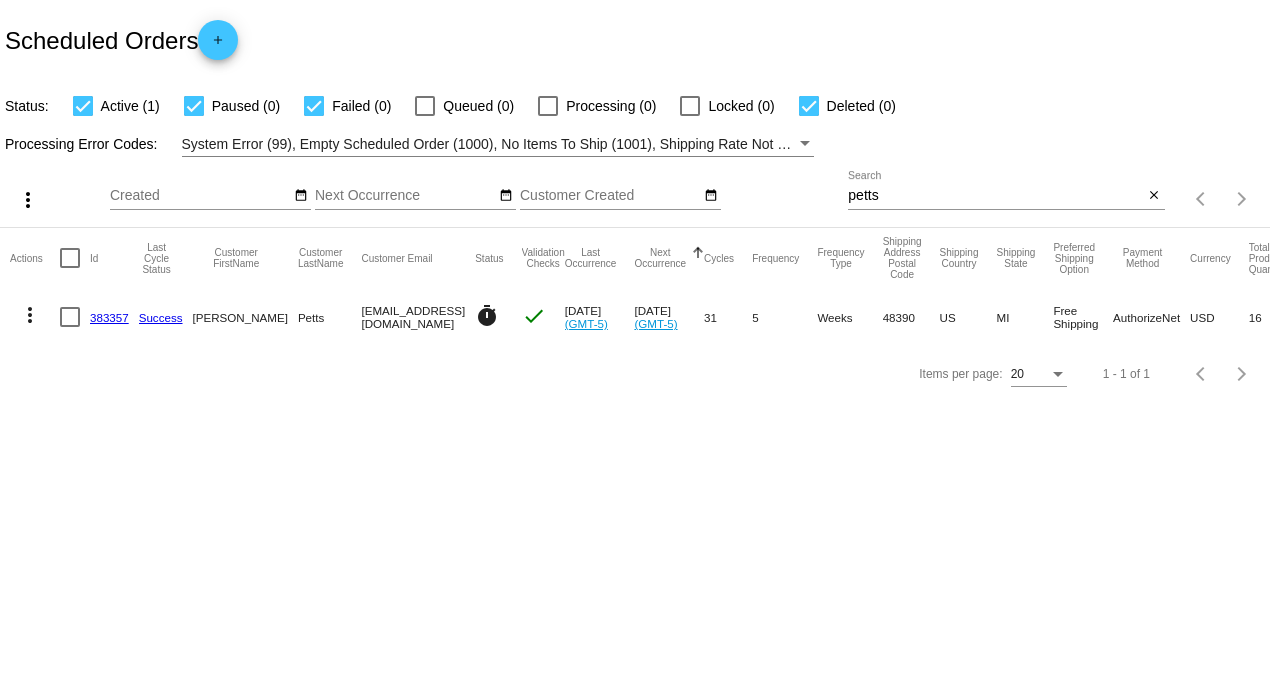 click on "383357" 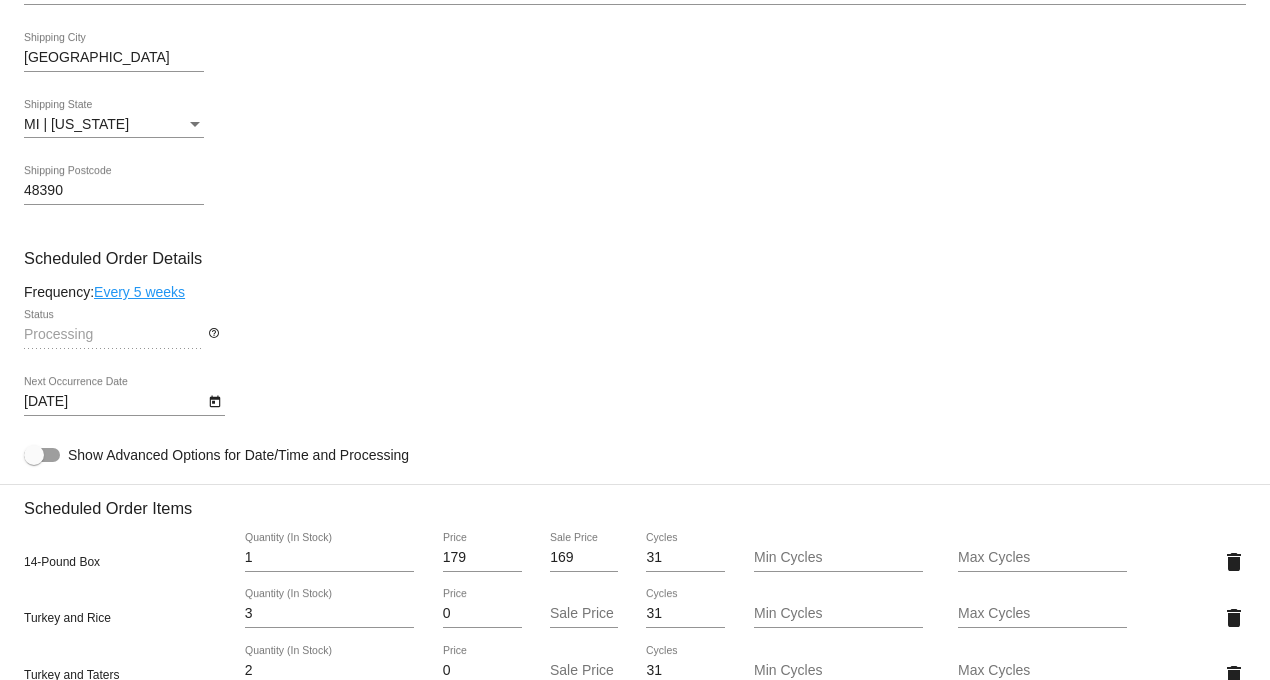 scroll, scrollTop: 888, scrollLeft: 0, axis: vertical 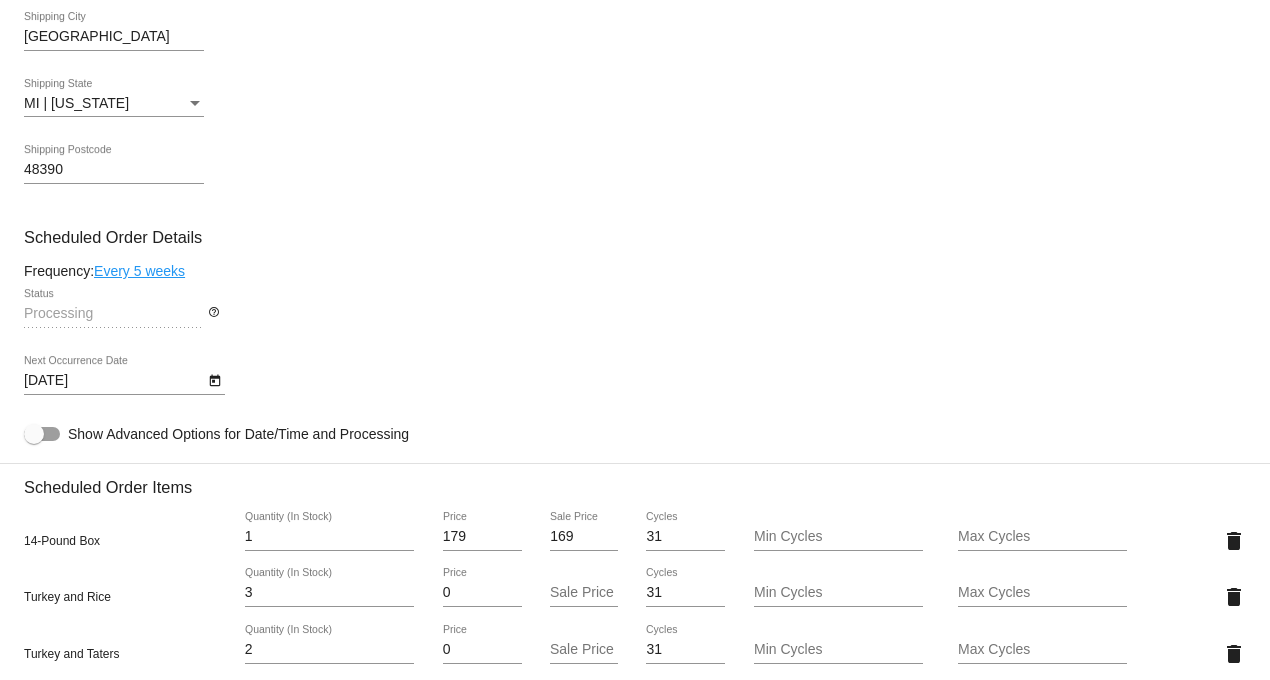 click on "Every 5 weeks" 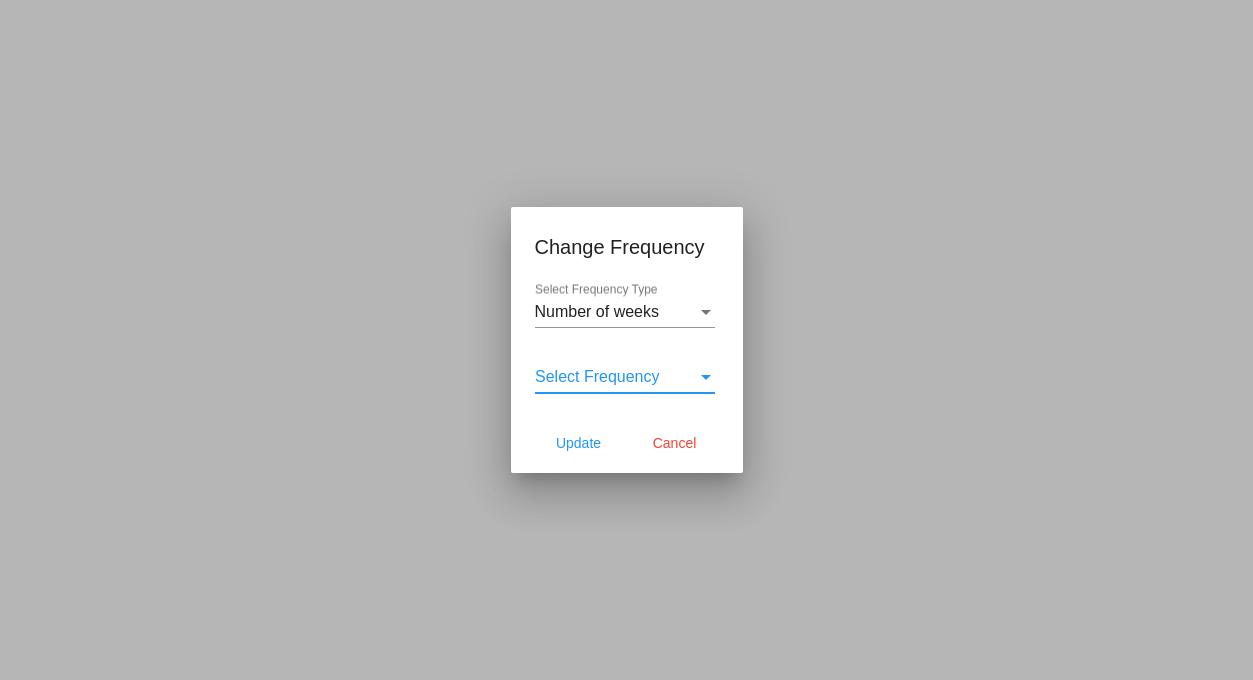 click on "Select Frequency" at bounding box center (597, 376) 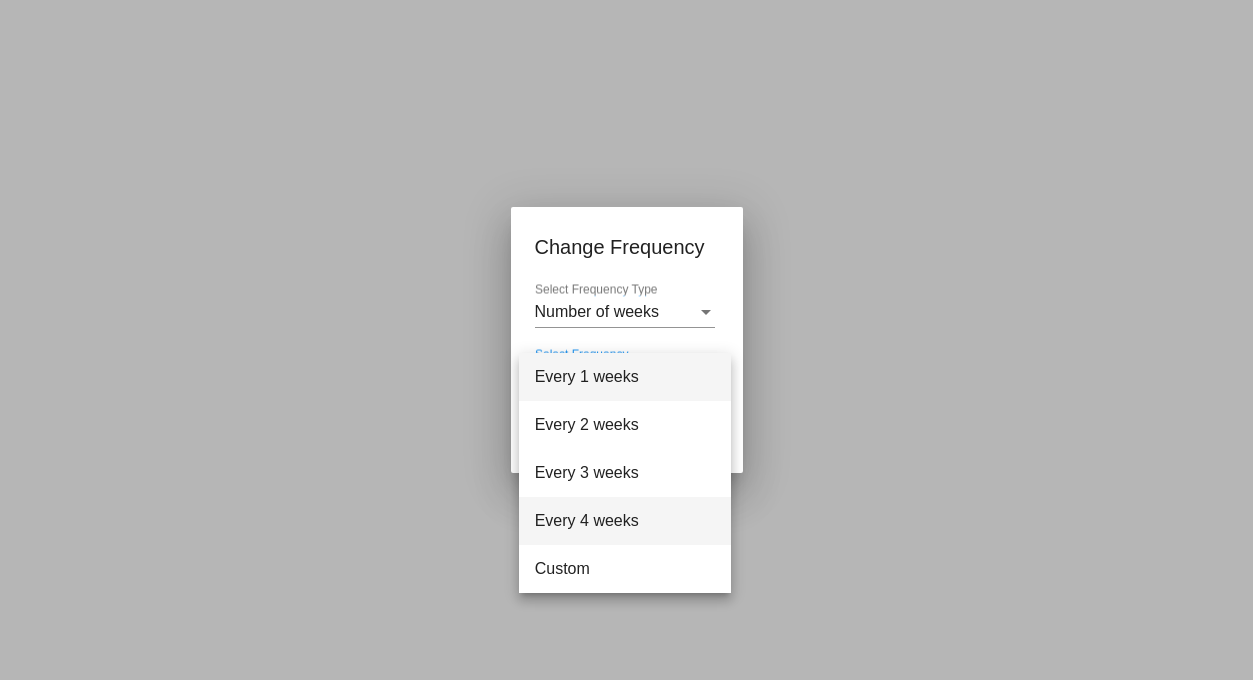 click on "Every 4 weeks" at bounding box center (625, 521) 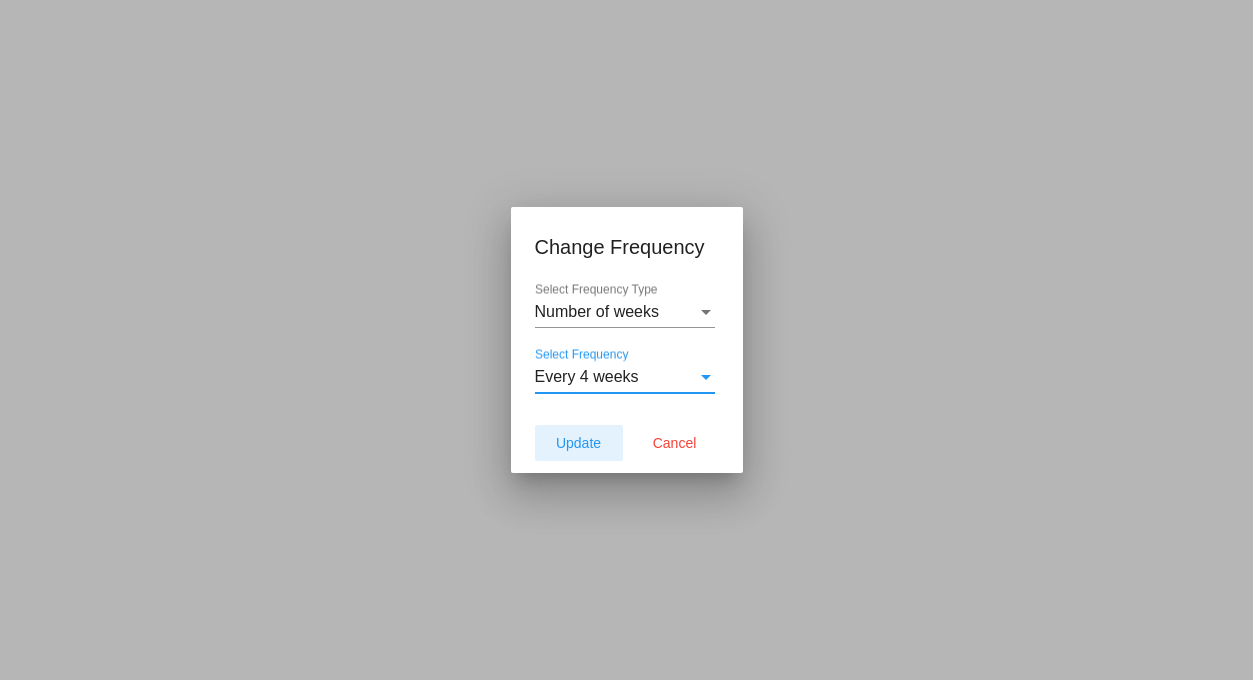 click on "Update" 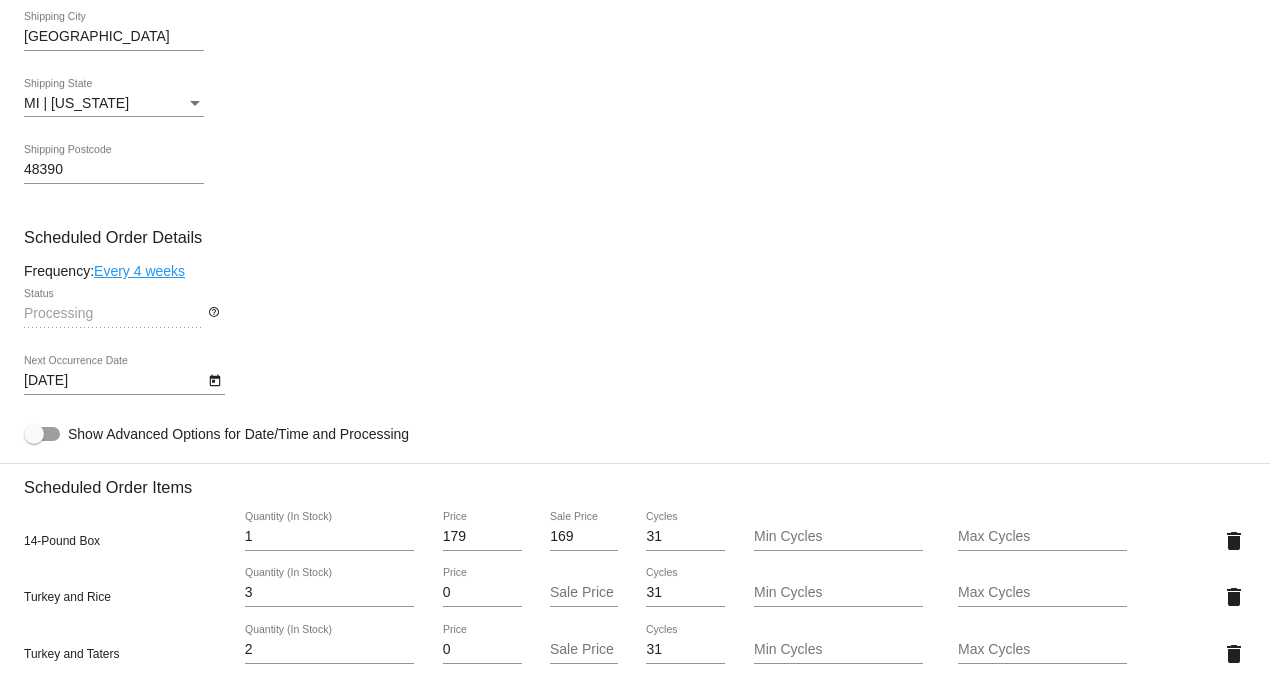 type on "[DATE]" 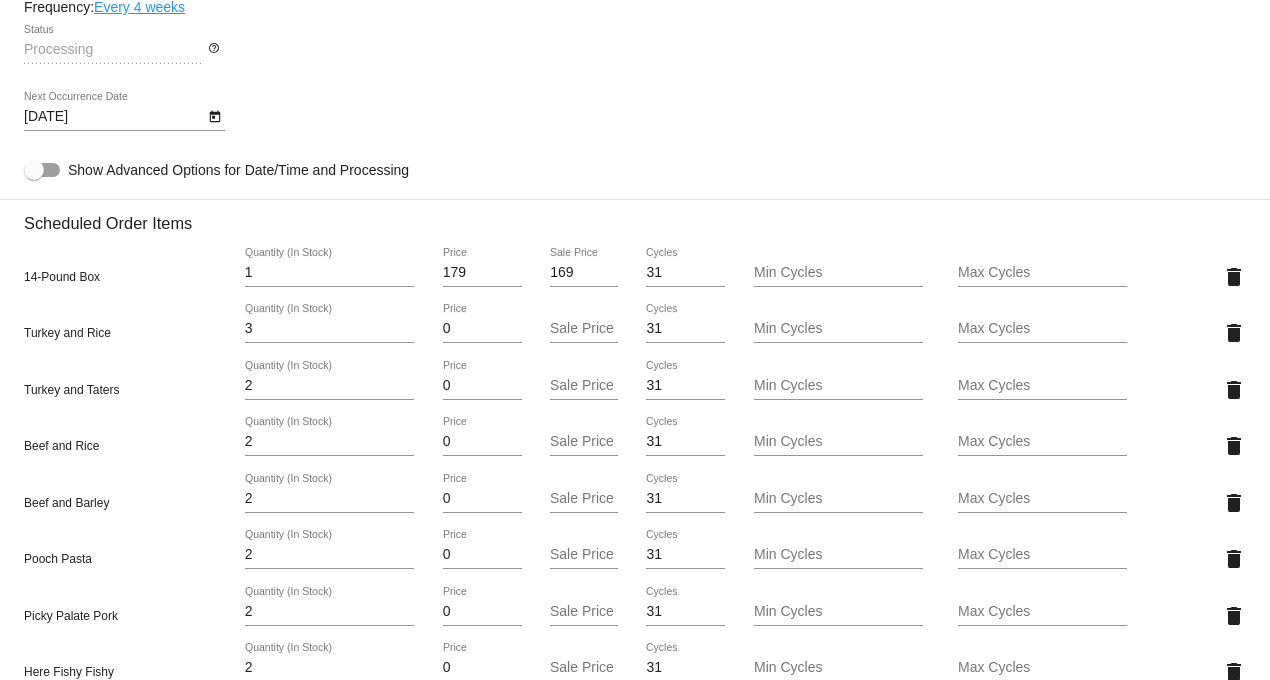 scroll, scrollTop: 1222, scrollLeft: 0, axis: vertical 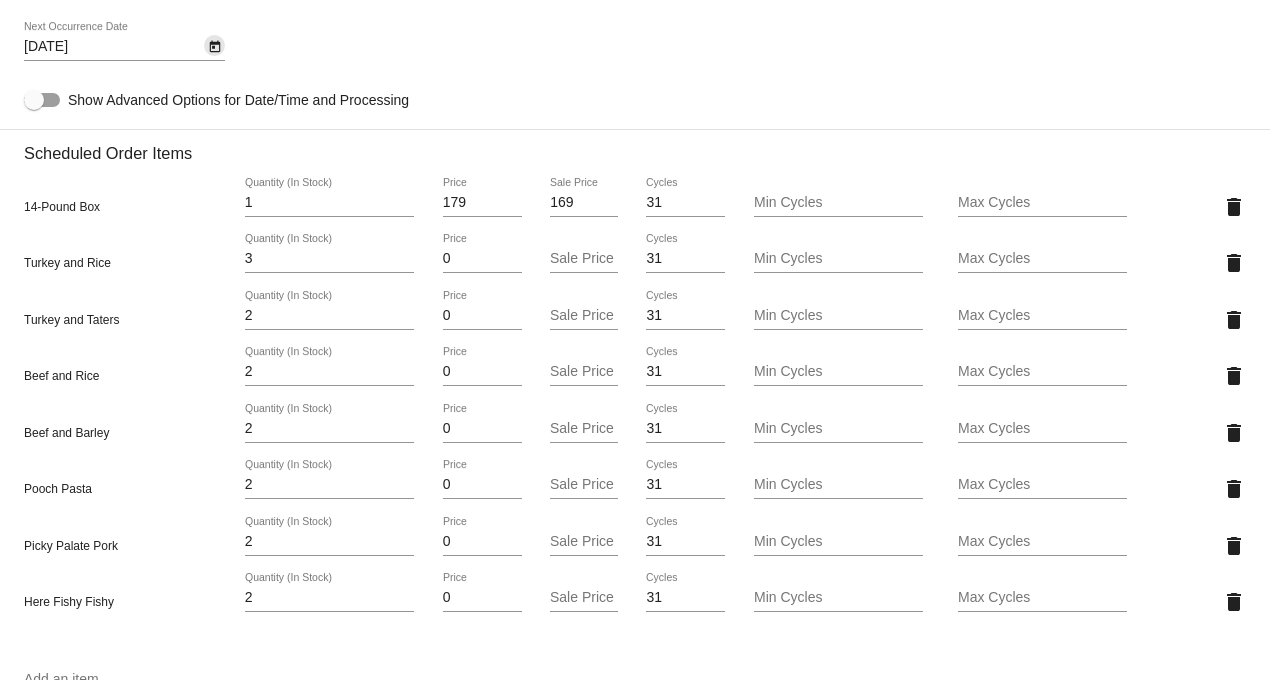 click 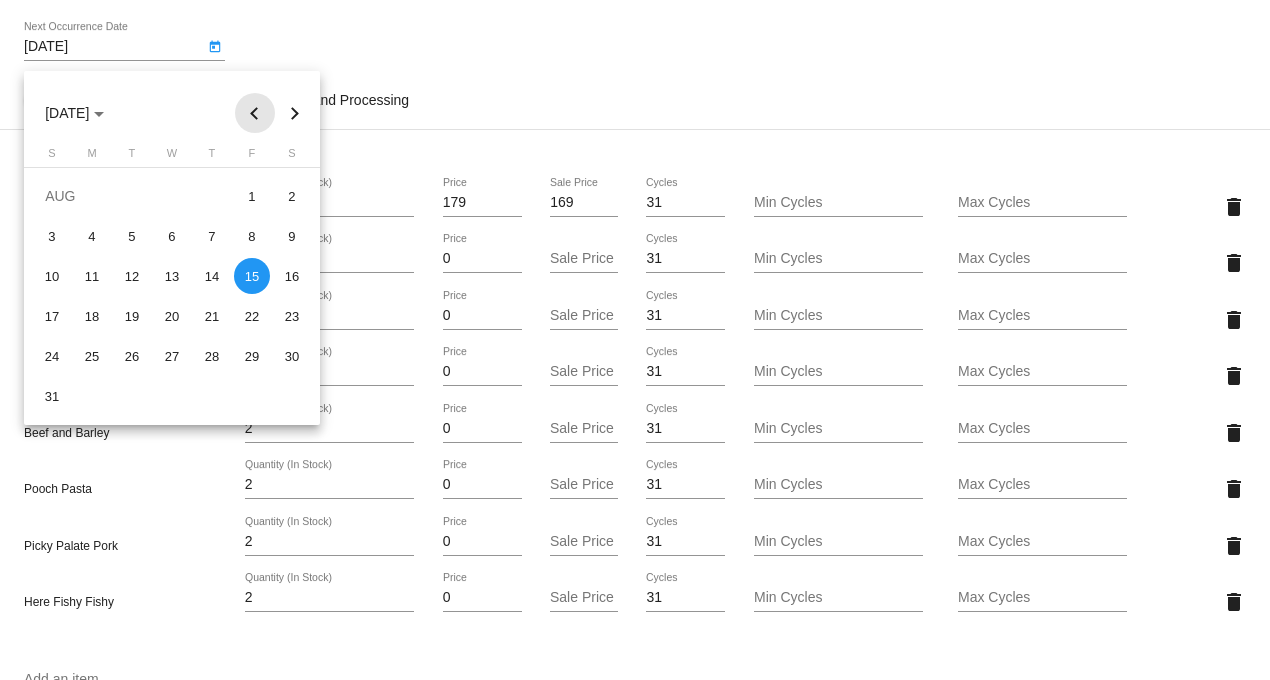 click at bounding box center (255, 113) 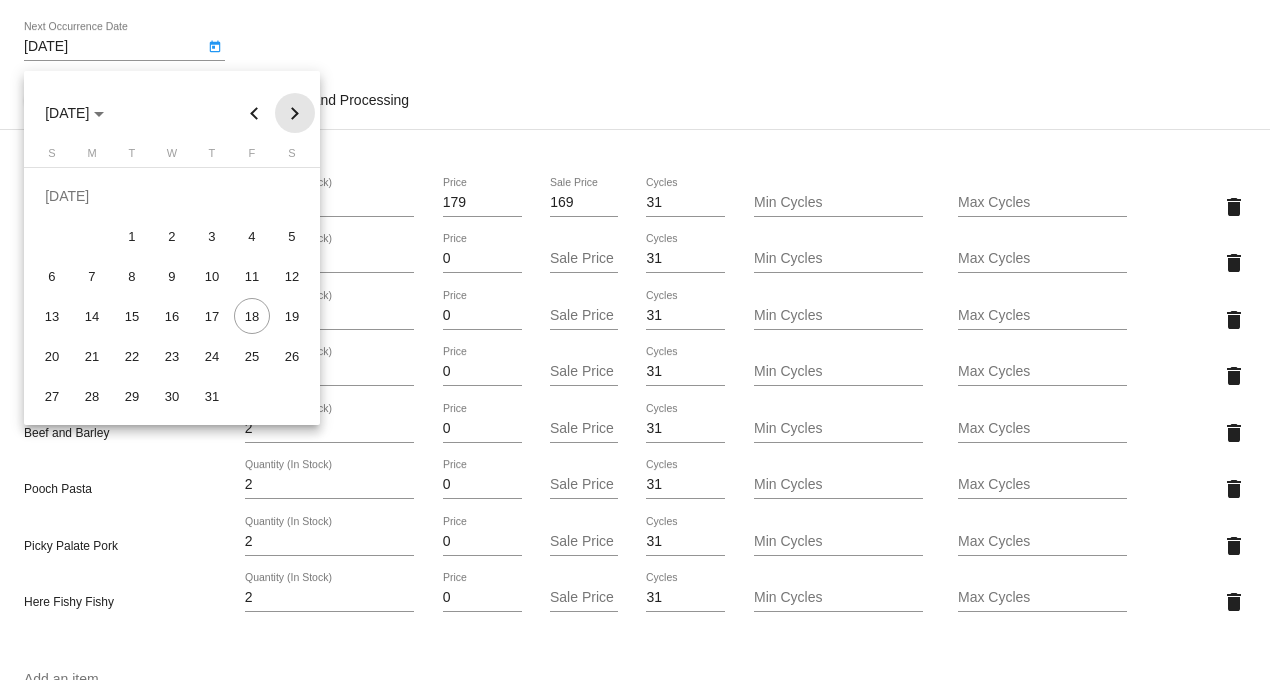 click at bounding box center (295, 113) 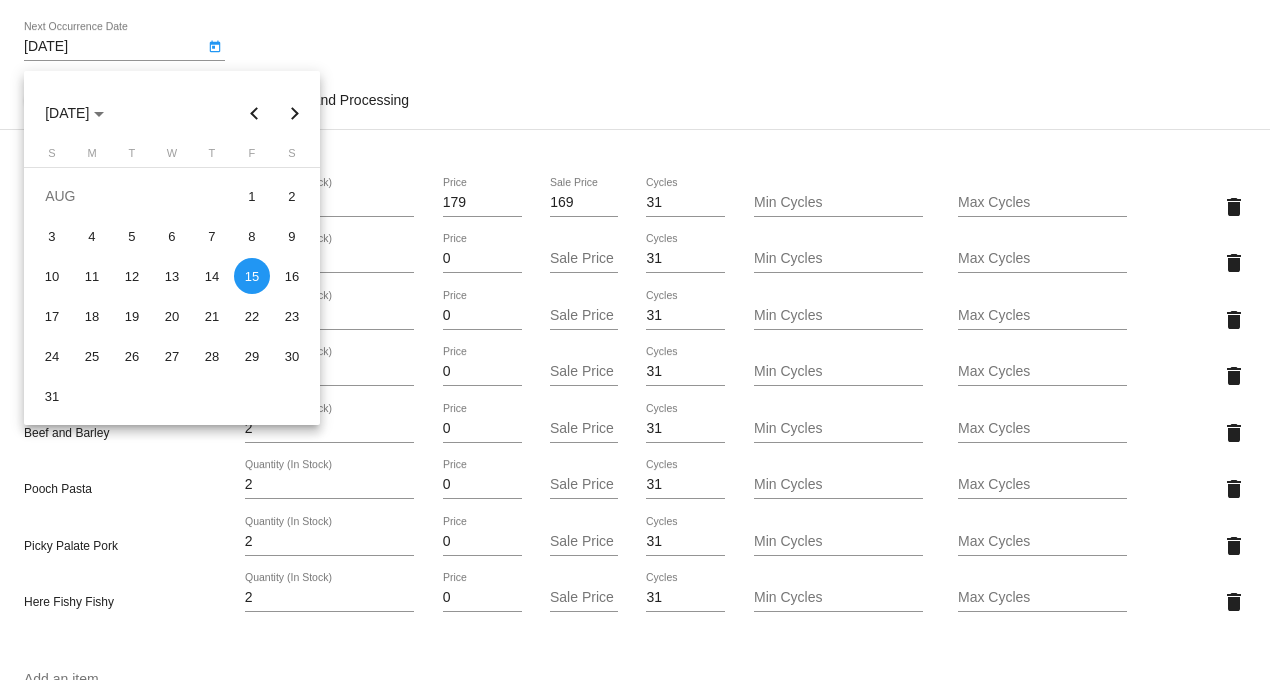 click at bounding box center (635, 340) 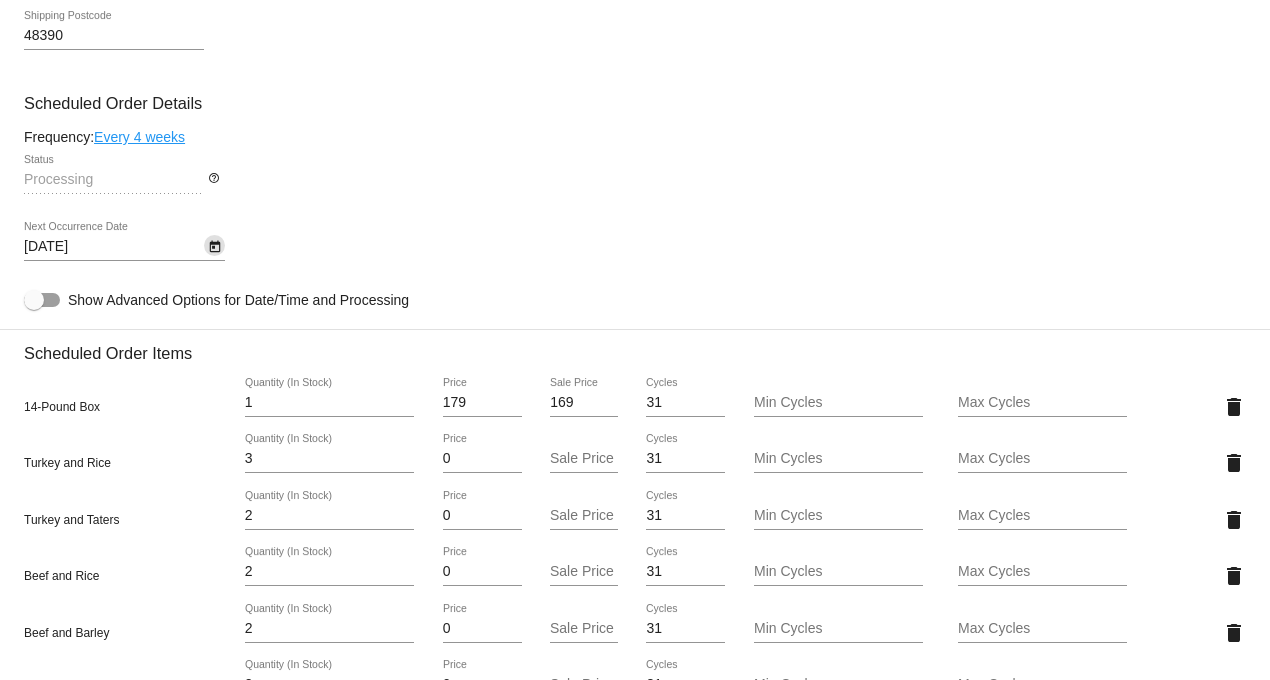 scroll, scrollTop: 1000, scrollLeft: 0, axis: vertical 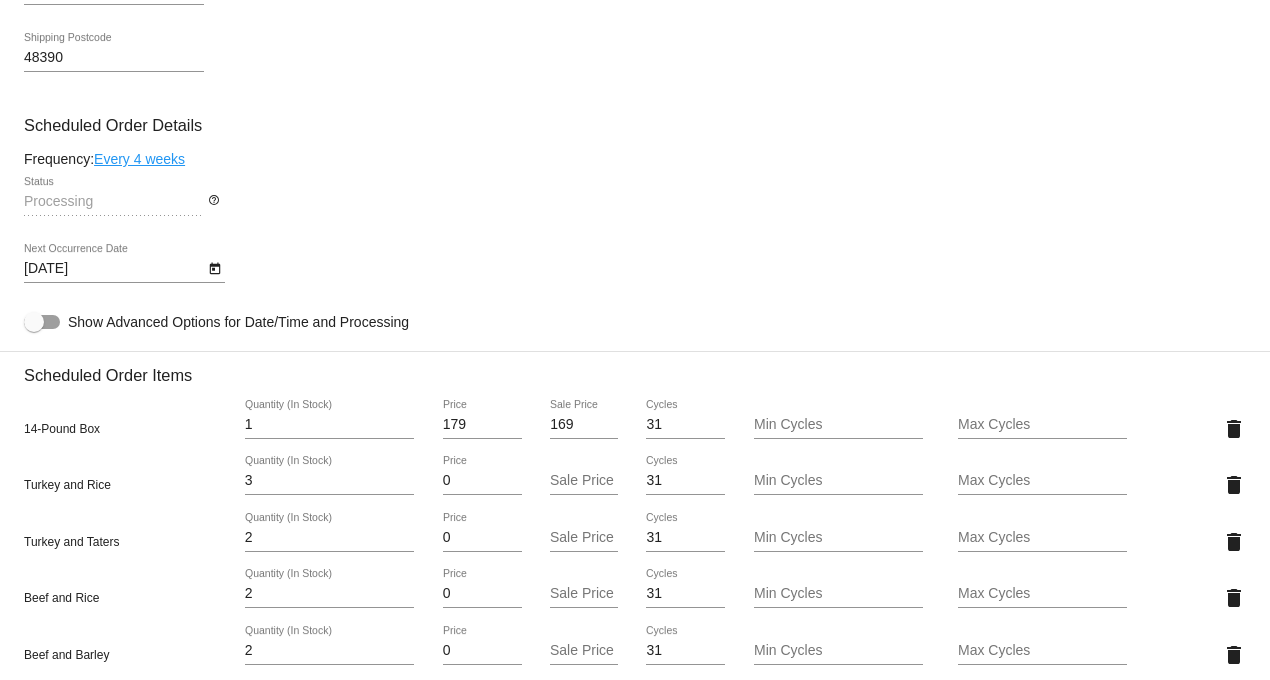 click on "Processing
Status
help_outline" 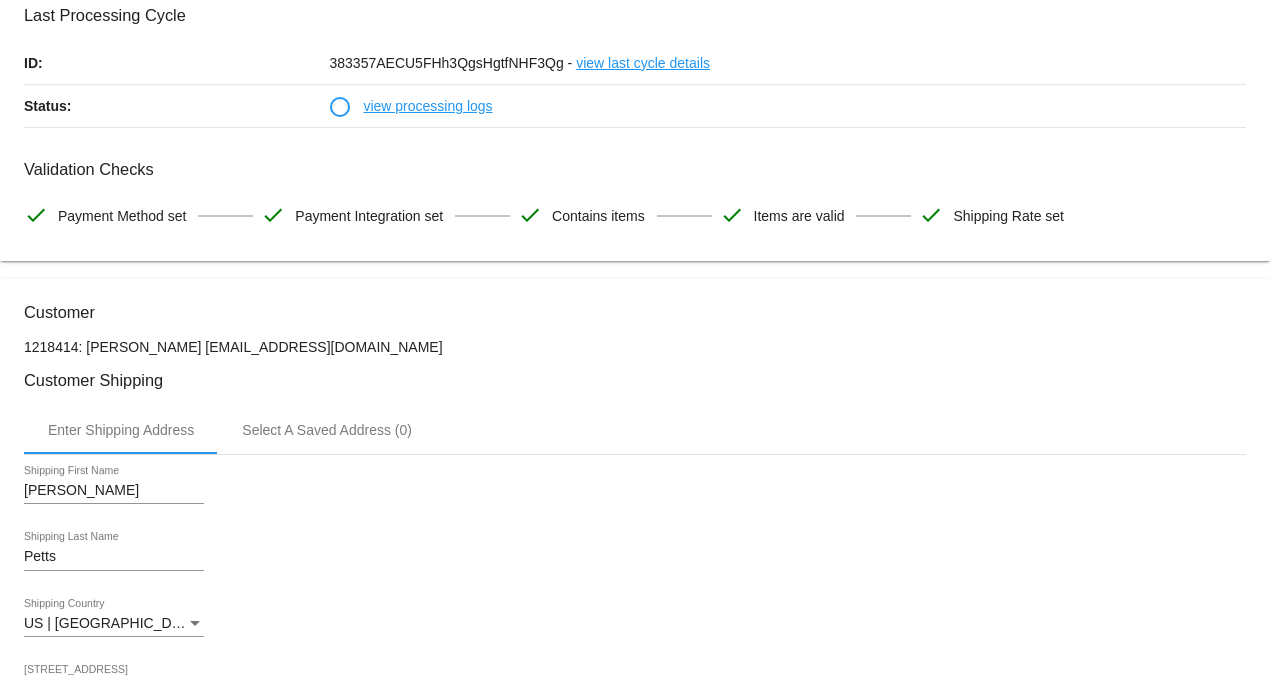 scroll, scrollTop: 0, scrollLeft: 0, axis: both 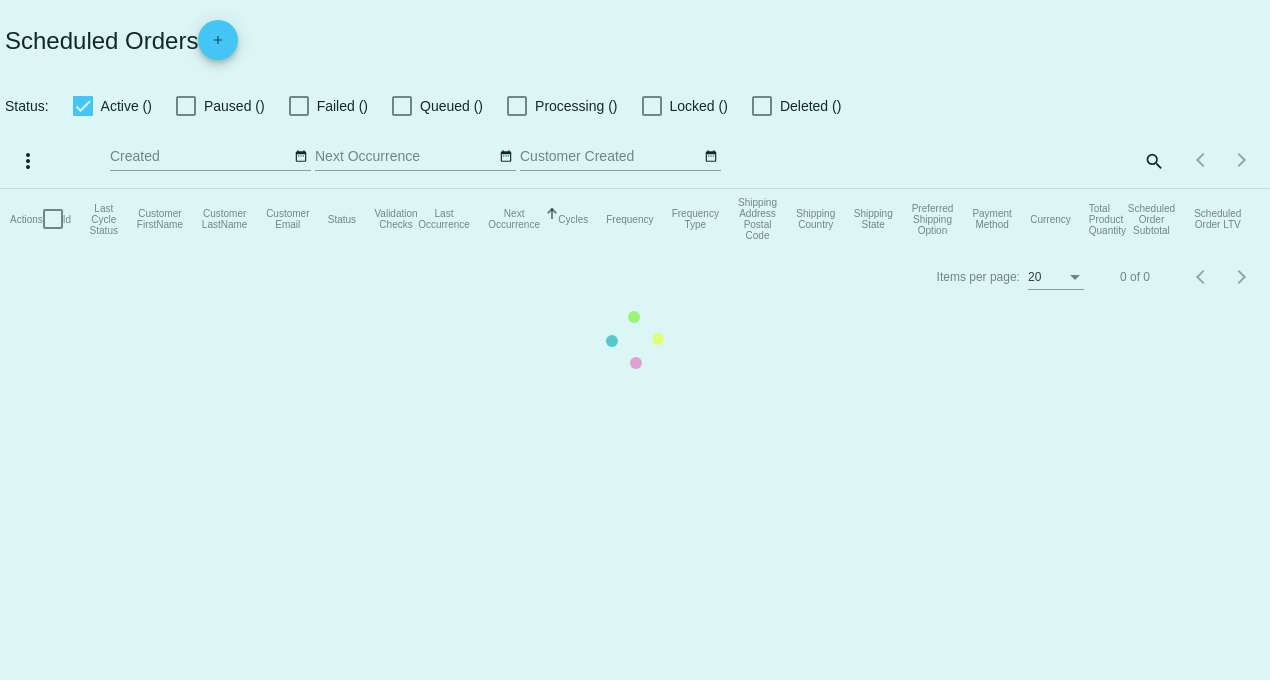 checkbox on "true" 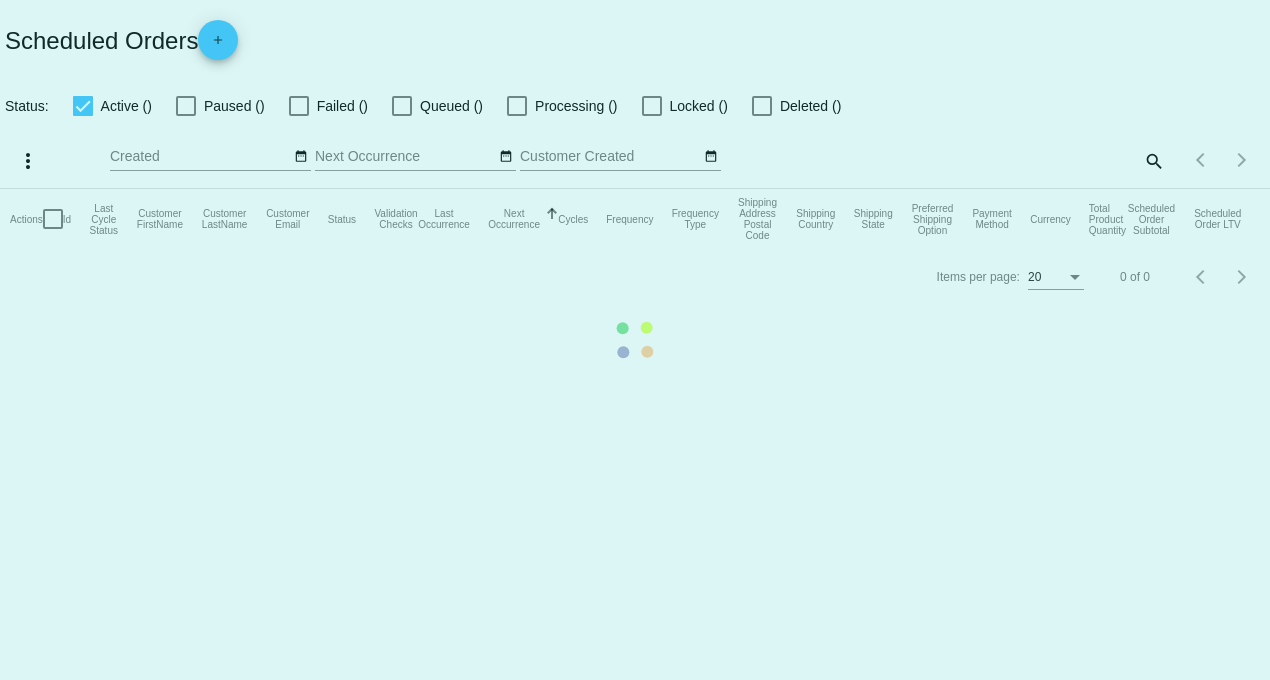 checkbox on "true" 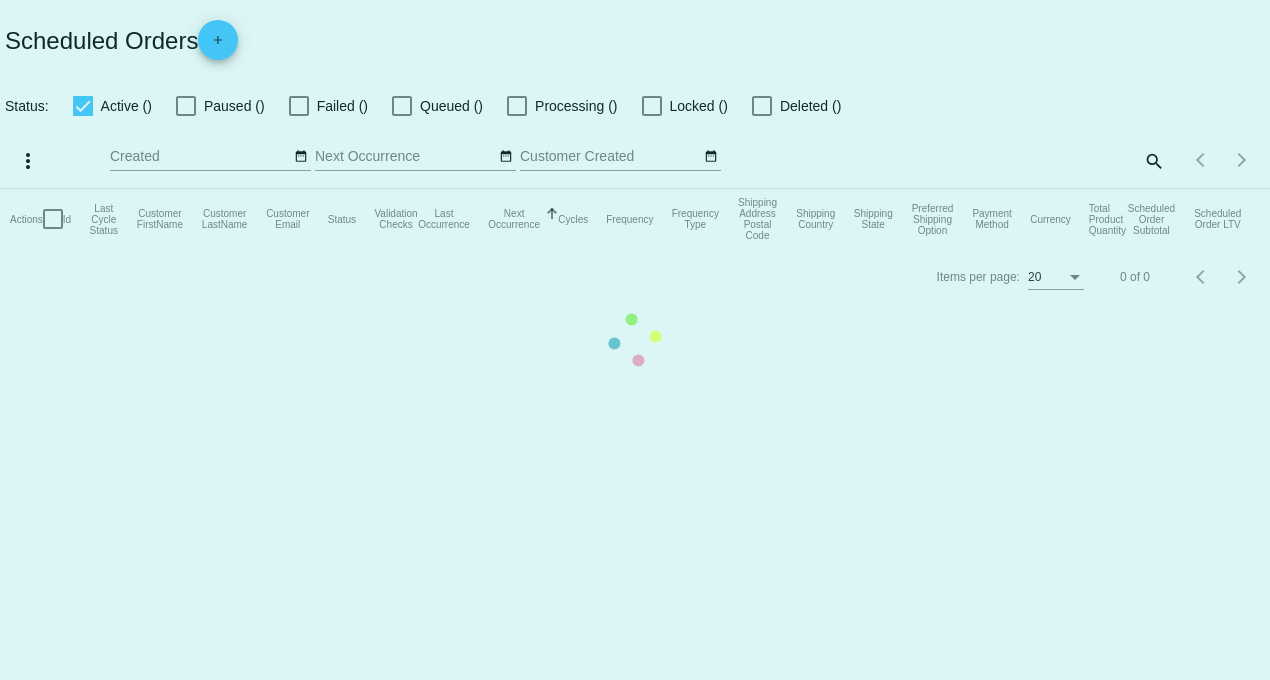 checkbox on "true" 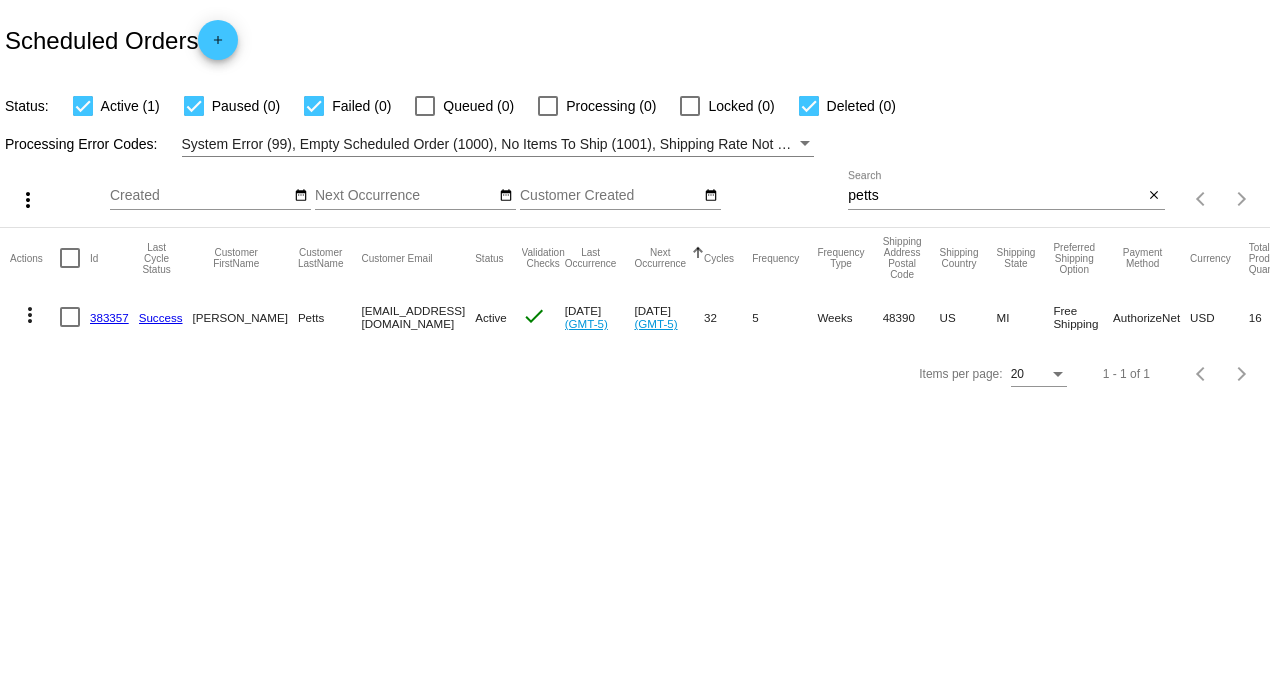 click on "383357" 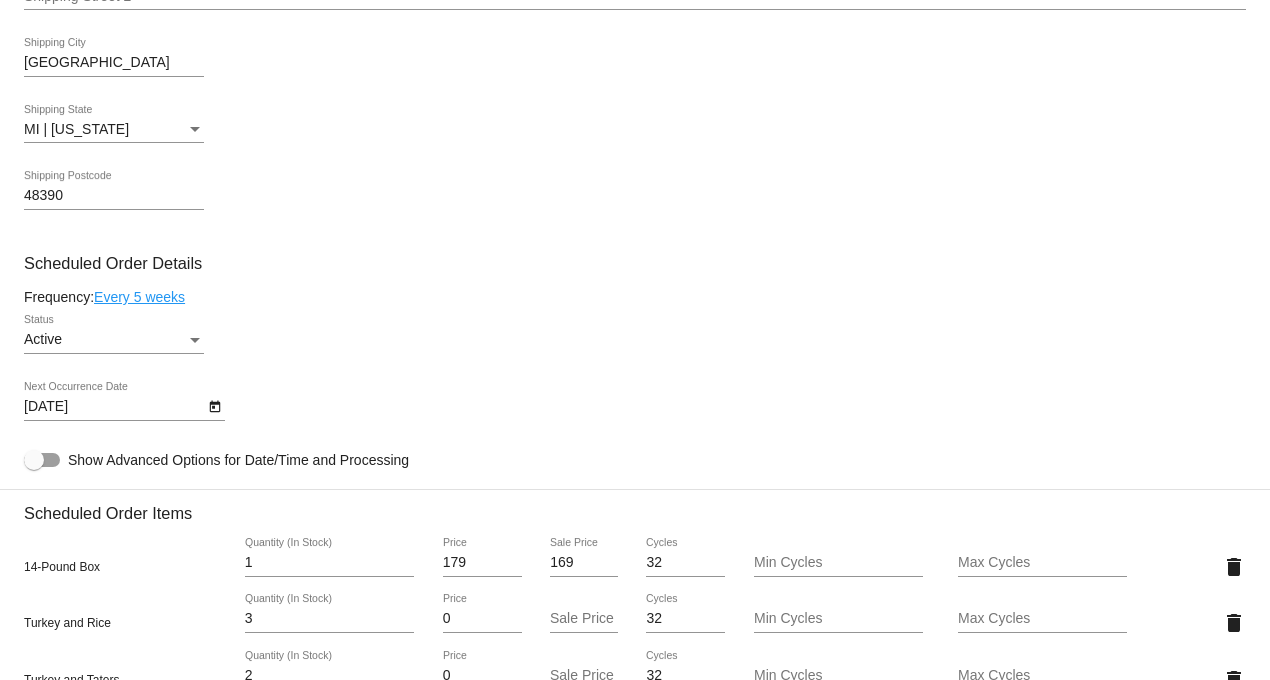 scroll, scrollTop: 1000, scrollLeft: 0, axis: vertical 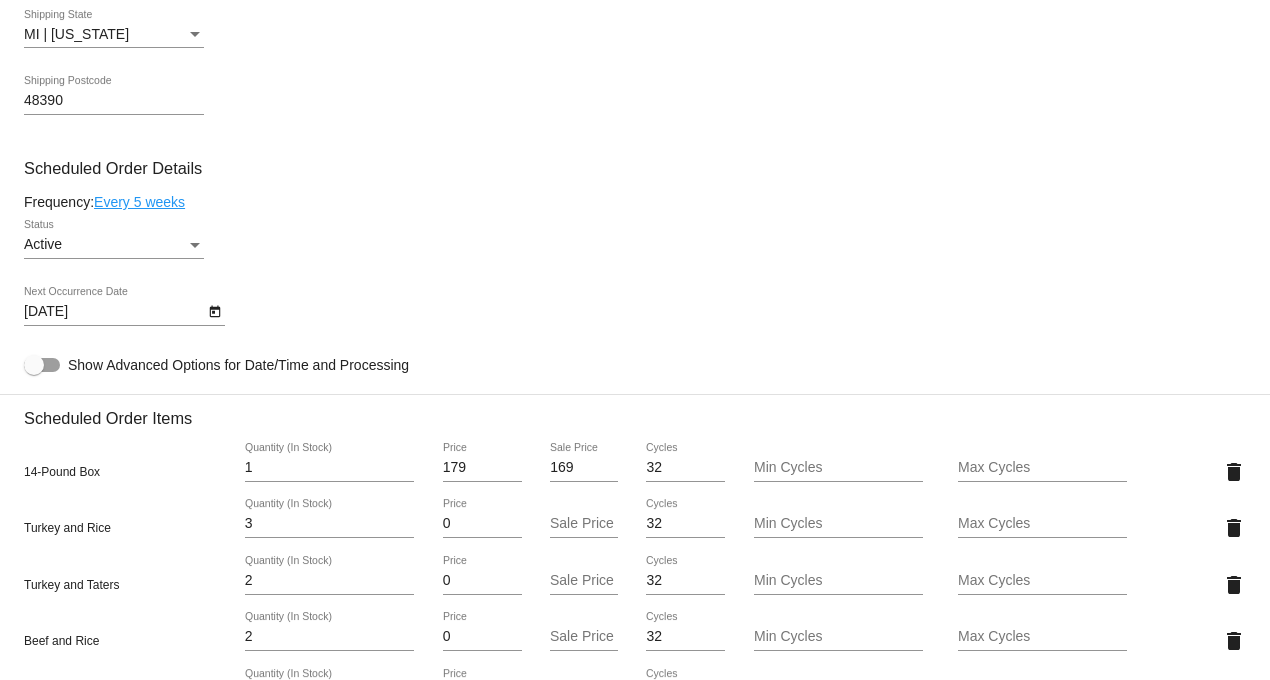 click on "Every 5 weeks" 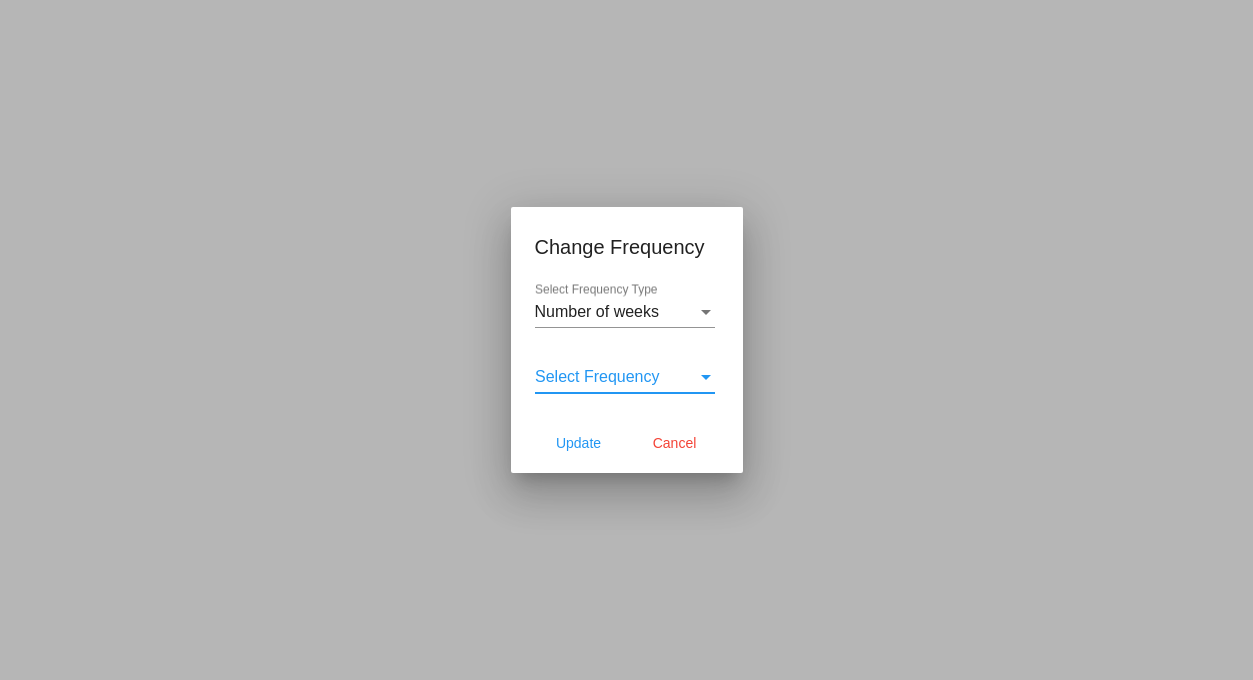 click on "Select Frequency" at bounding box center (597, 376) 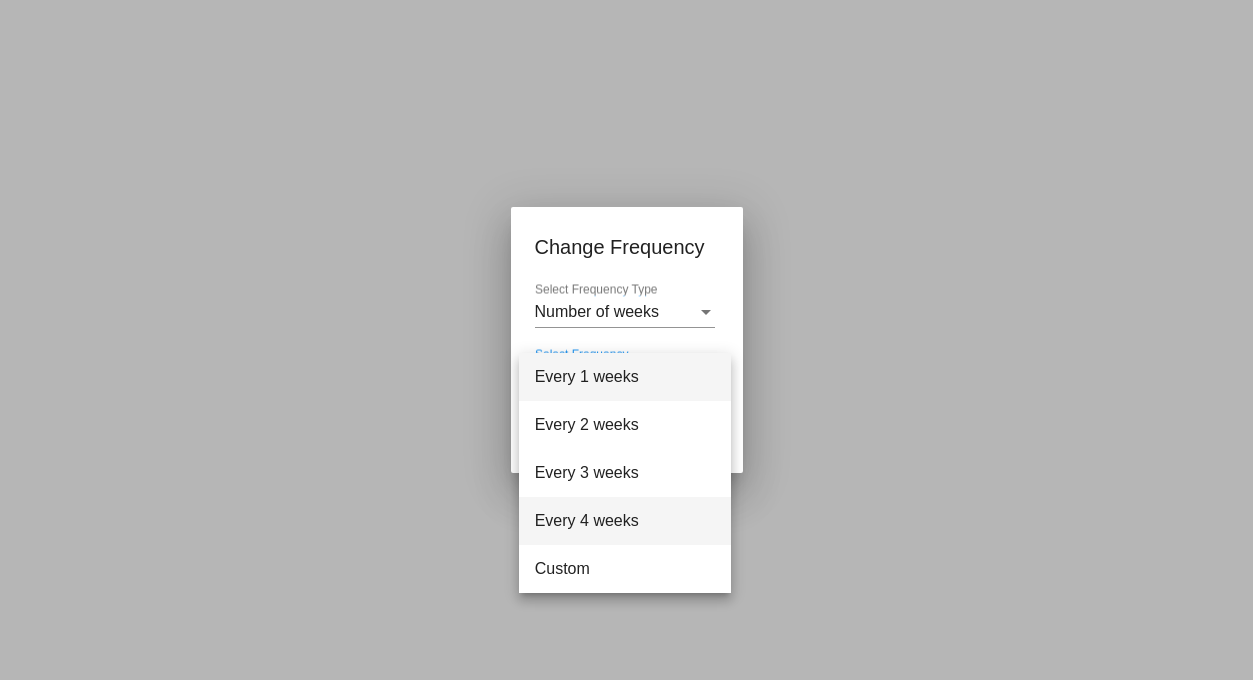 click on "Every 4 weeks" at bounding box center (625, 521) 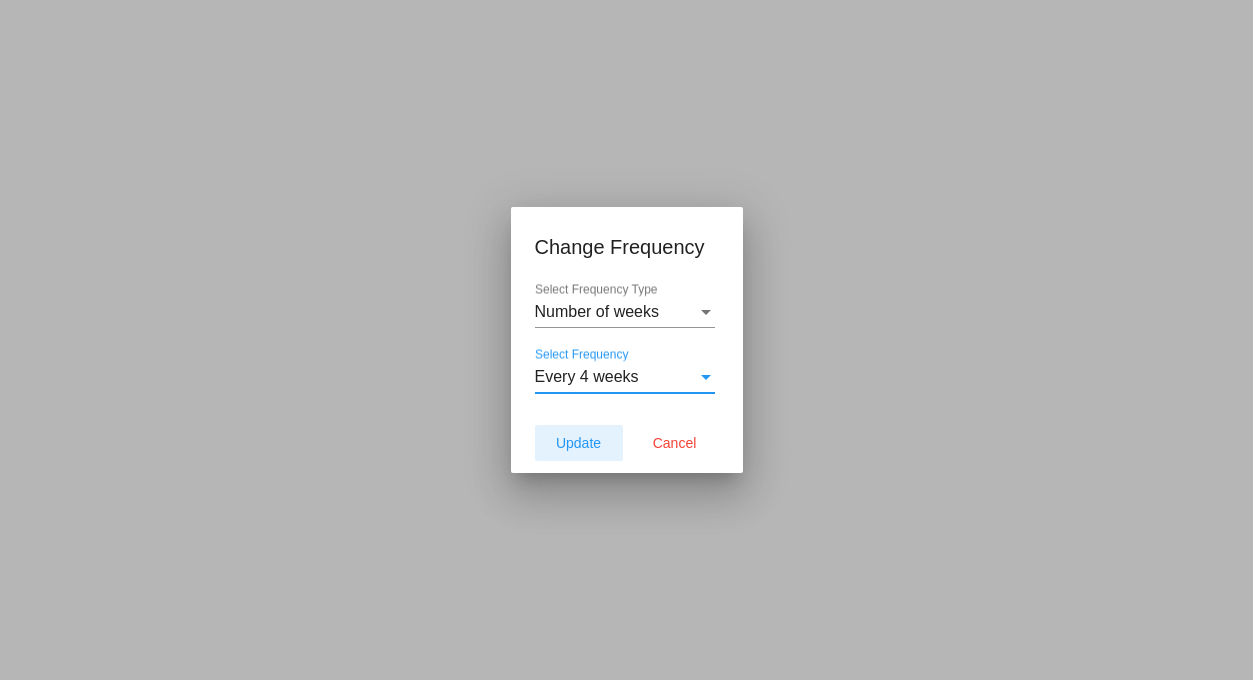 click on "Update" 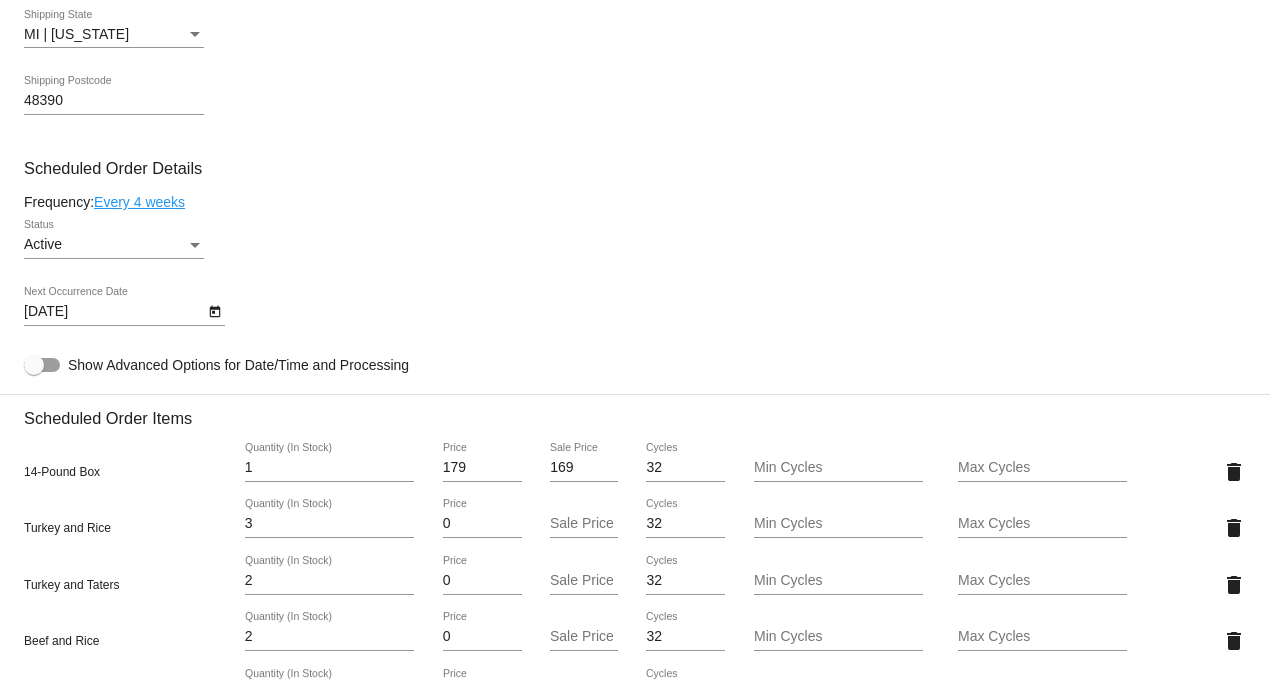 type on "[DATE]" 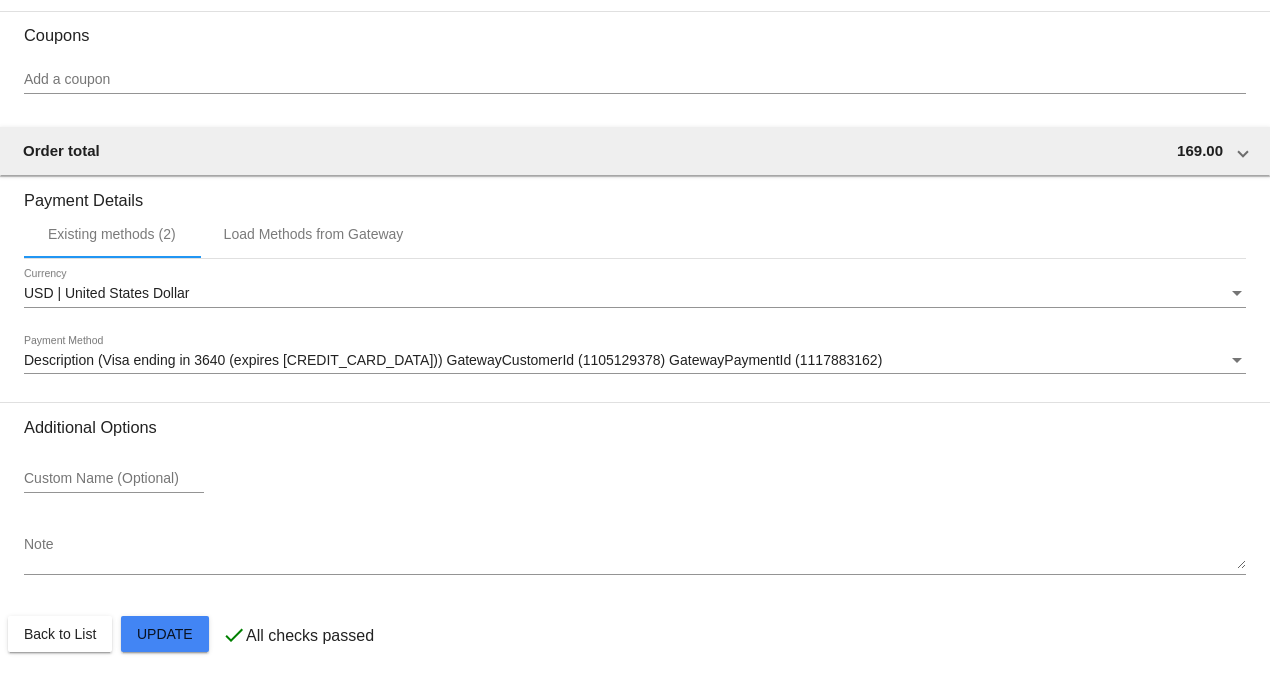 scroll, scrollTop: 2154, scrollLeft: 0, axis: vertical 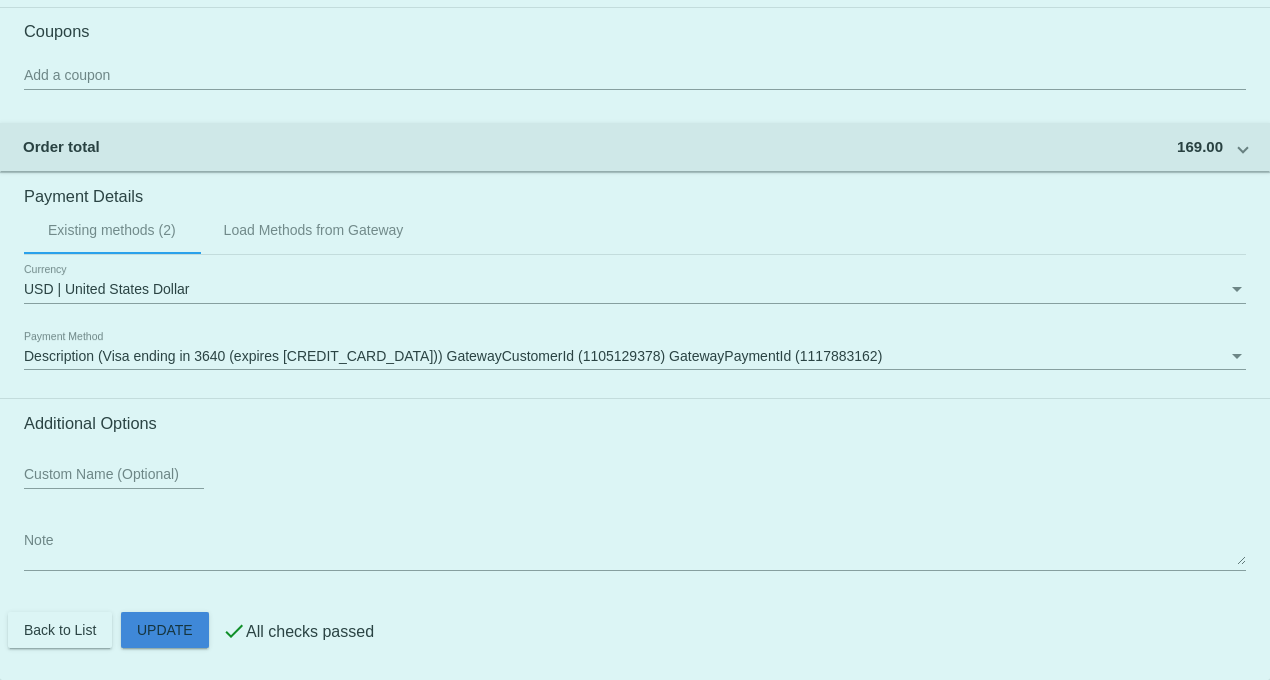 click on "Customer
1218414: [PERSON_NAME]
[EMAIL_ADDRESS][DOMAIN_NAME]
Customer Shipping
Enter Shipping Address Select A Saved Address (0)
[PERSON_NAME]
Shipping First Name
Petts
Shipping Last Name
[GEOGRAPHIC_DATA] | [GEOGRAPHIC_DATA]
Shipping Country
[STREET_ADDRESS]
[STREET_ADDRESS]
[GEOGRAPHIC_DATA]
[GEOGRAPHIC_DATA]
[GEOGRAPHIC_DATA] | [US_STATE]
Shipping State
48390
Shipping Postcode
Scheduled Order Details
Frequency:
Every 4 weeks
Active
Status
1" 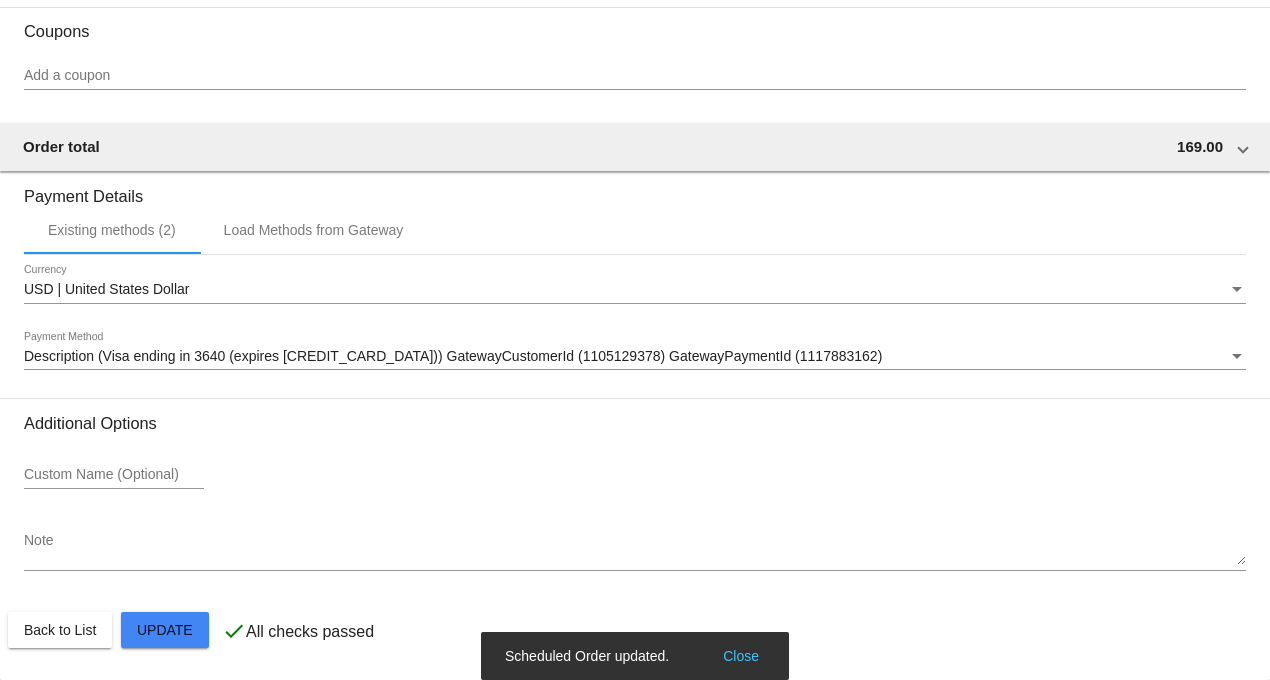 scroll, scrollTop: 0, scrollLeft: 0, axis: both 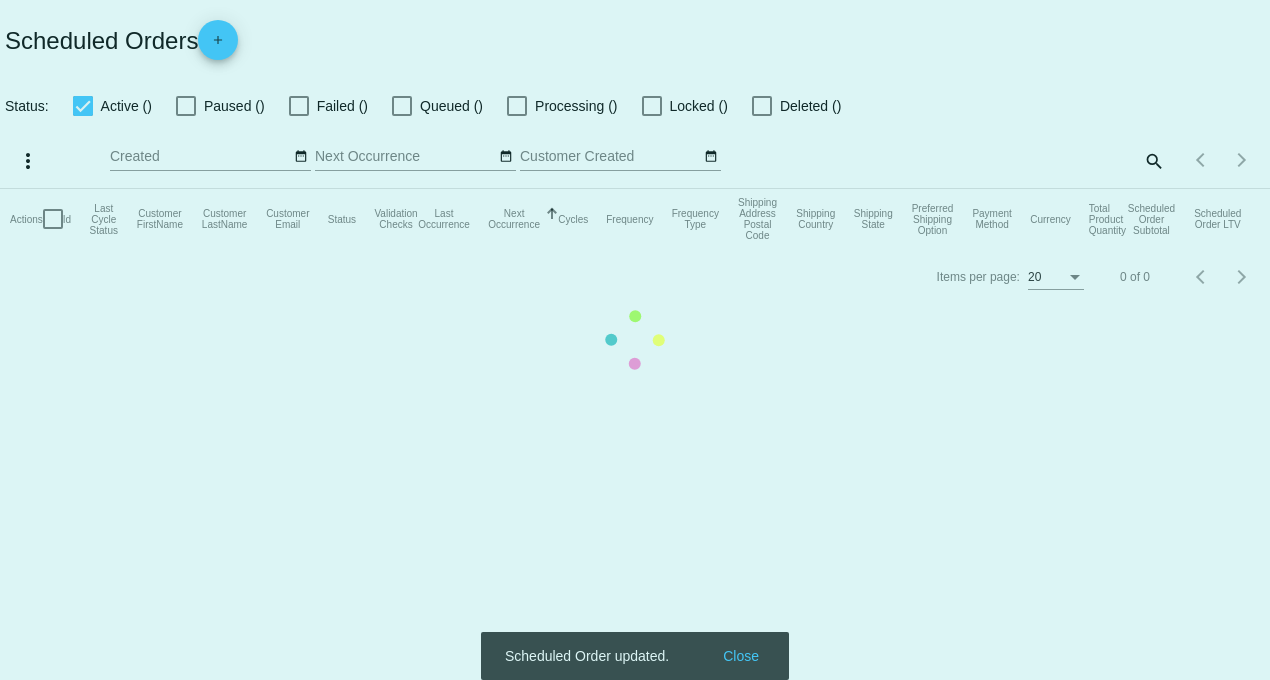 checkbox on "true" 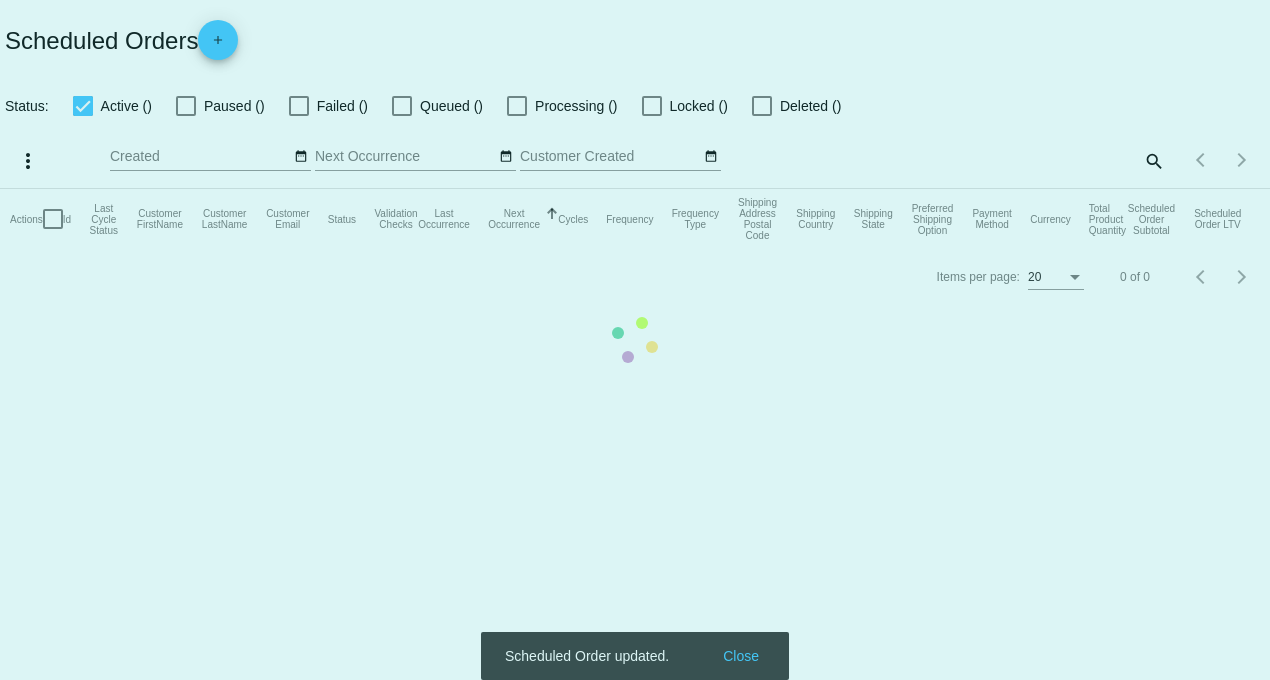 checkbox on "true" 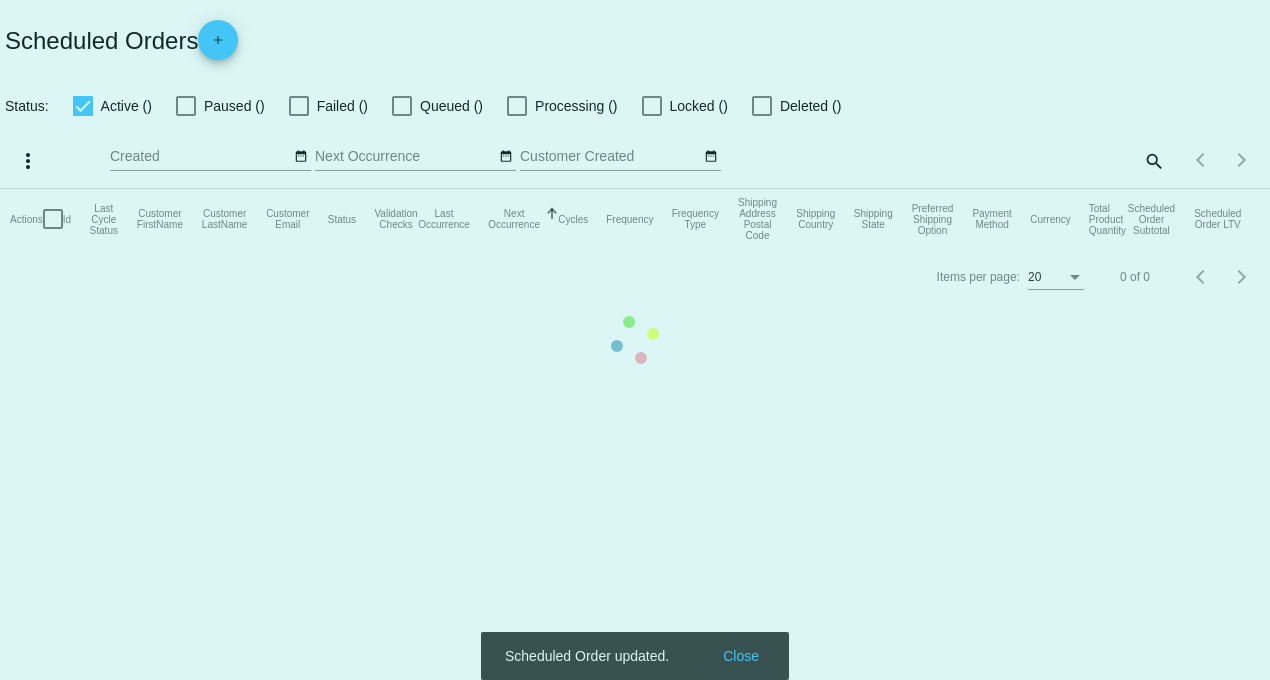 checkbox on "true" 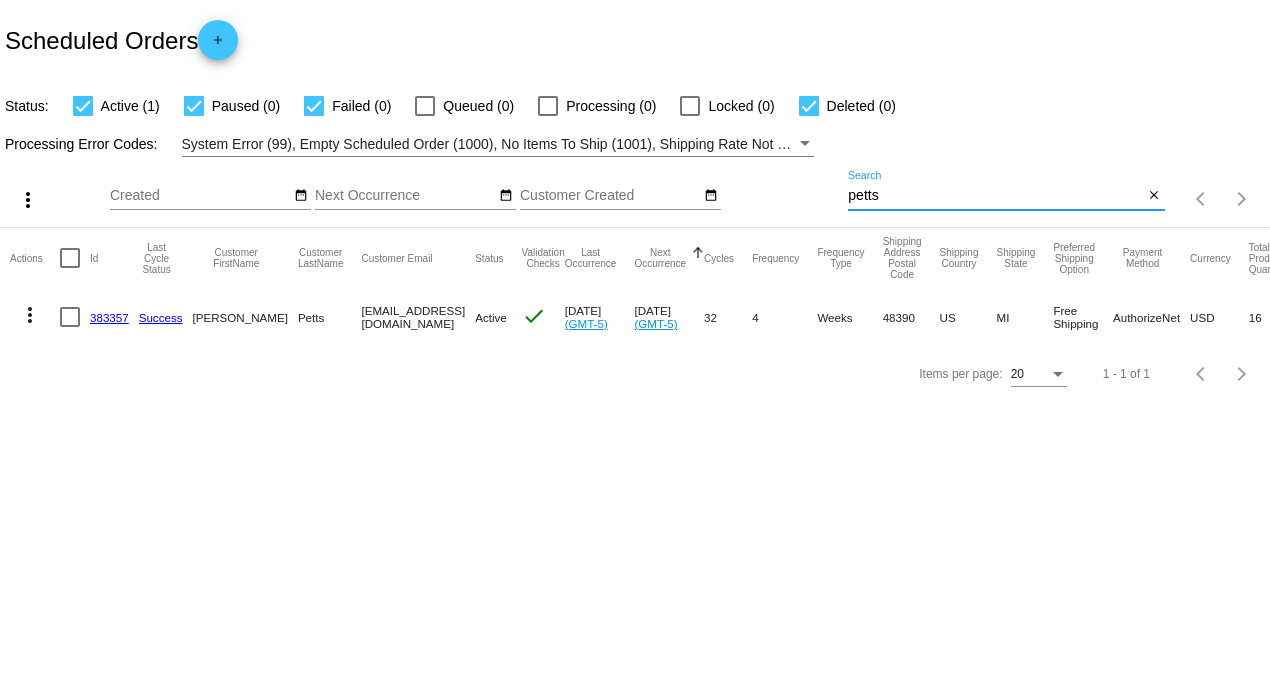drag, startPoint x: 911, startPoint y: 200, endPoint x: 777, endPoint y: 197, distance: 134.03358 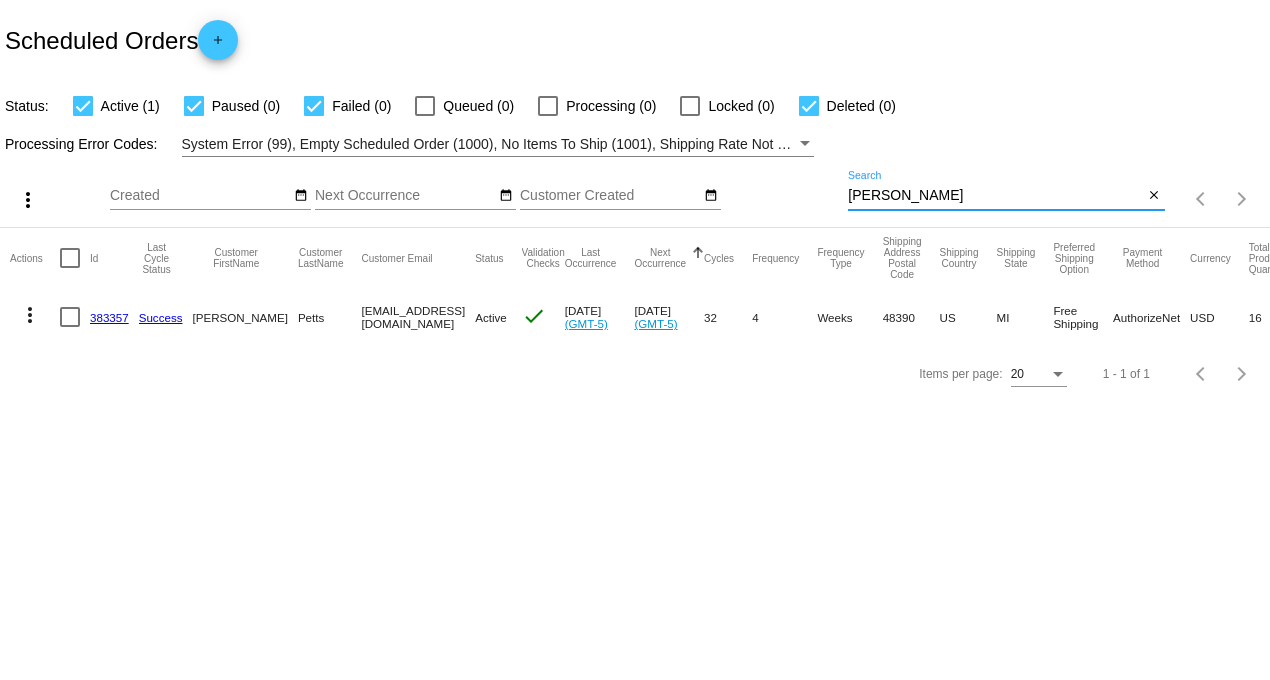 type on "[PERSON_NAME]" 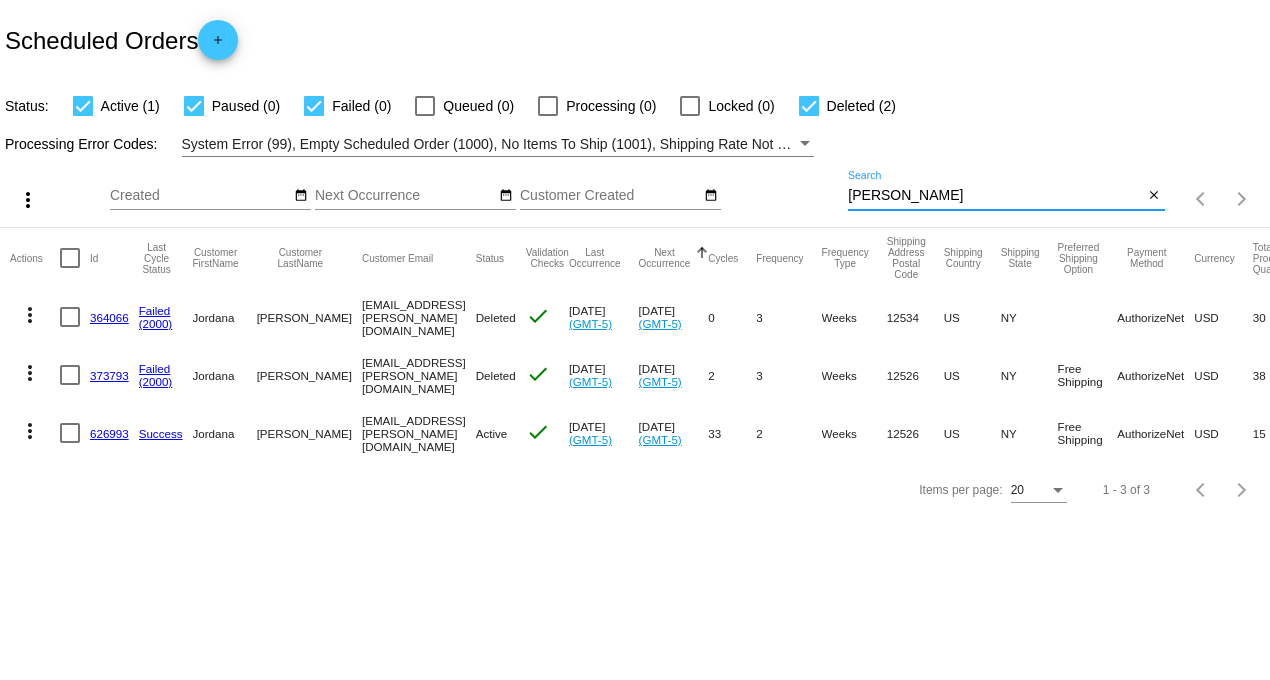 click on "626993" 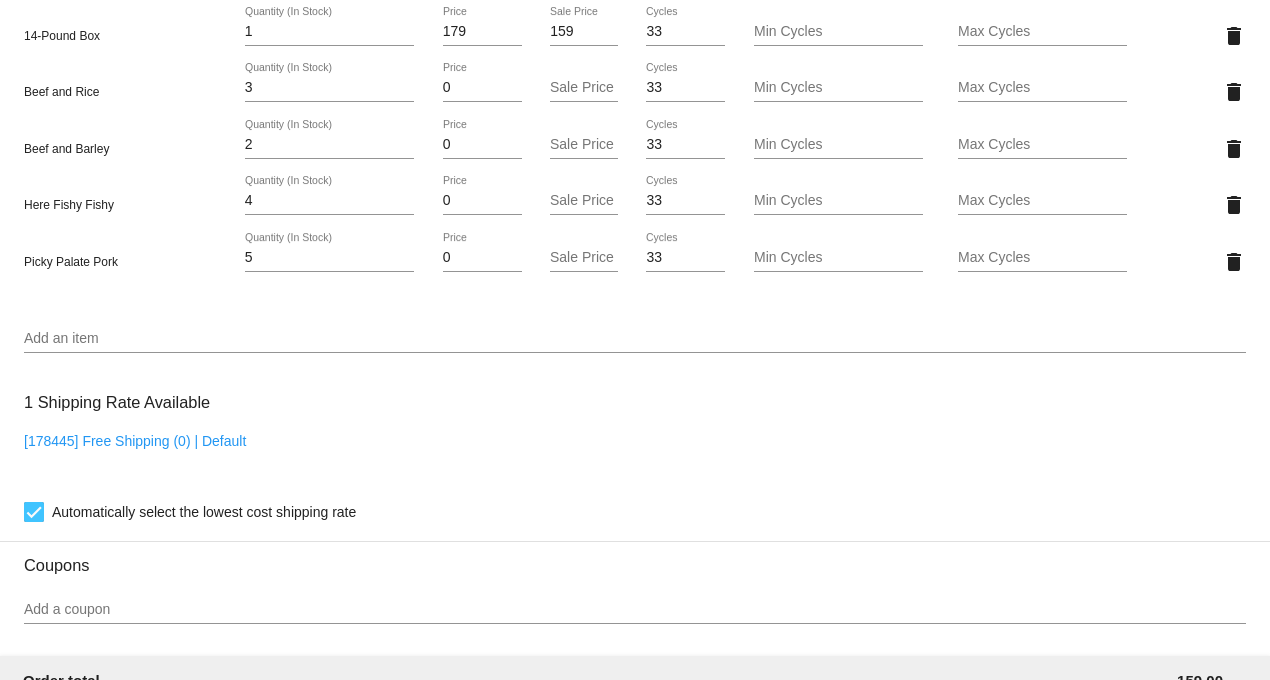 scroll, scrollTop: 1555, scrollLeft: 0, axis: vertical 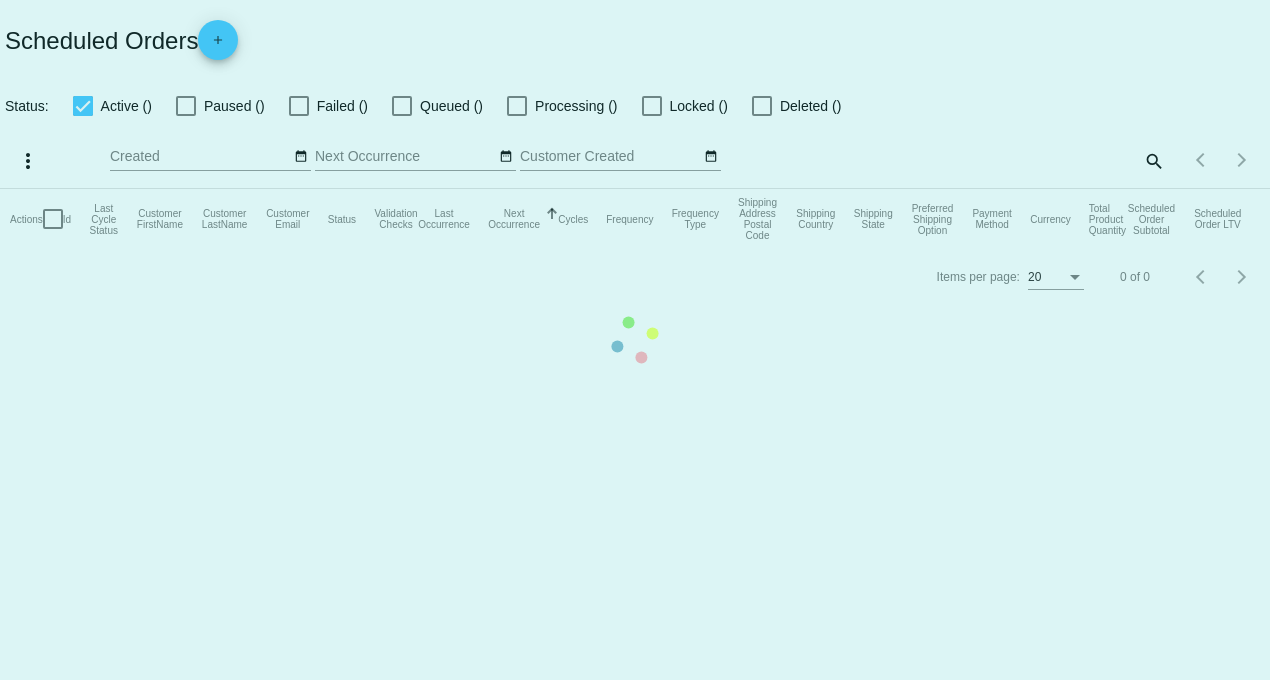 checkbox on "true" 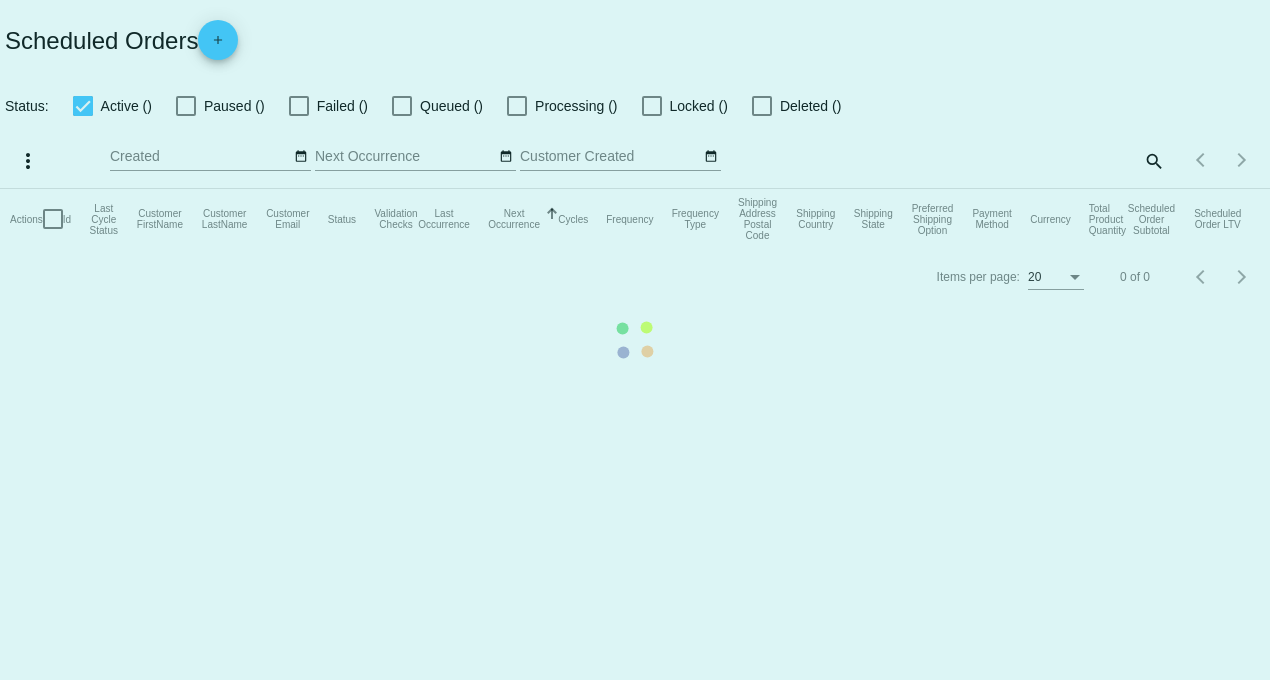 checkbox on "true" 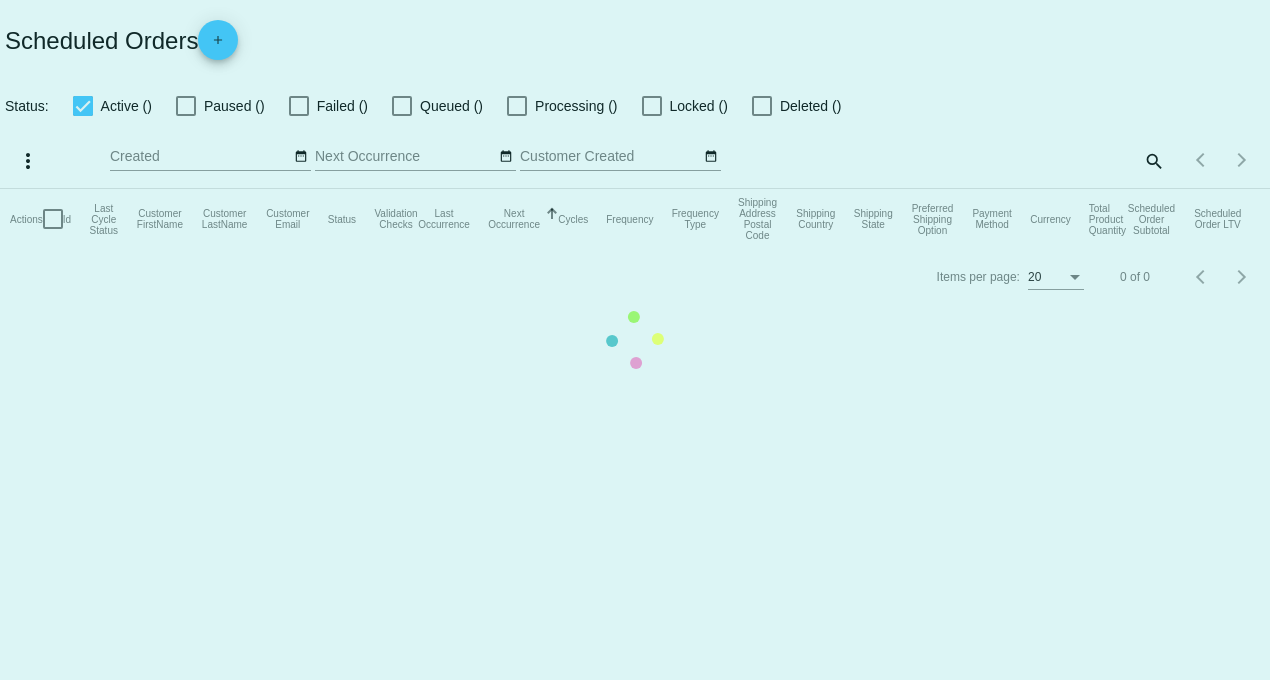 checkbox on "true" 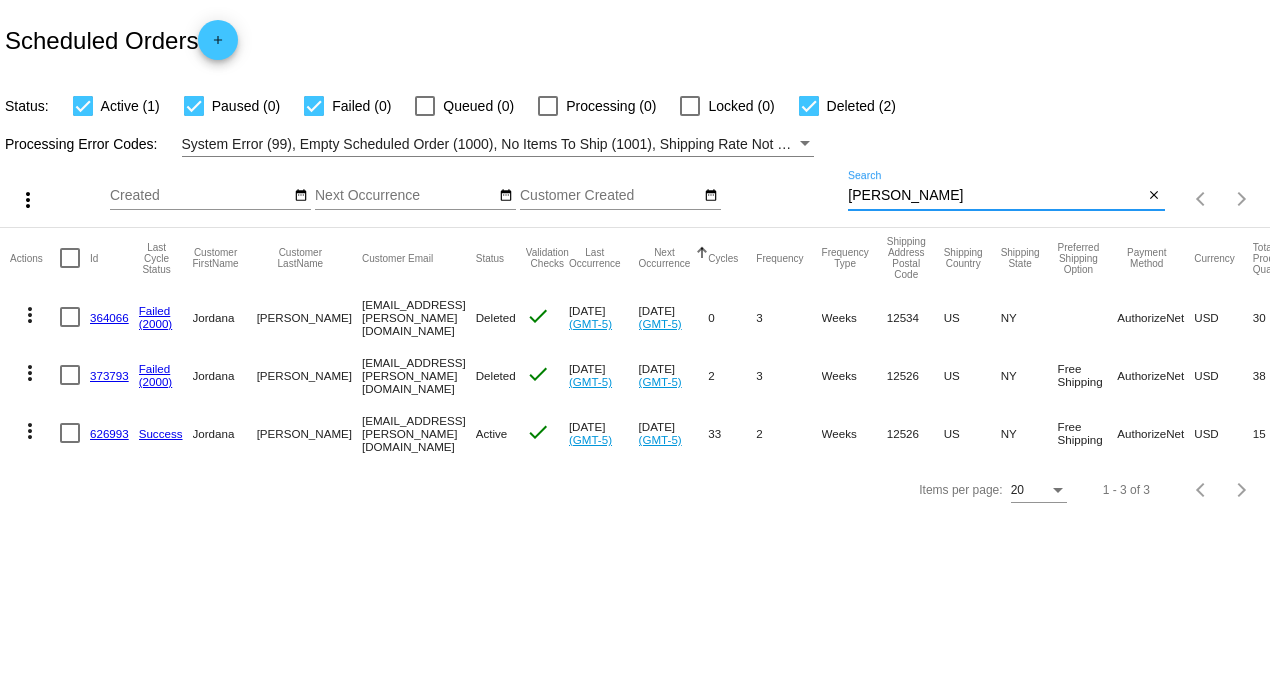 drag, startPoint x: 908, startPoint y: 197, endPoint x: 770, endPoint y: 196, distance: 138.00362 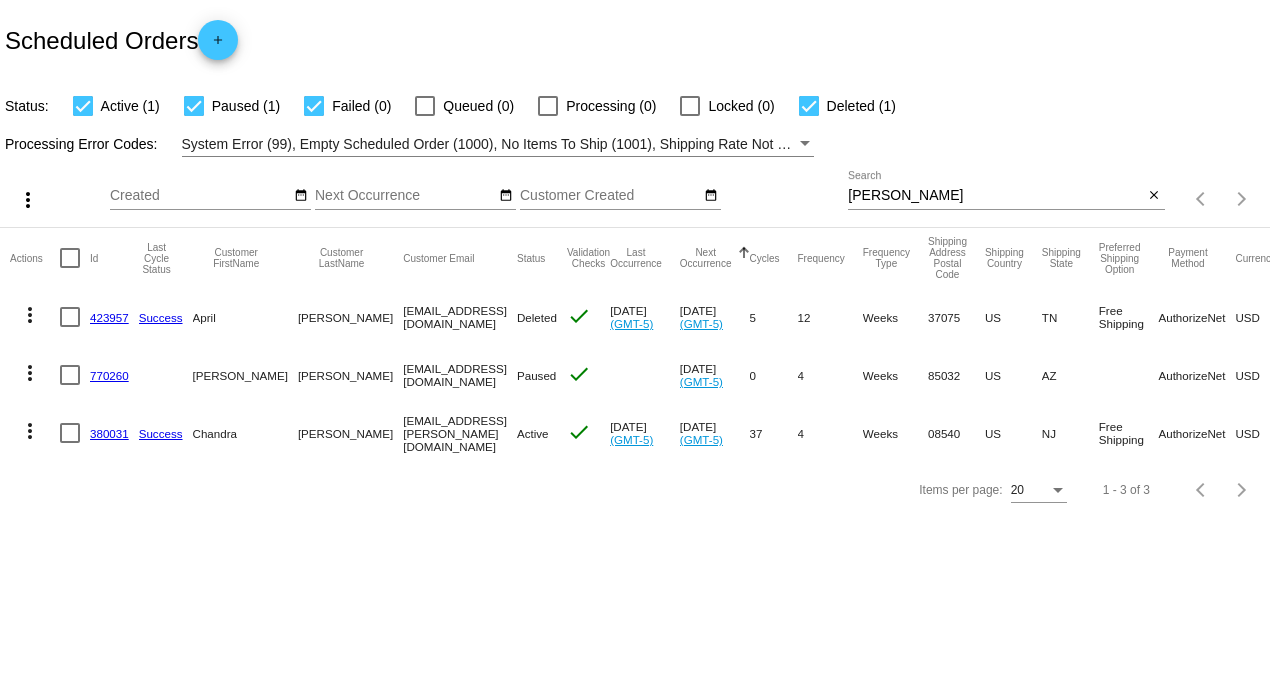 click on "380031" 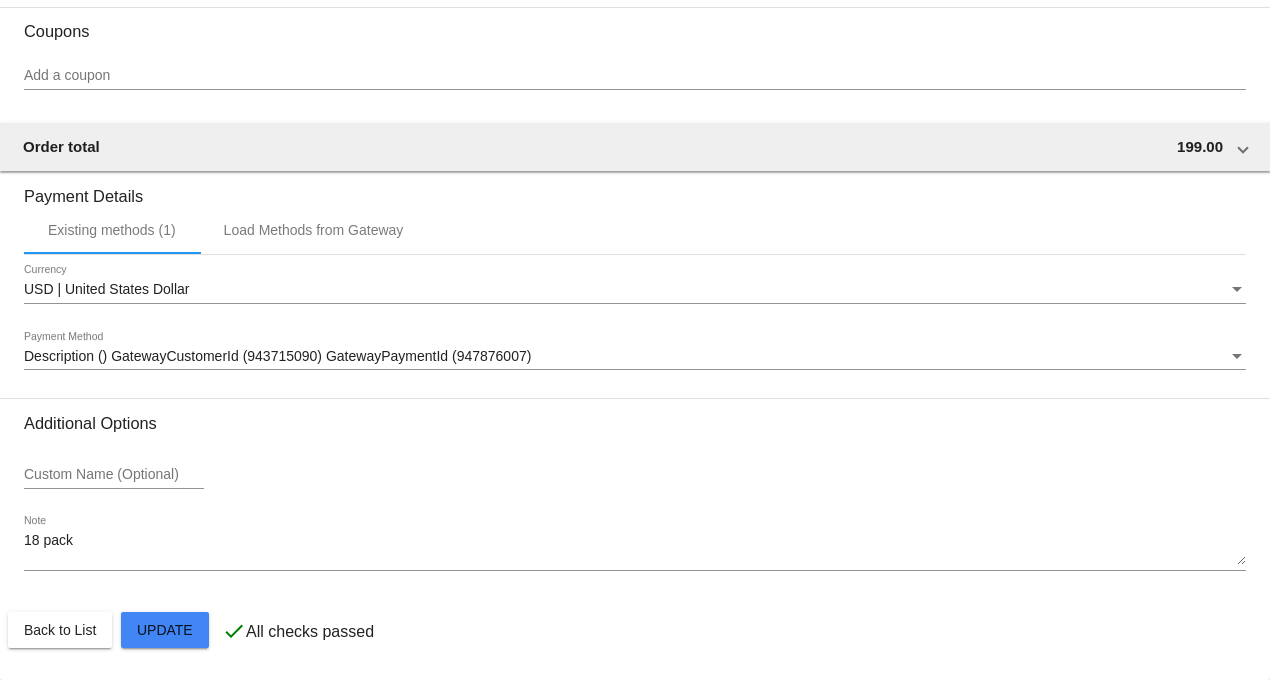scroll, scrollTop: 2041, scrollLeft: 0, axis: vertical 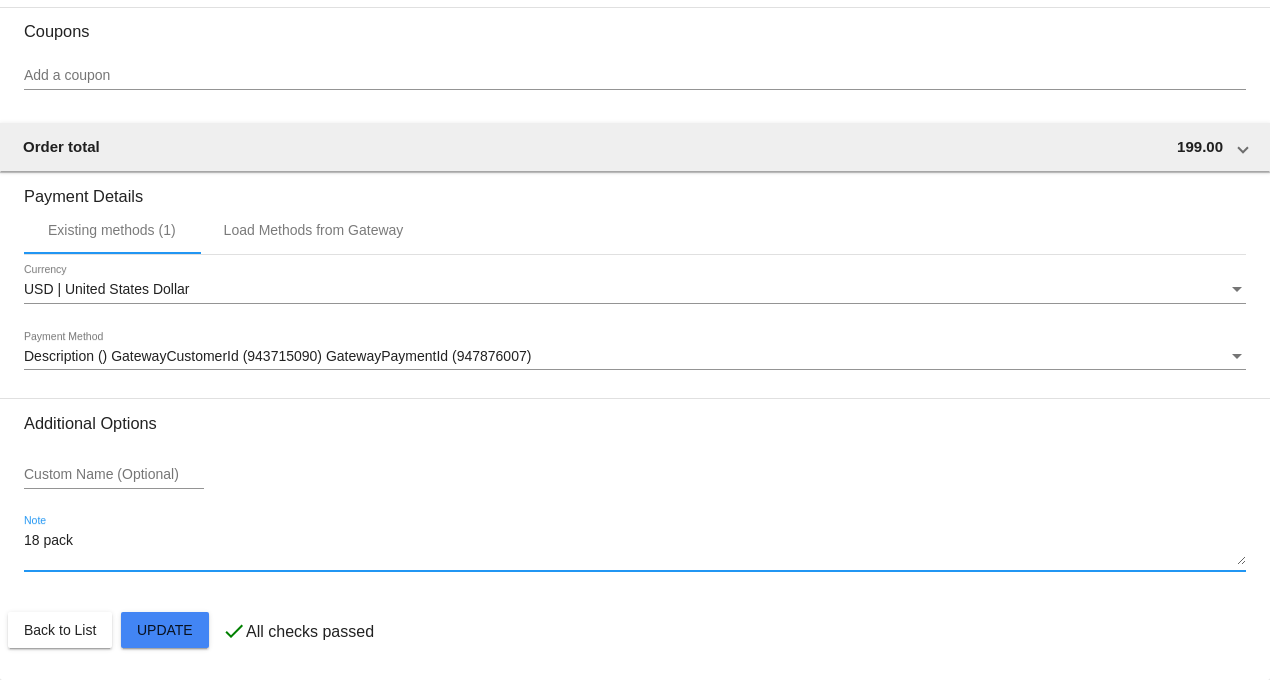 click on "18 pack" at bounding box center [635, 549] 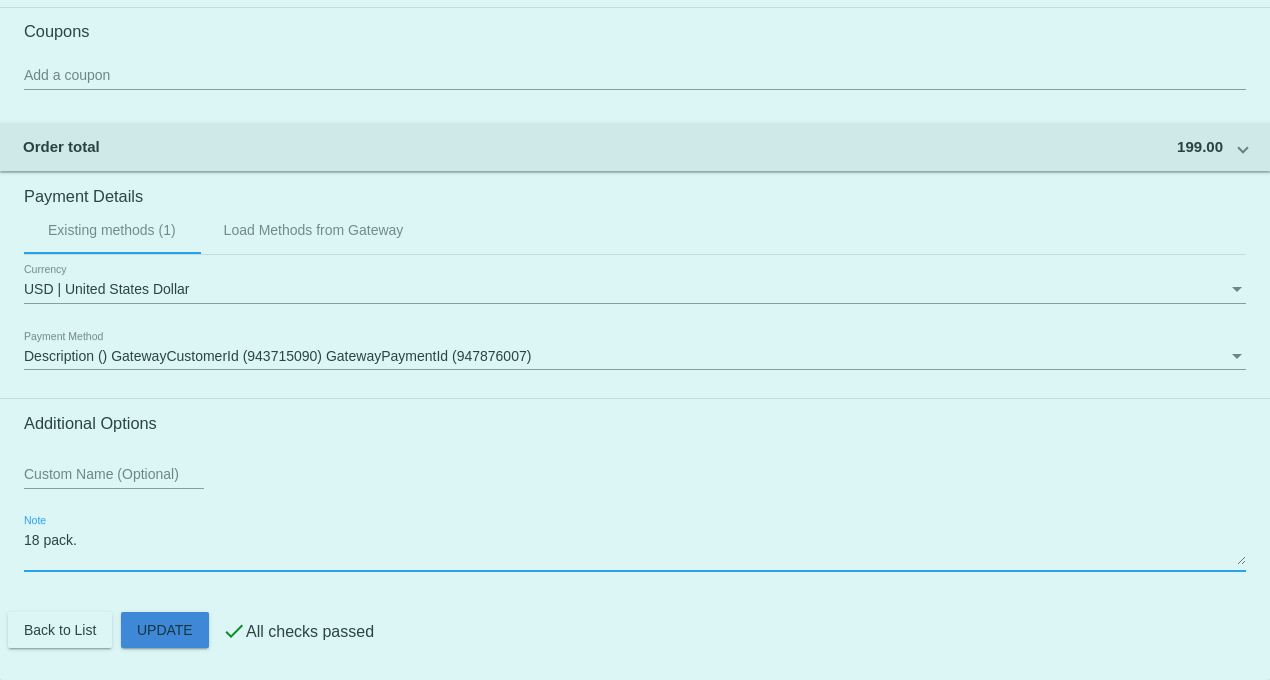 click on "Customer
1215411: [PERSON_NAME]
[PERSON_NAME][EMAIL_ADDRESS][PERSON_NAME][DOMAIN_NAME]
Customer Shipping
Enter Shipping Address Select A Saved Address (0)
Chandra
Shipping First Name
[PERSON_NAME]
Shipping Last Name
[GEOGRAPHIC_DATA] | [GEOGRAPHIC_DATA]
Shipping Country
[STREET_ADDRESS]
[STREET_ADDRESS]
[GEOGRAPHIC_DATA]
[GEOGRAPHIC_DATA] | [US_STATE]
Shipping State
08540
Shipping Postcode
Scheduled Order Details
Frequency:
Every 4 weeks
Active
Status" 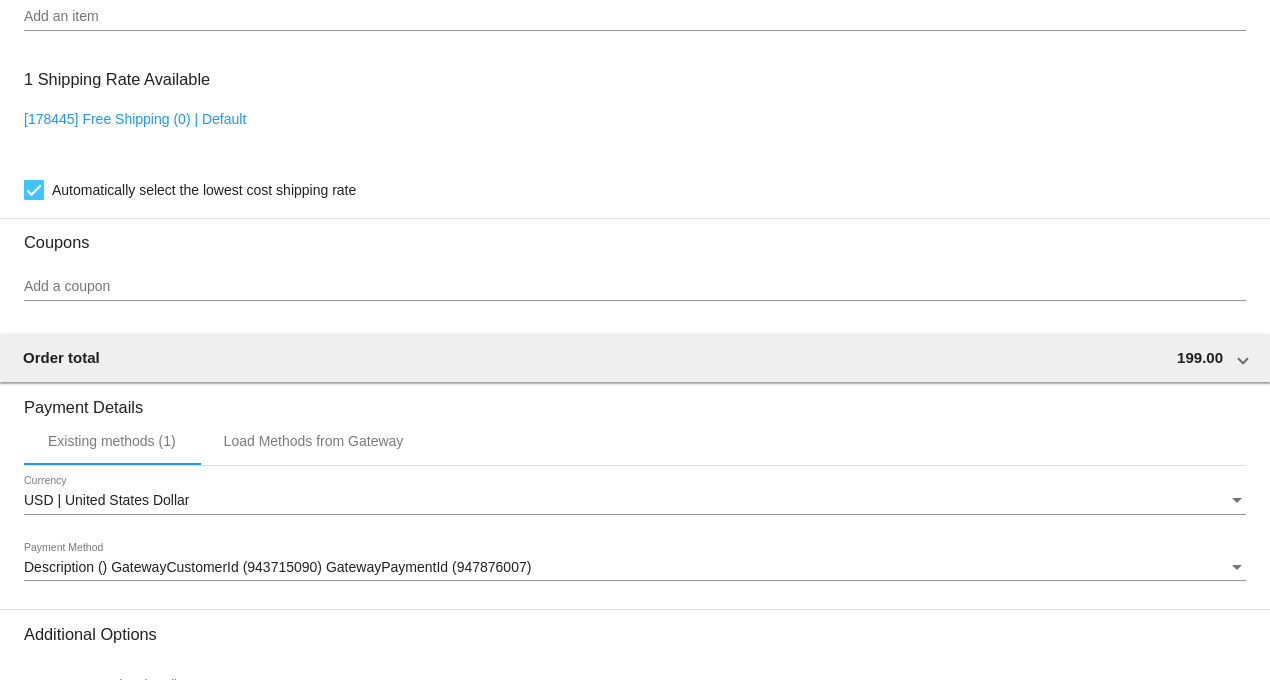 scroll, scrollTop: 2041, scrollLeft: 0, axis: vertical 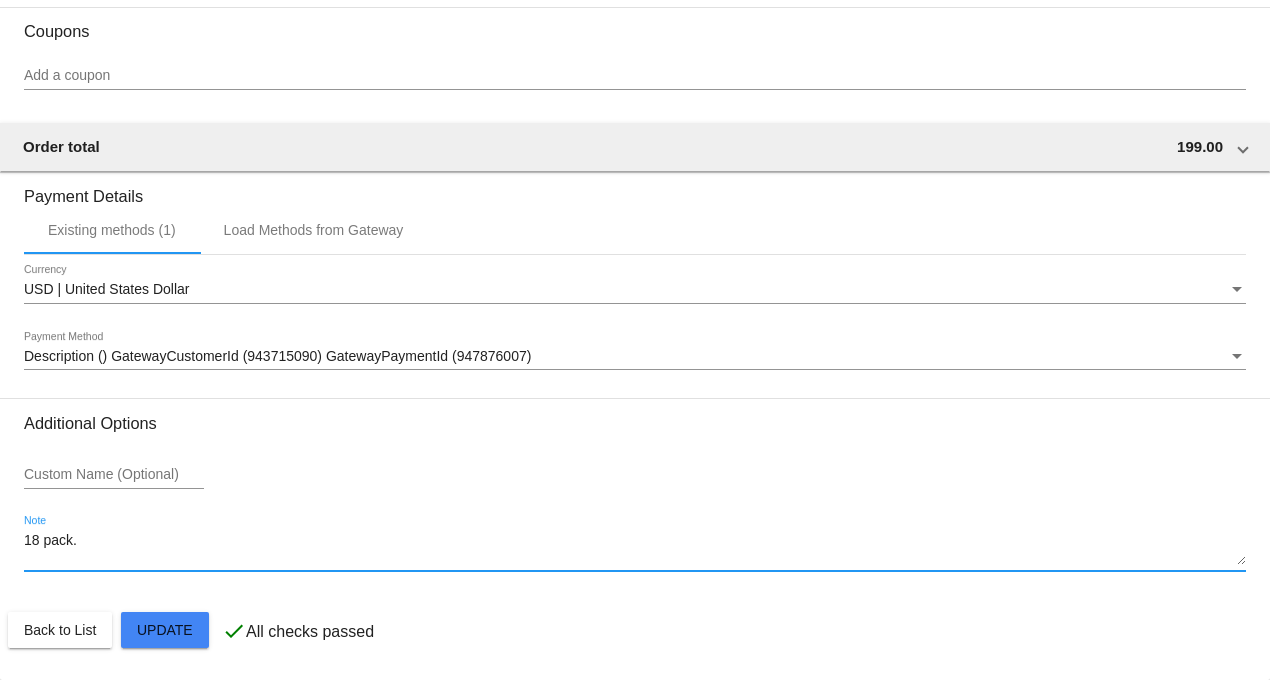 click on "Customer
1215411: [PERSON_NAME]
[PERSON_NAME][EMAIL_ADDRESS][PERSON_NAME][DOMAIN_NAME]
Customer Shipping
Enter Shipping Address Select A Saved Address (0)
Chandra
Shipping First Name
[PERSON_NAME]
Shipping Last Name
[GEOGRAPHIC_DATA] | [GEOGRAPHIC_DATA]
Shipping Country
[STREET_ADDRESS]
[STREET_ADDRESS]
[GEOGRAPHIC_DATA]
[GEOGRAPHIC_DATA] | [US_STATE]
Shipping State
08540
Shipping Postcode
Scheduled Order Details
Frequency:
Every 4 weeks
Active
Status" 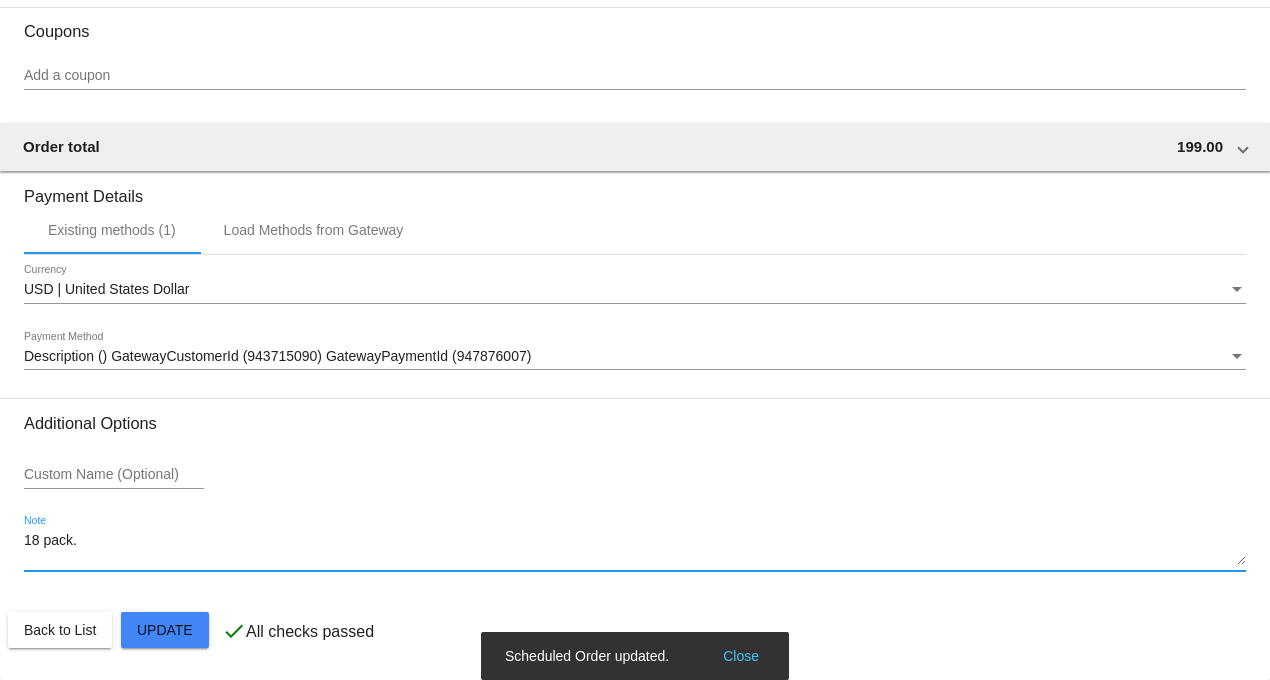 scroll, scrollTop: 0, scrollLeft: 0, axis: both 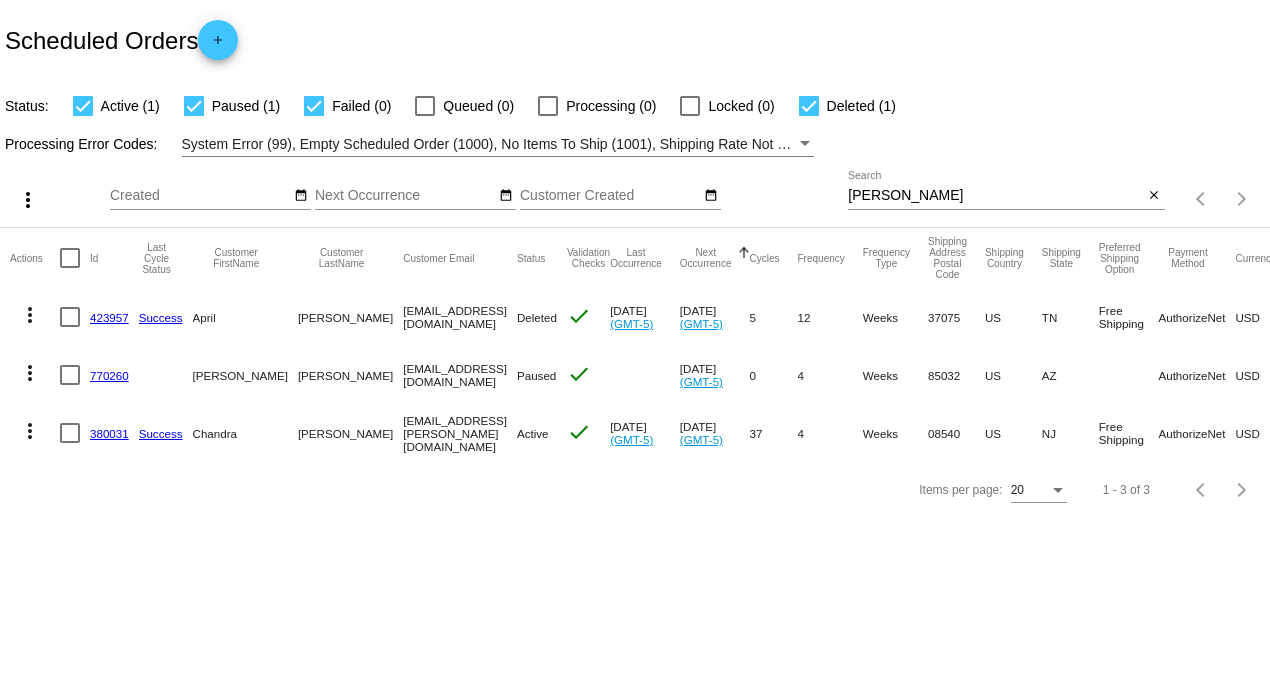 click on "Scheduled Orders
add" 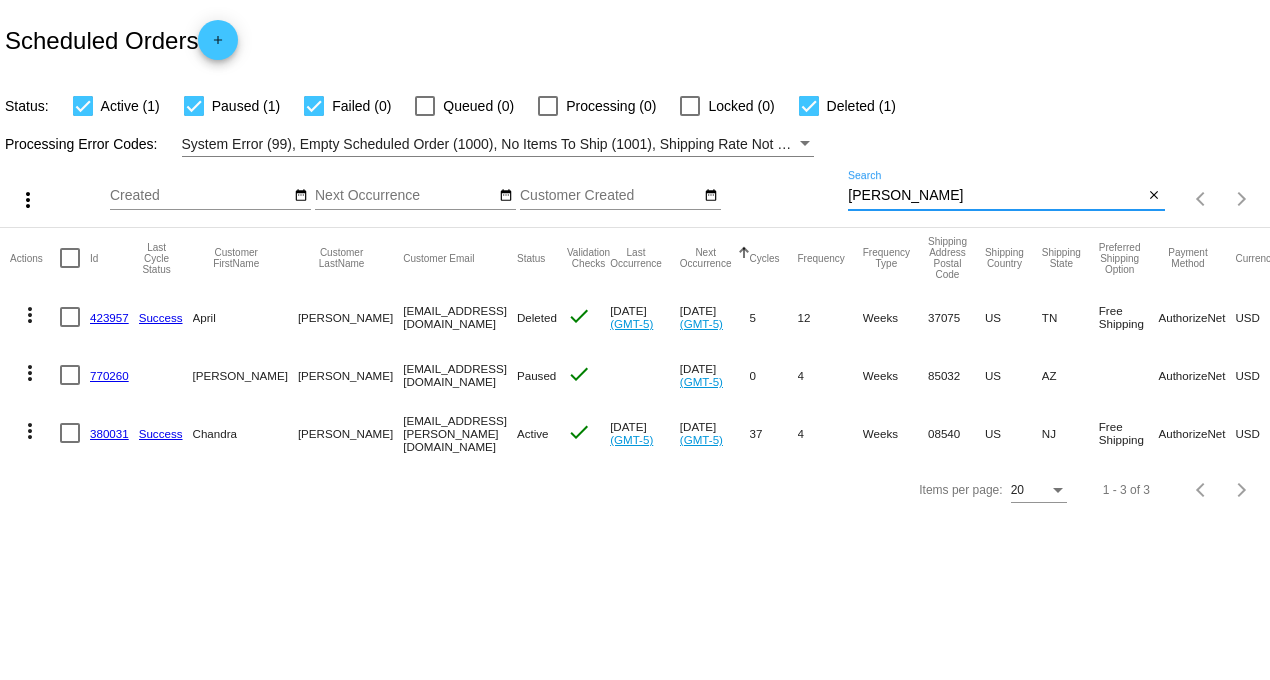 drag, startPoint x: 916, startPoint y: 195, endPoint x: 757, endPoint y: 187, distance: 159.20113 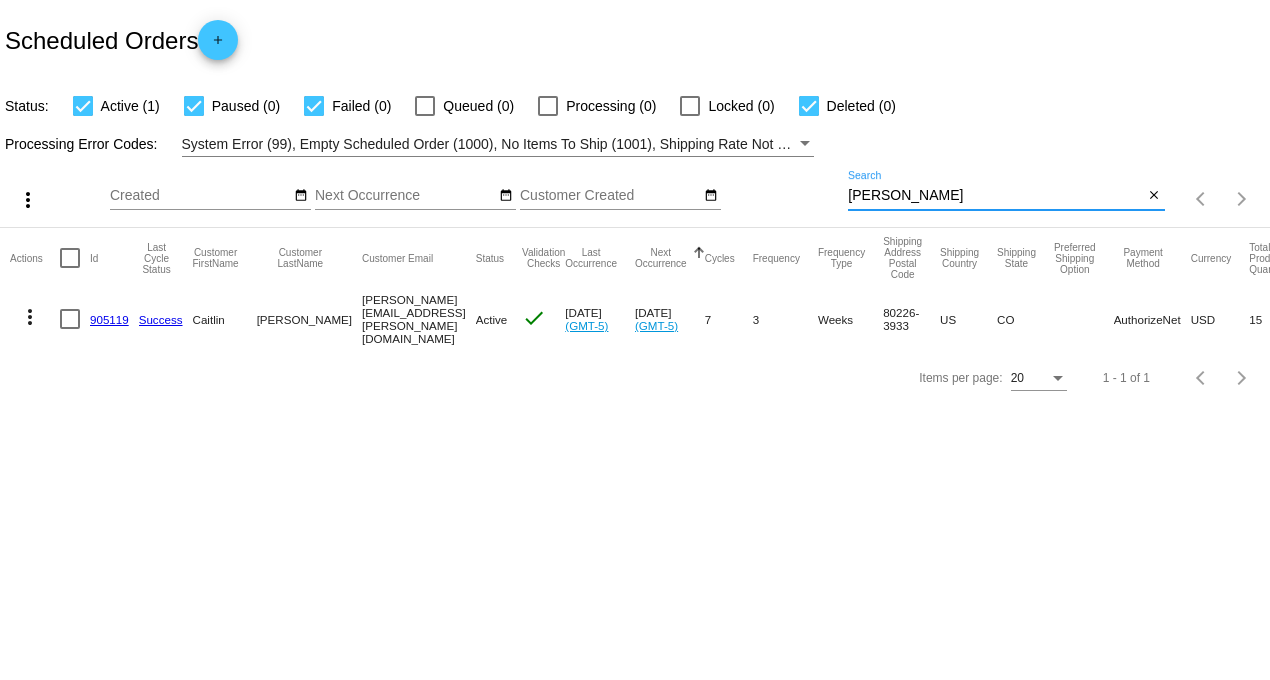 drag, startPoint x: 940, startPoint y: 194, endPoint x: 665, endPoint y: 204, distance: 275.18176 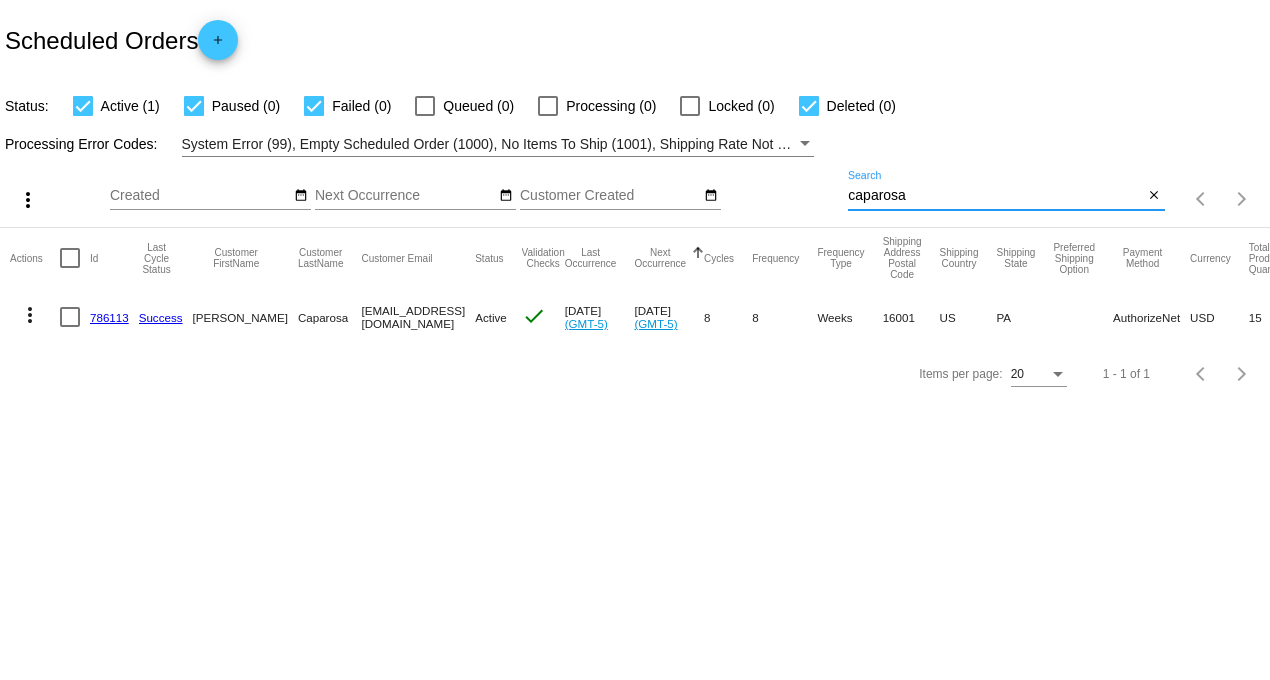 type on "caparosa" 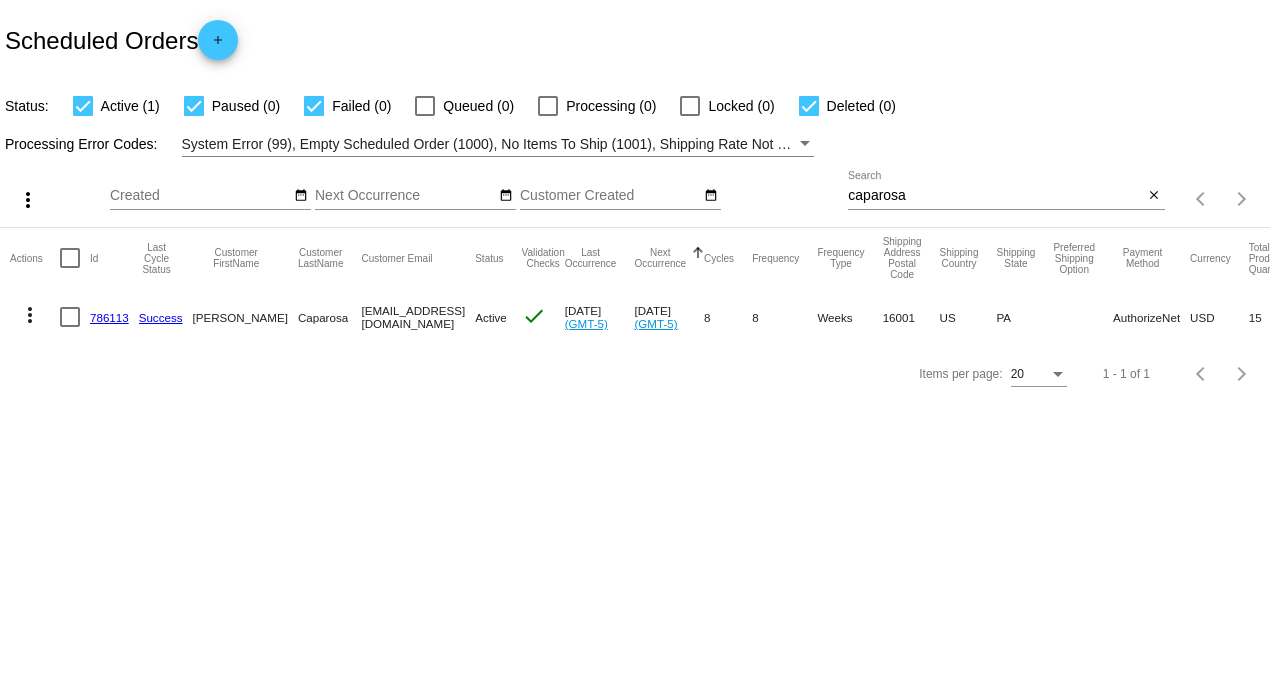 click on "786113" 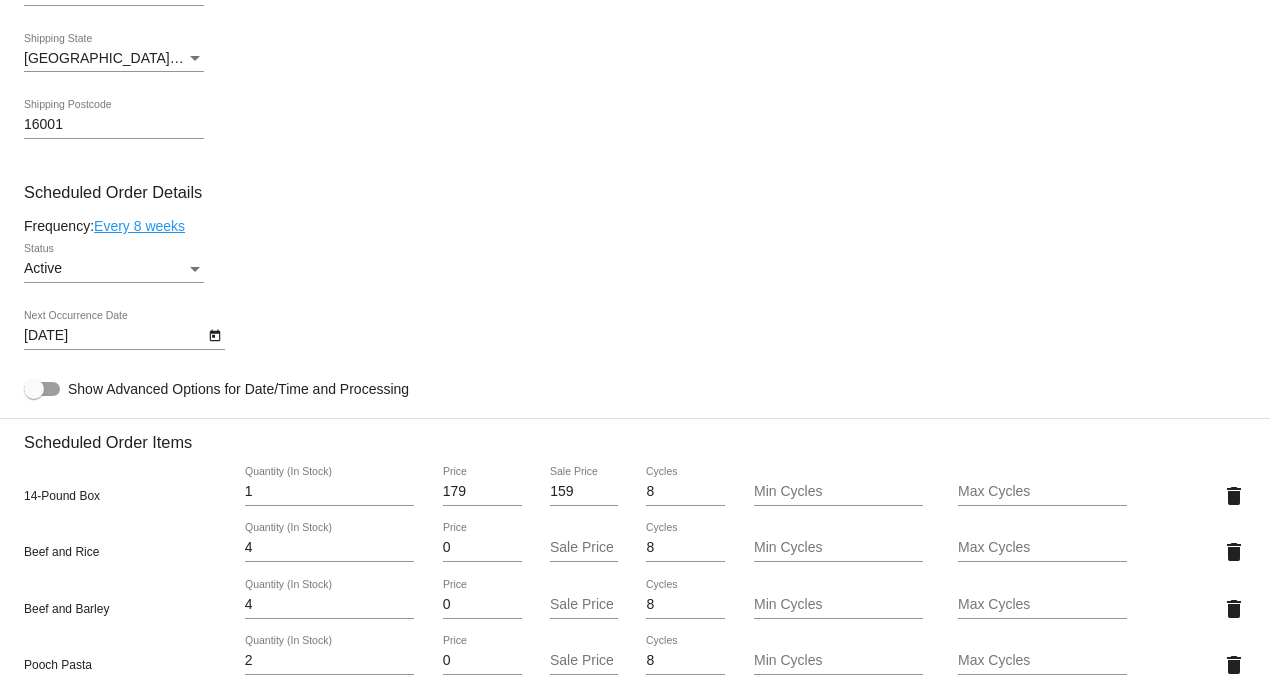 scroll, scrollTop: 1000, scrollLeft: 0, axis: vertical 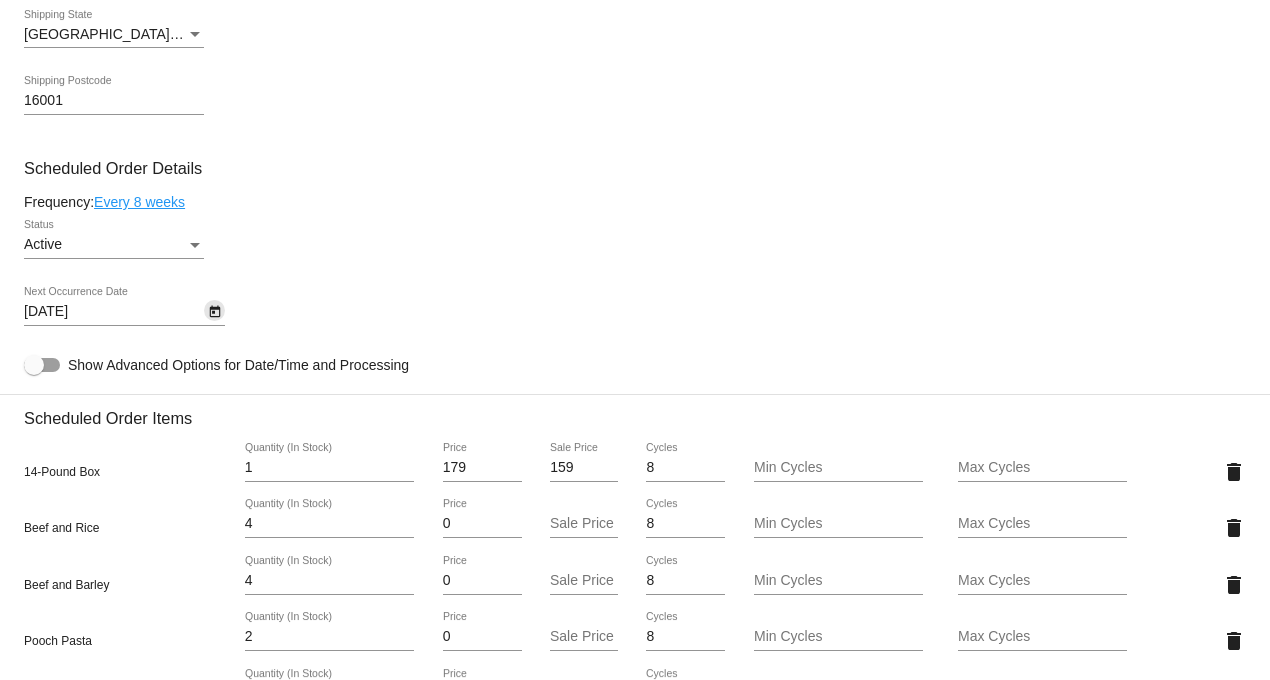 click 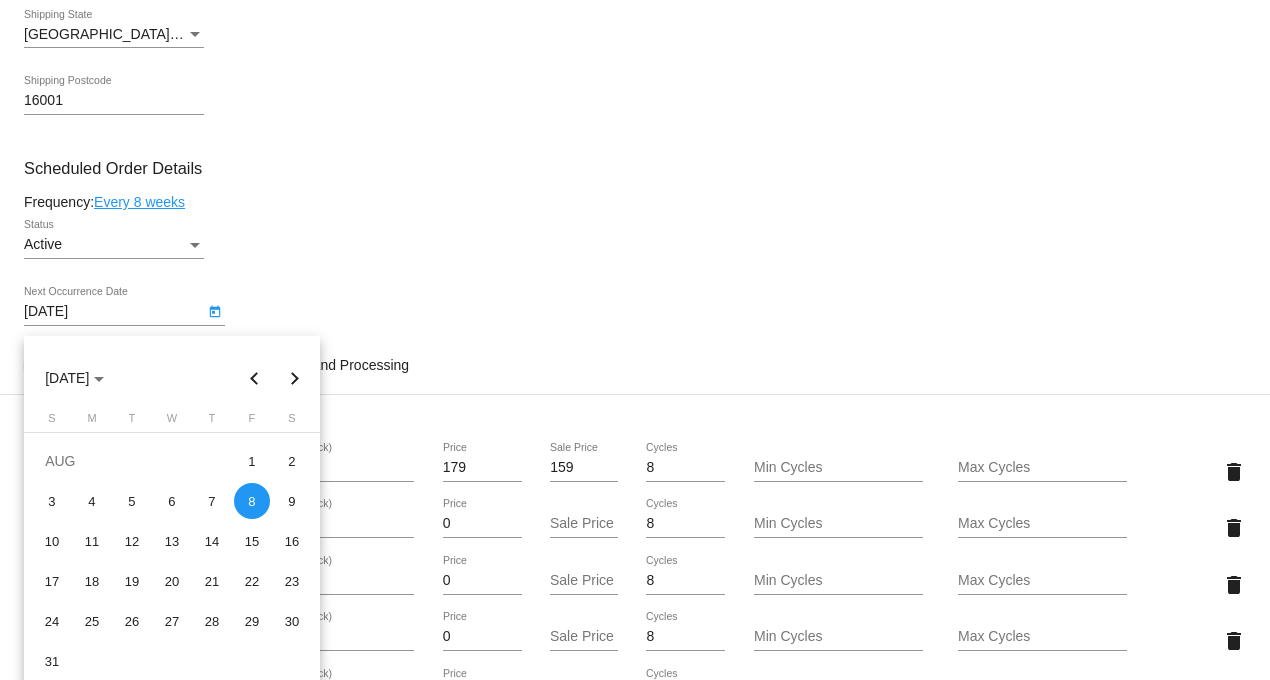 click at bounding box center [635, 340] 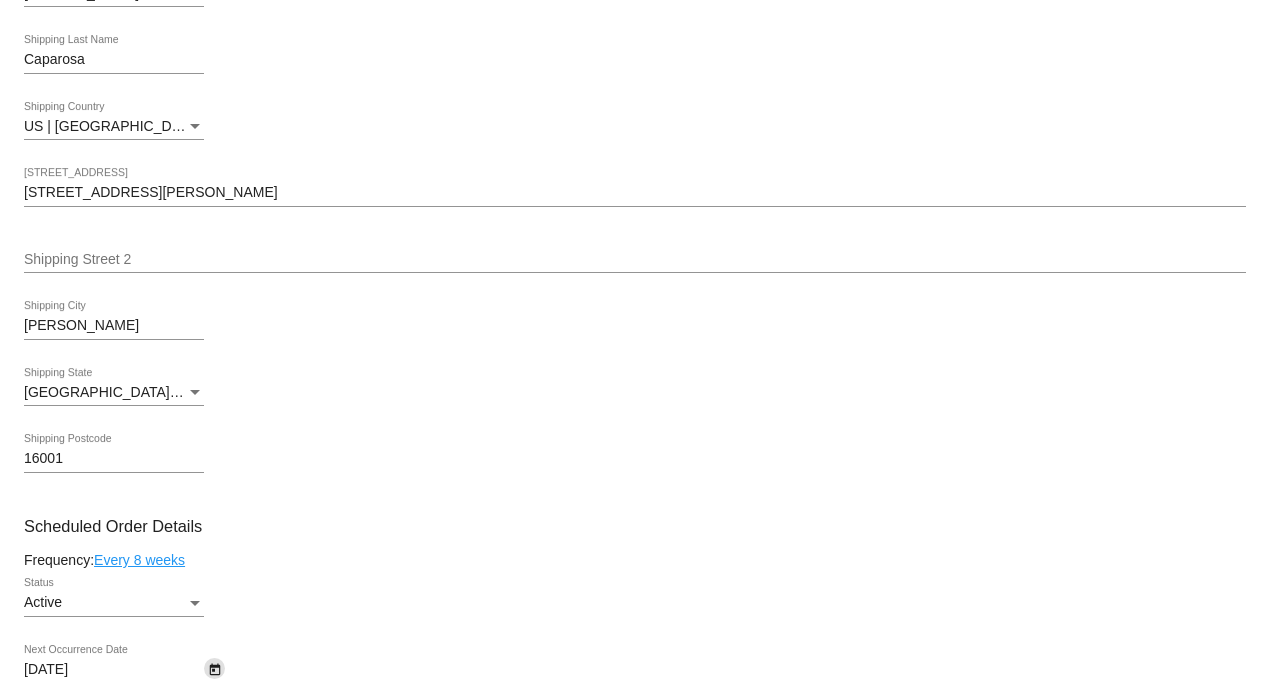 scroll, scrollTop: 555, scrollLeft: 0, axis: vertical 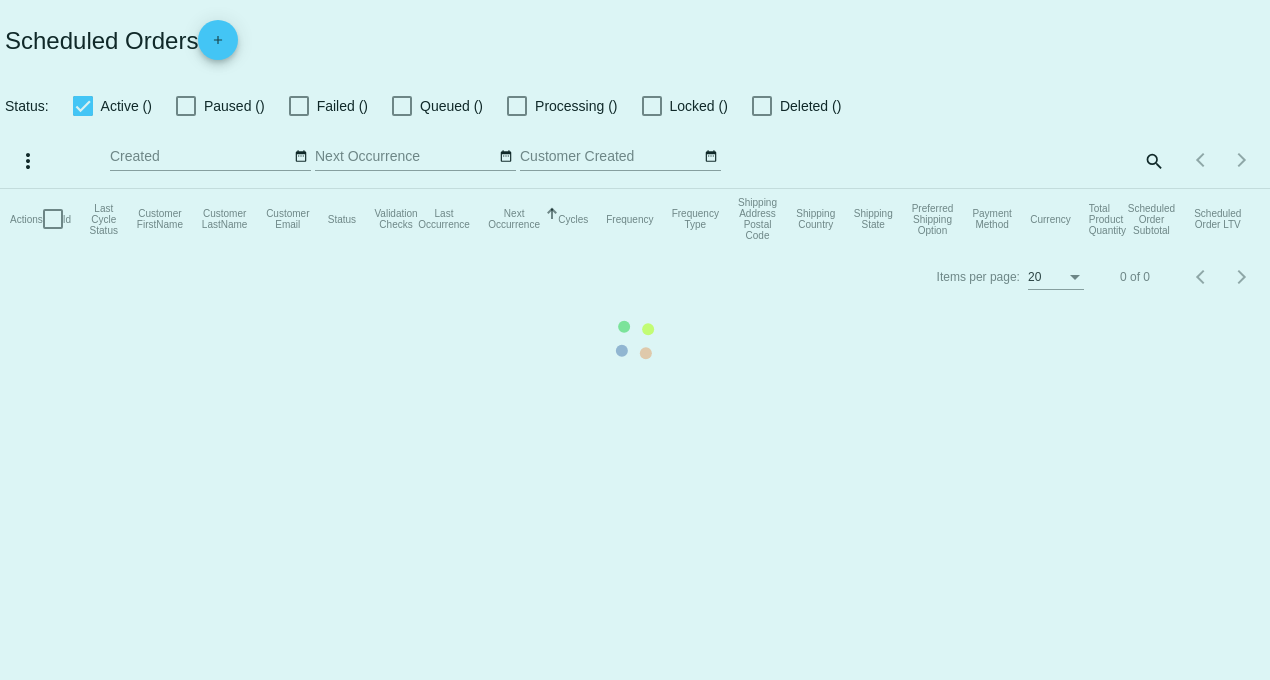 checkbox on "true" 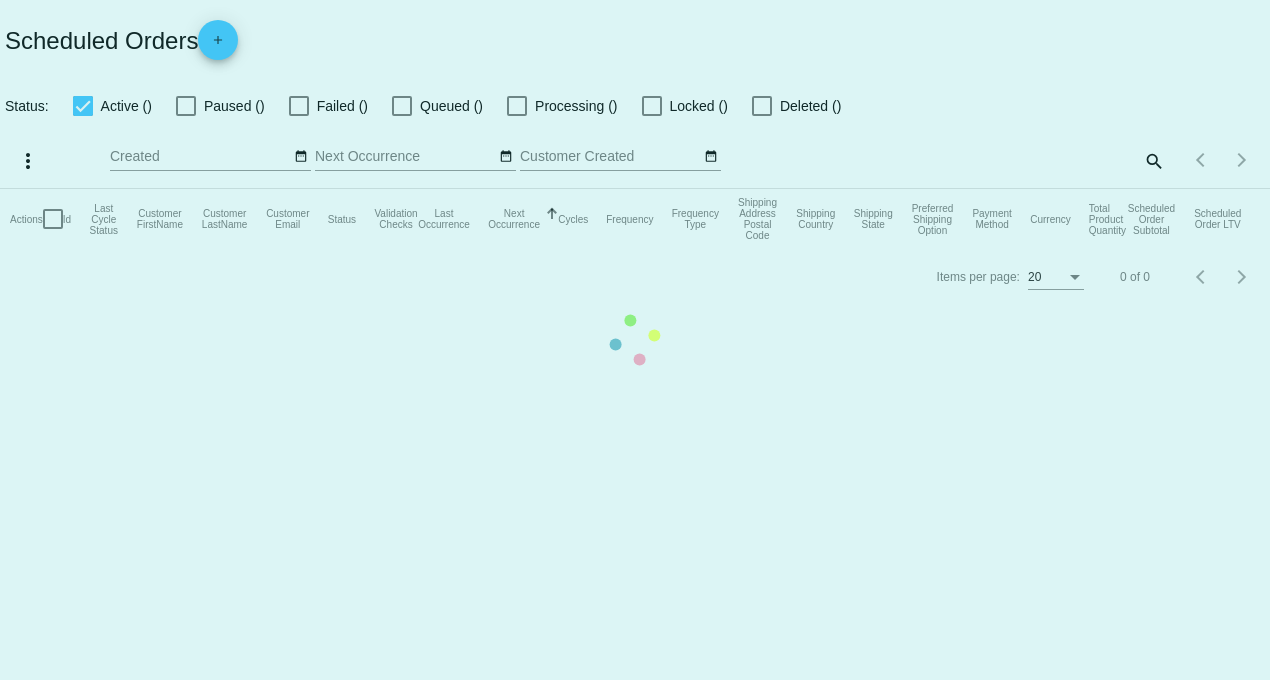 checkbox on "true" 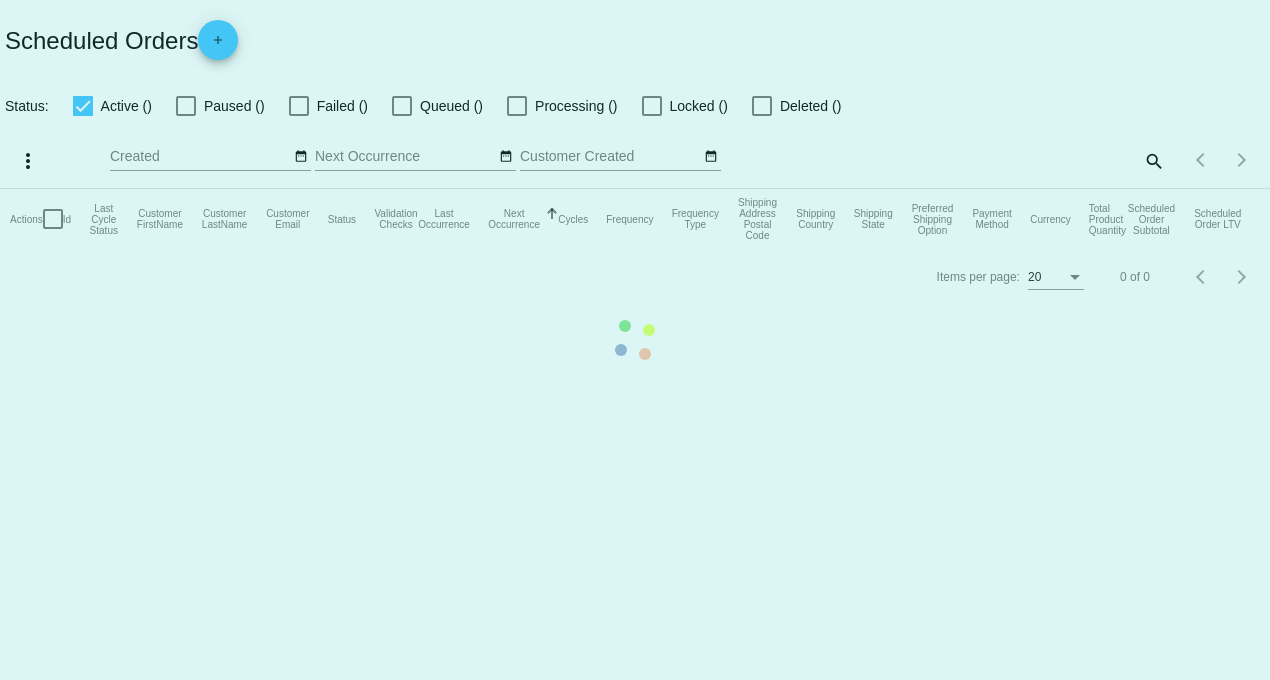 checkbox on "true" 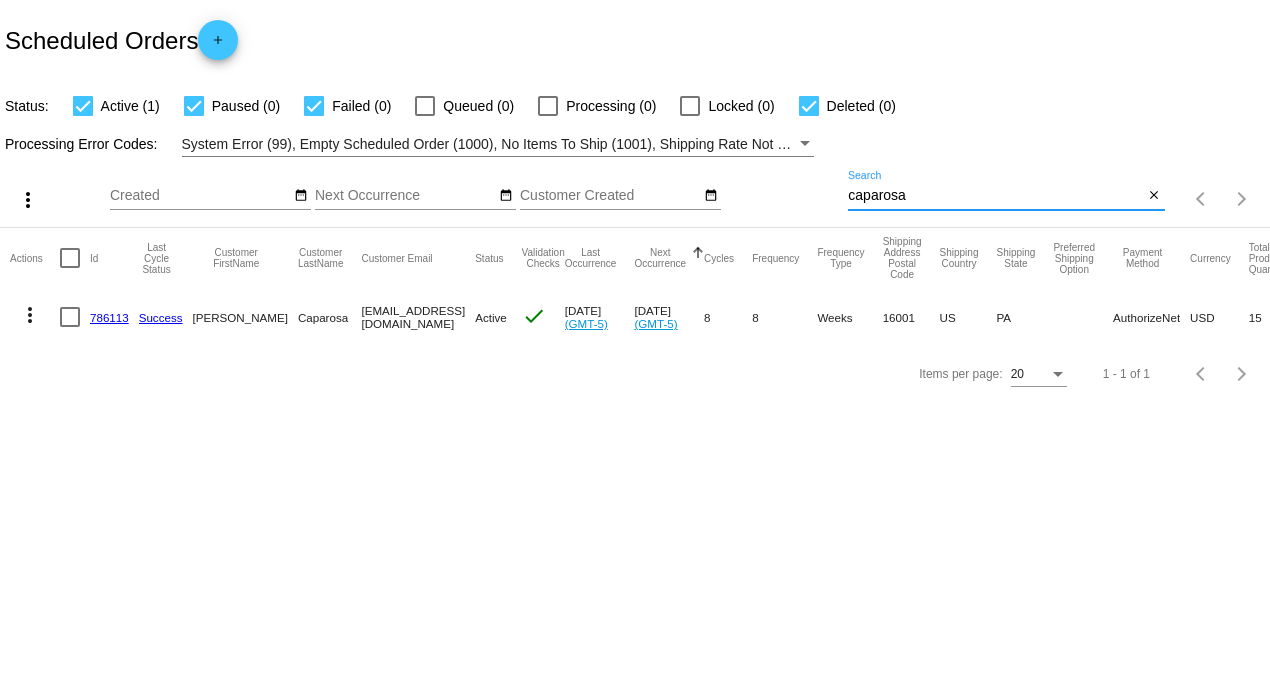 drag, startPoint x: 917, startPoint y: 202, endPoint x: 738, endPoint y: 201, distance: 179.00279 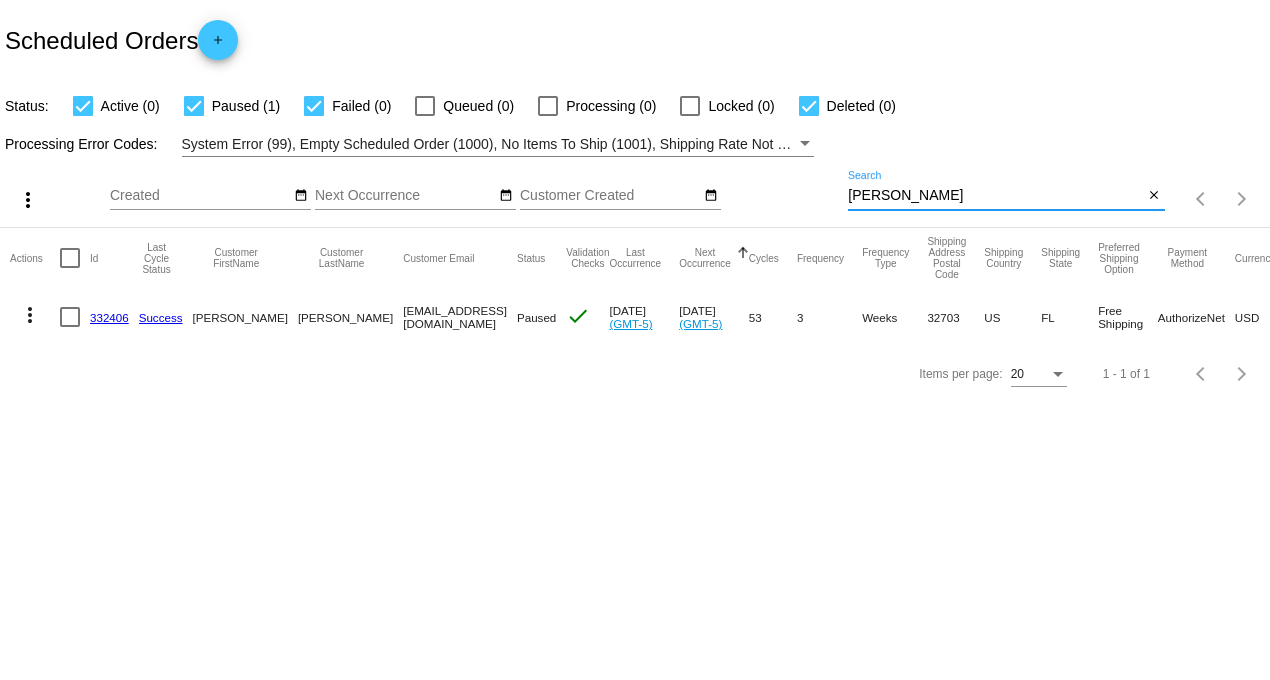 drag, startPoint x: 907, startPoint y: 198, endPoint x: 695, endPoint y: 202, distance: 212.03773 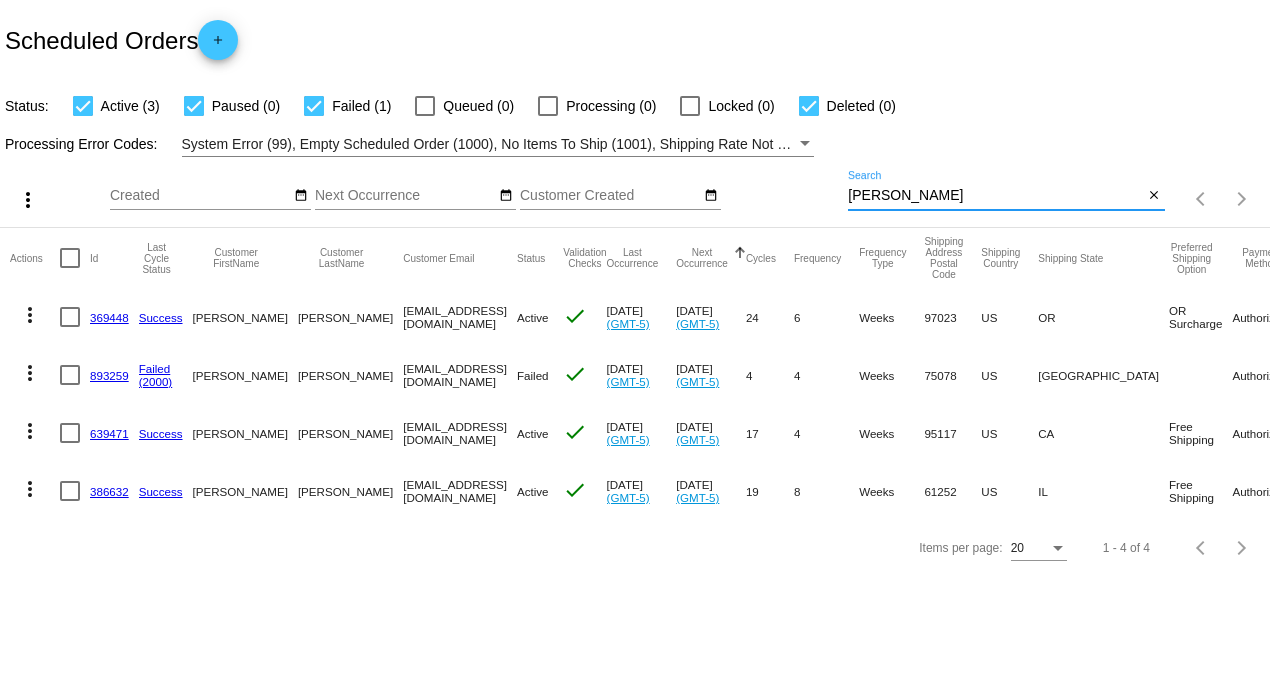 click on "893259" 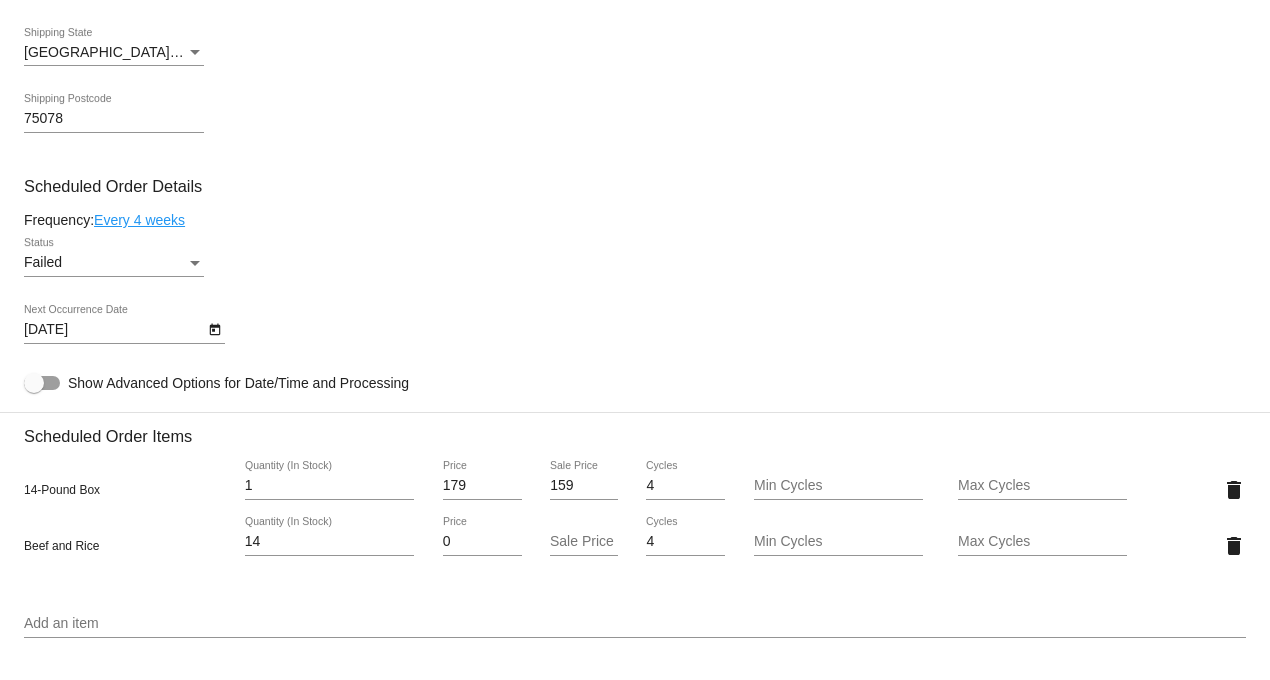 scroll, scrollTop: 970, scrollLeft: 0, axis: vertical 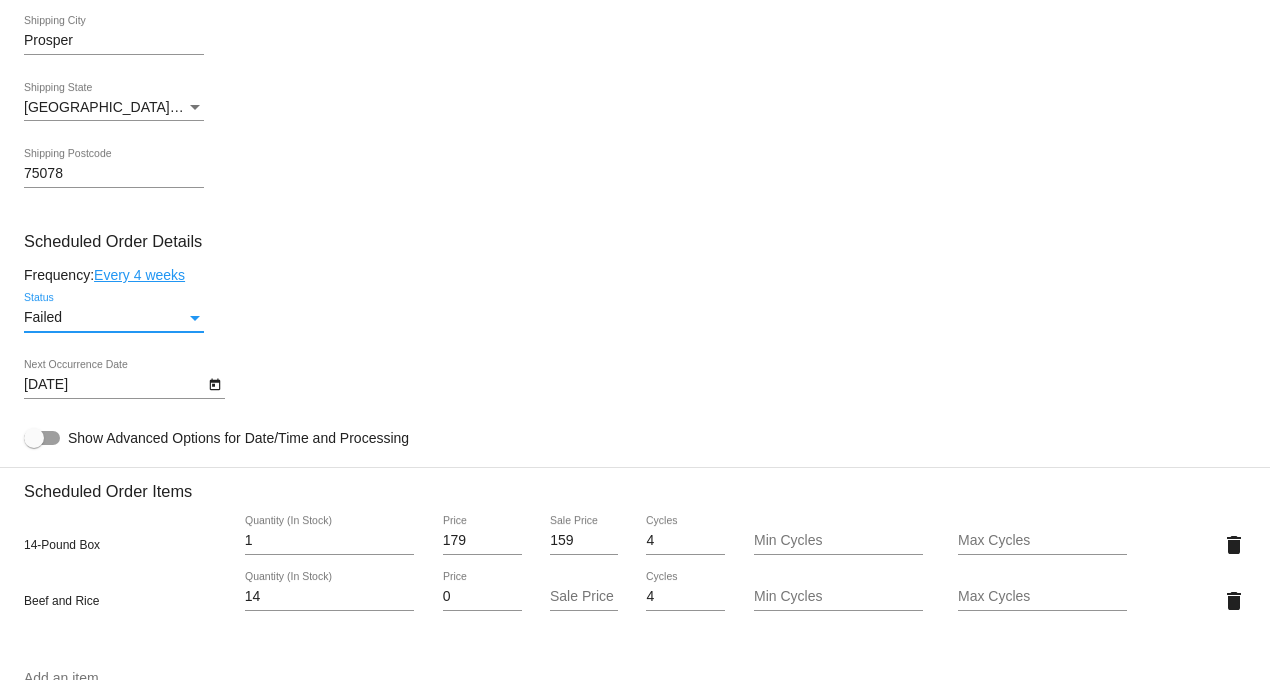 click on "Failed" at bounding box center [105, 318] 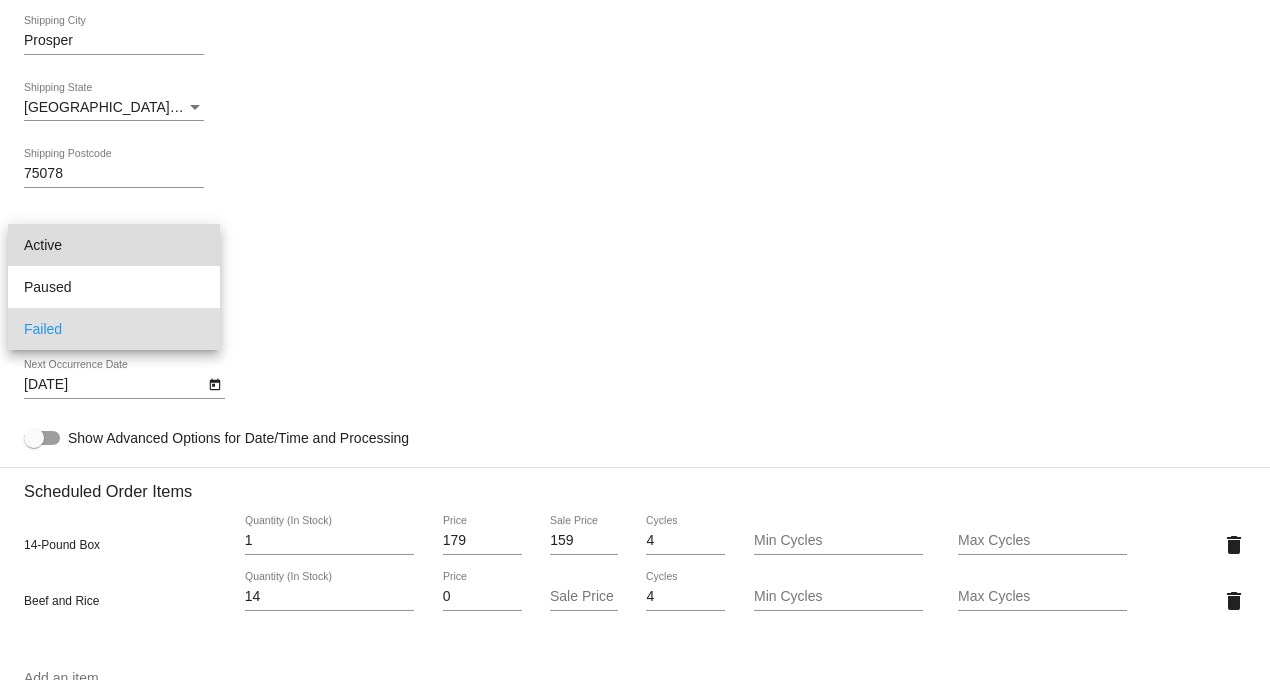 click on "Active" at bounding box center (114, 245) 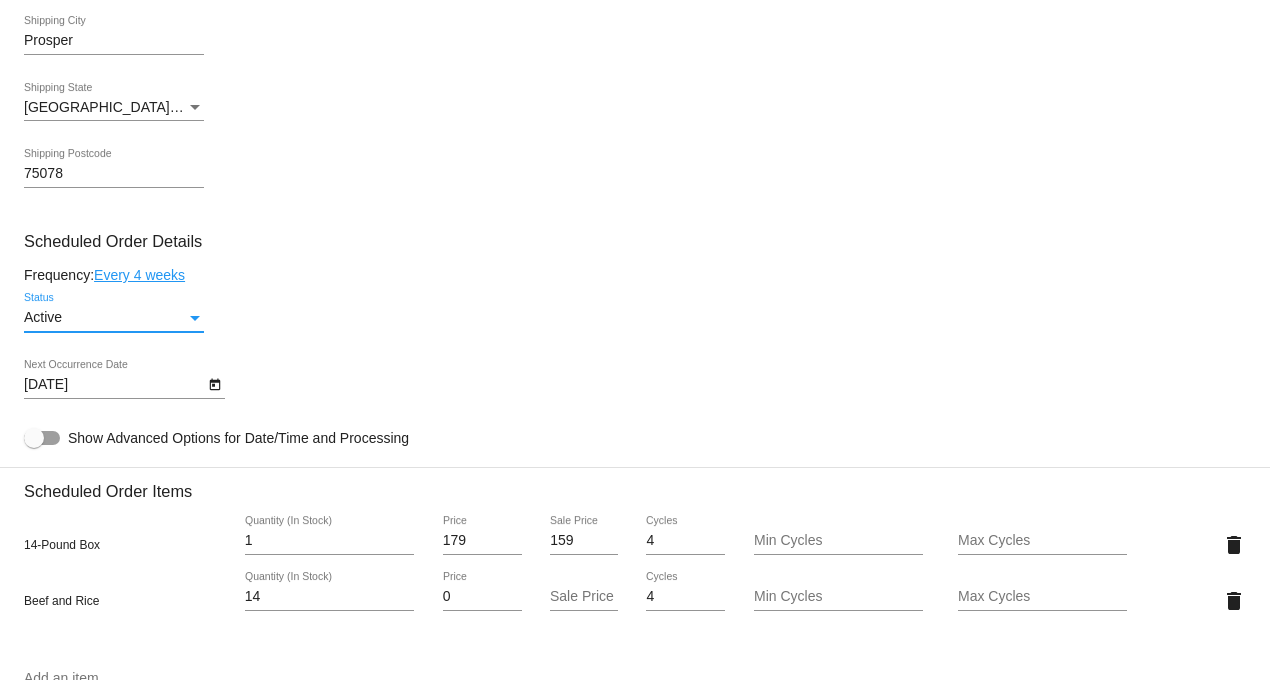 click 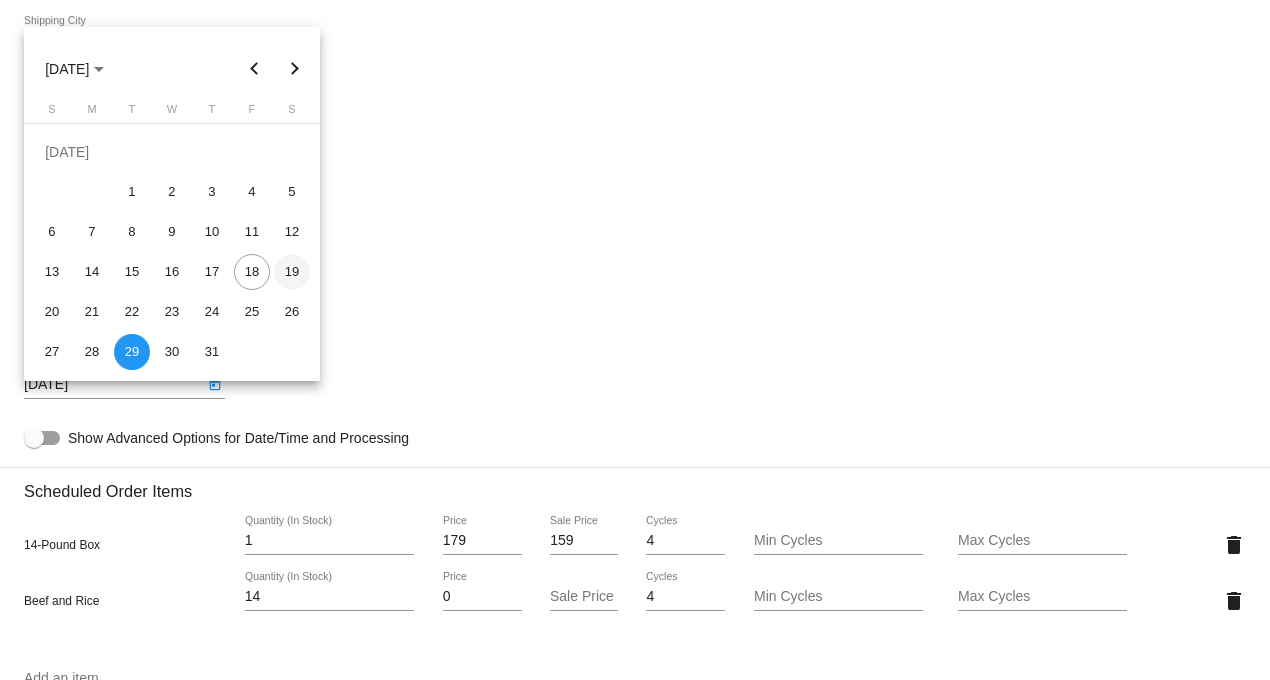 click on "19" at bounding box center (292, 272) 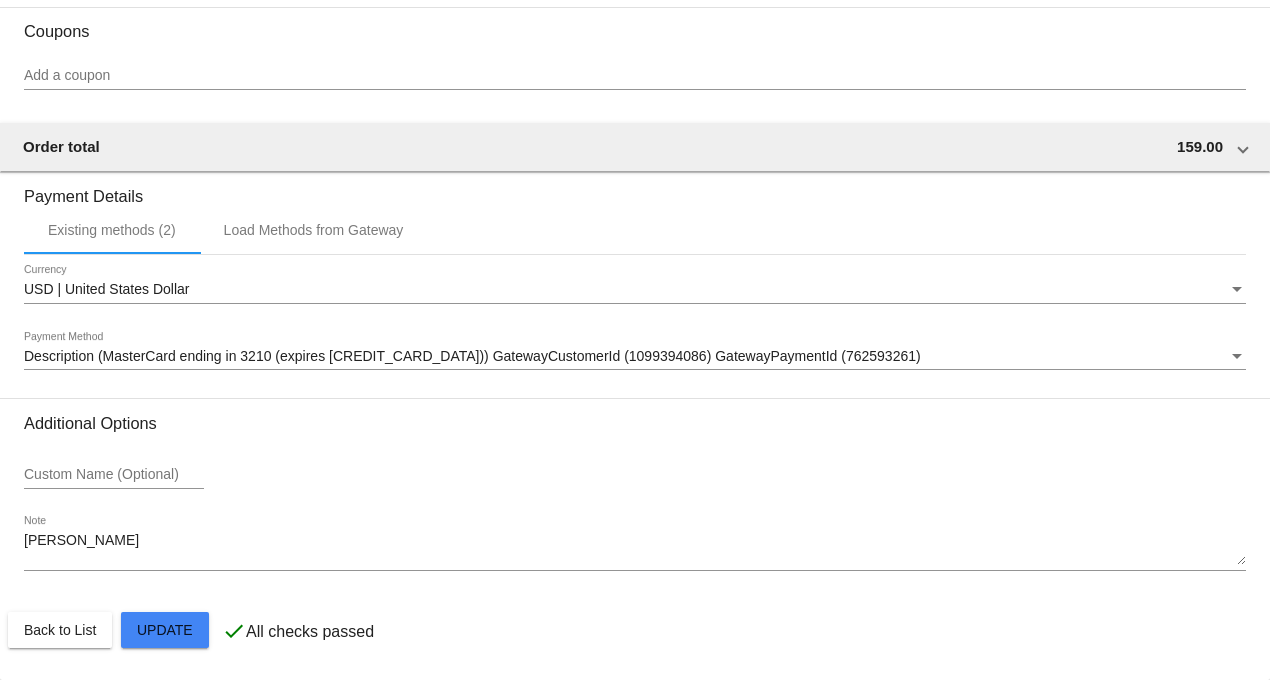 scroll, scrollTop: 1858, scrollLeft: 0, axis: vertical 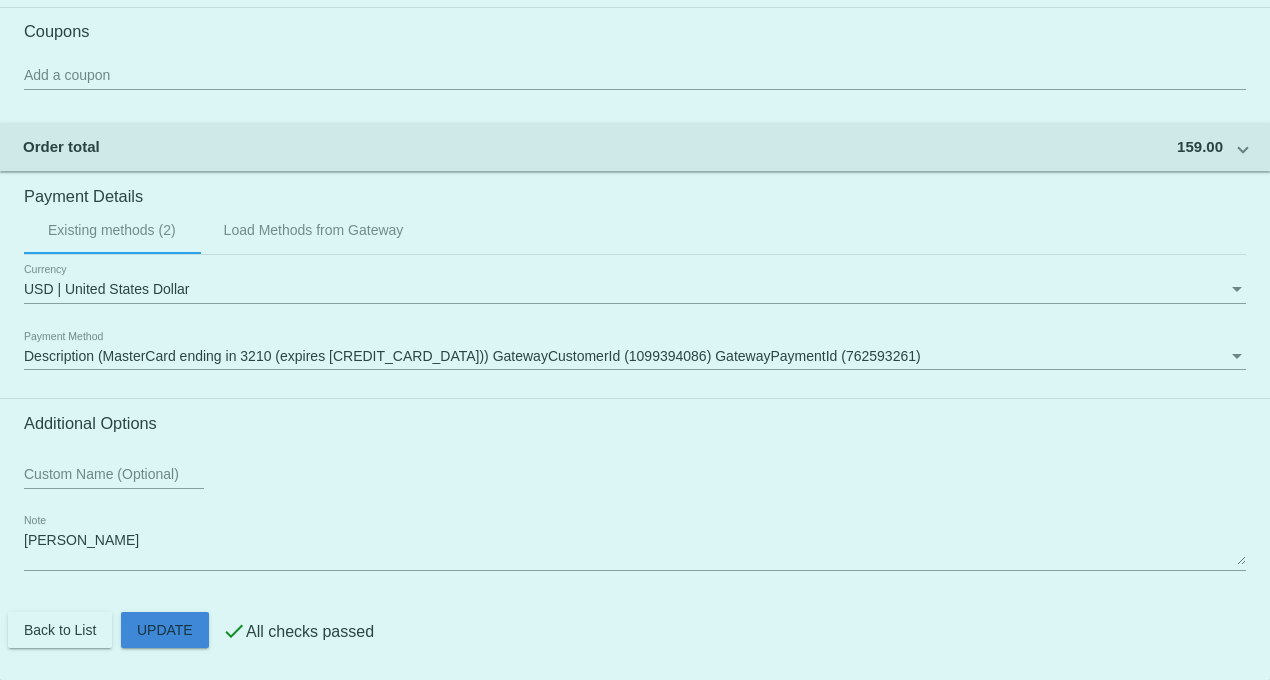 click on "Customer
6390427: [PERSON_NAME]
[EMAIL_ADDRESS][DOMAIN_NAME]
Customer Shipping
Enter Shipping Address Select A Saved Address (0)
[PERSON_NAME]
Shipping First Name
[PERSON_NAME]
Shipping Last Name
[GEOGRAPHIC_DATA] | [GEOGRAPHIC_DATA]
Shipping Country
[STREET_ADDRESS][PERSON_NAME]
[STREET_ADDRESS]
Prosper
Shipping City
[GEOGRAPHIC_DATA] | [US_STATE]
Shipping State
75078
Shipping Postcode
Scheduled Order Details
Frequency:
Every 4 weeks
Active
Status" 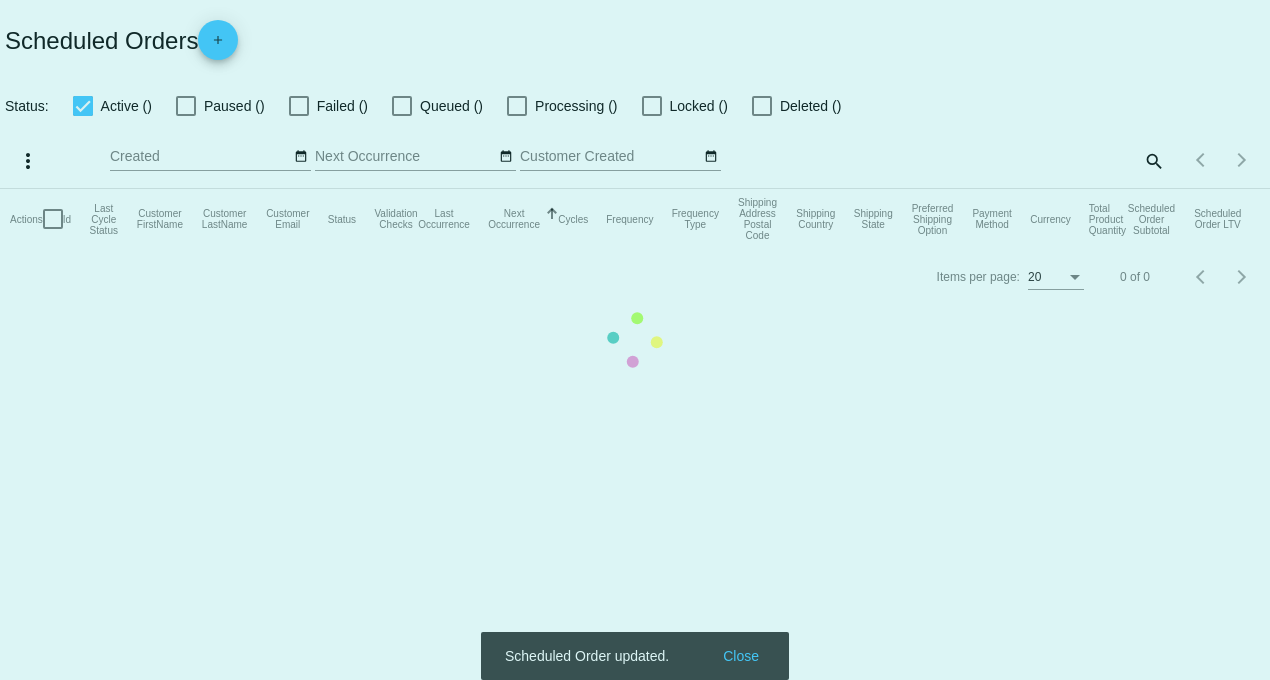 scroll, scrollTop: 0, scrollLeft: 0, axis: both 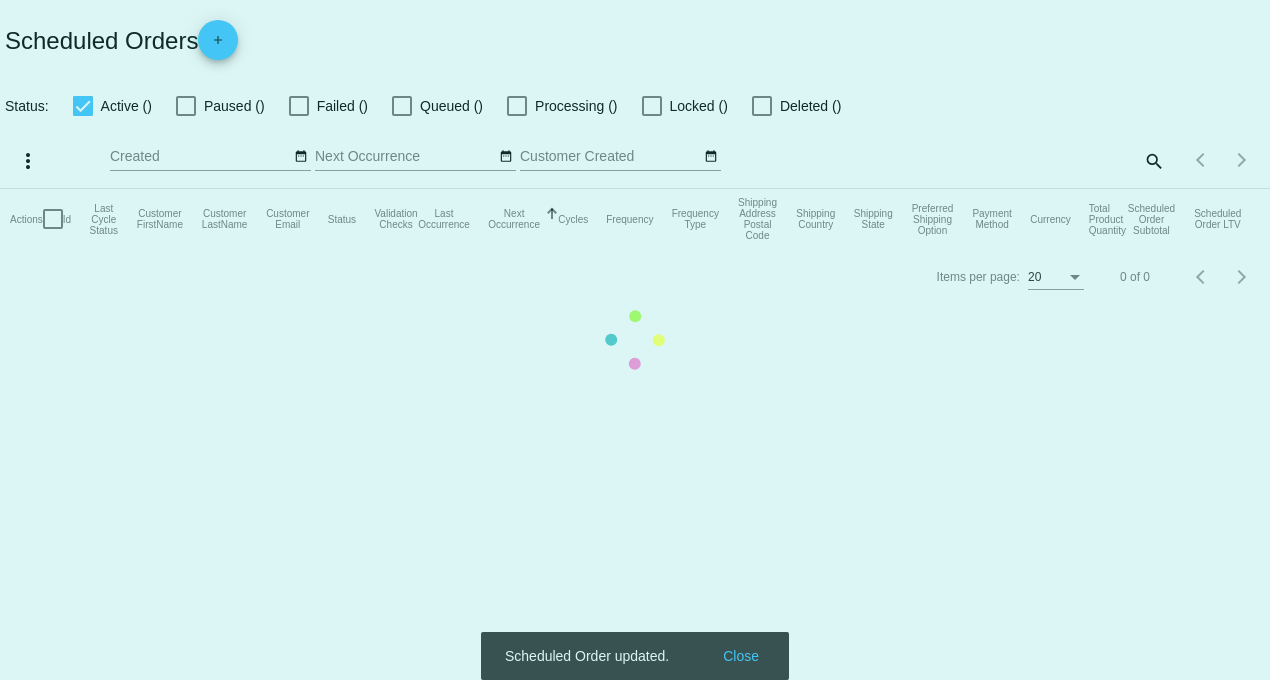 checkbox on "true" 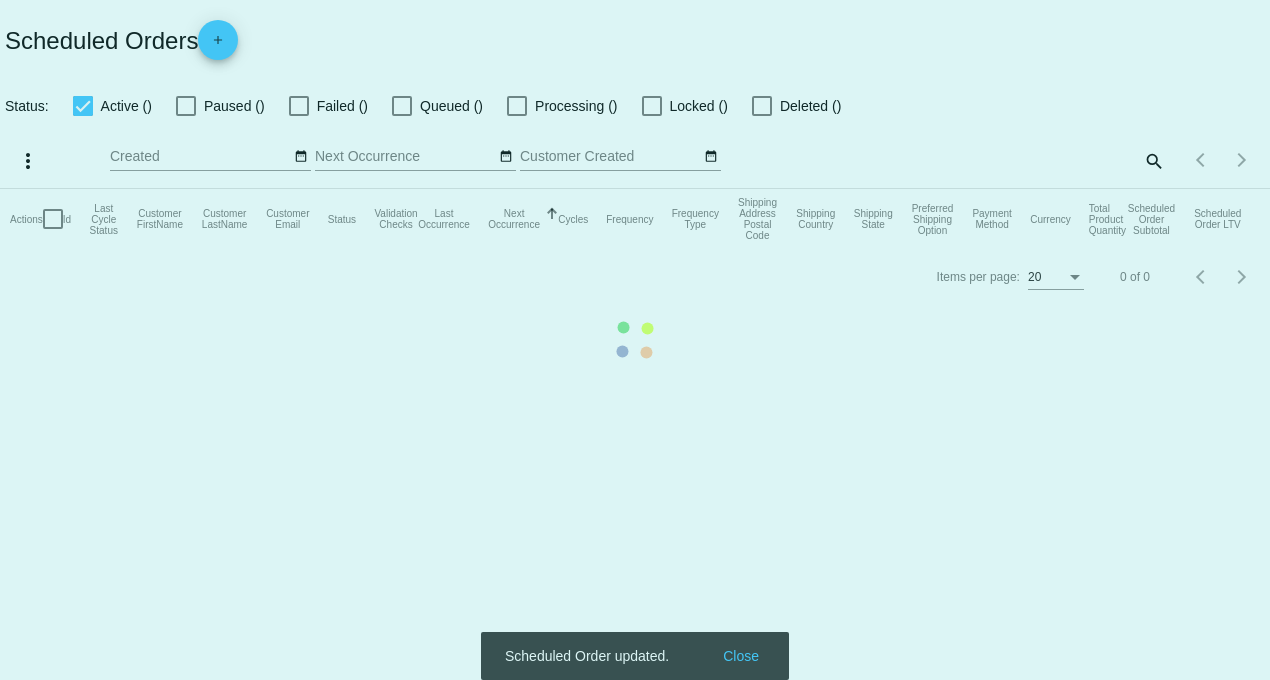 checkbox on "true" 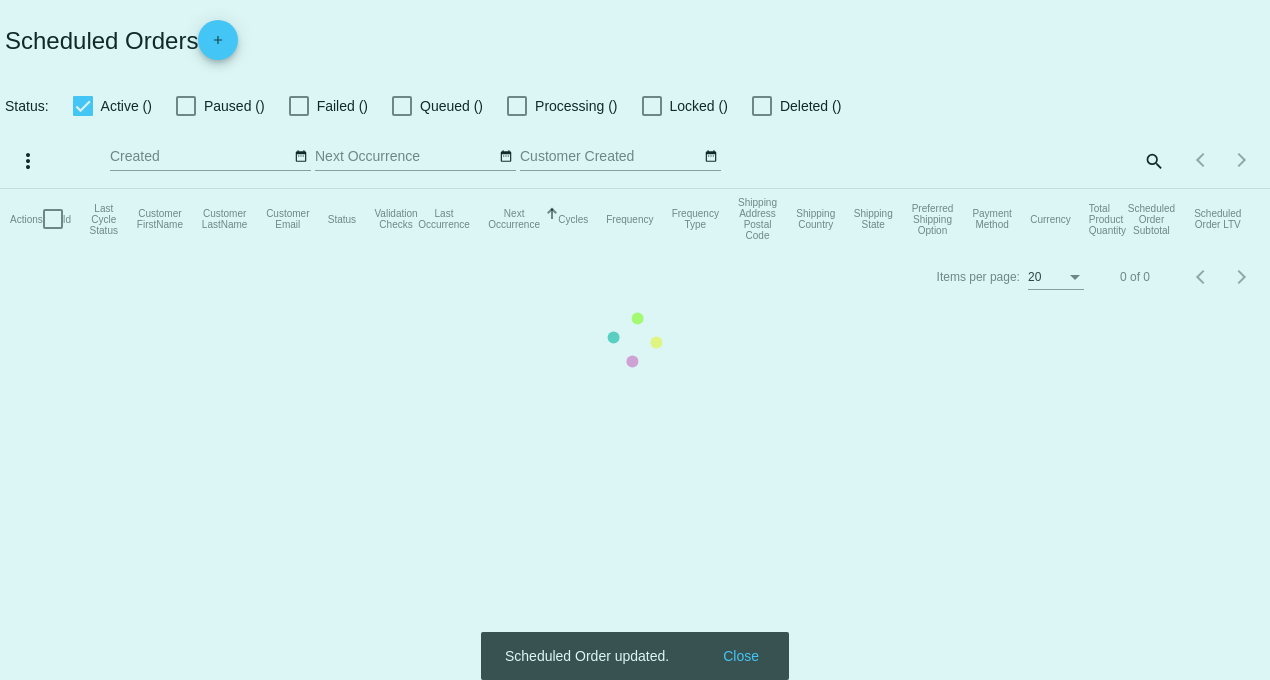 checkbox on "true" 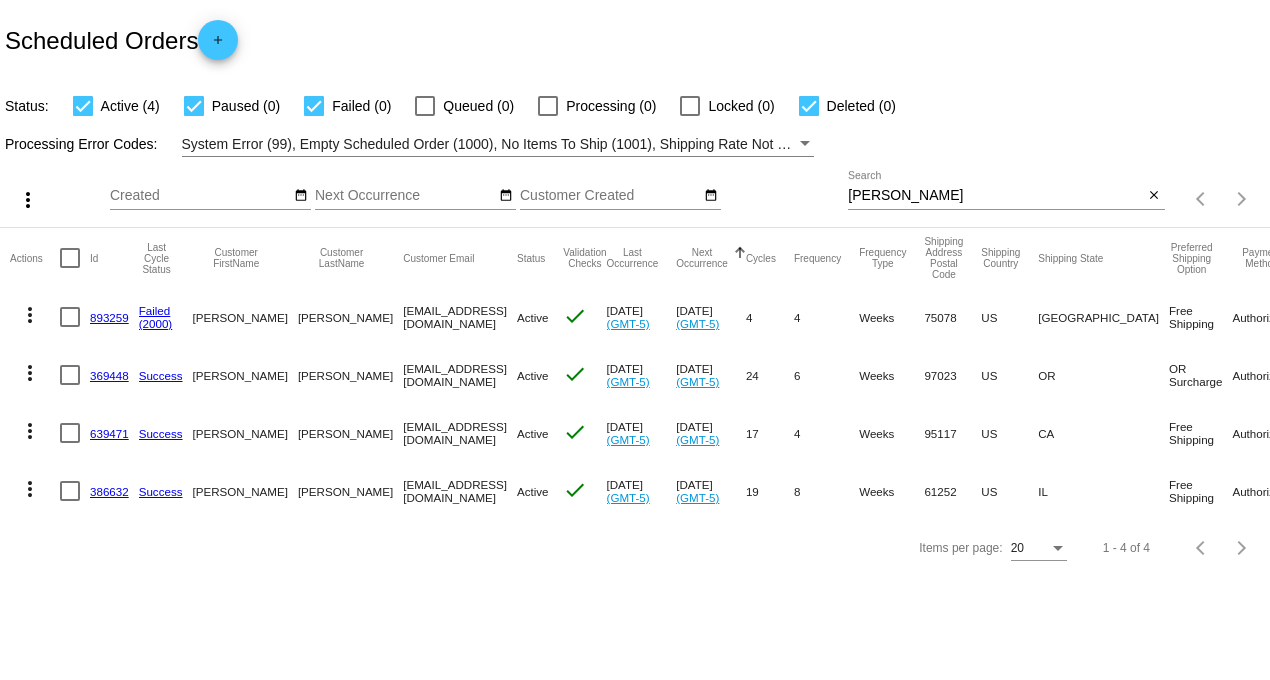 click on "more_vert" 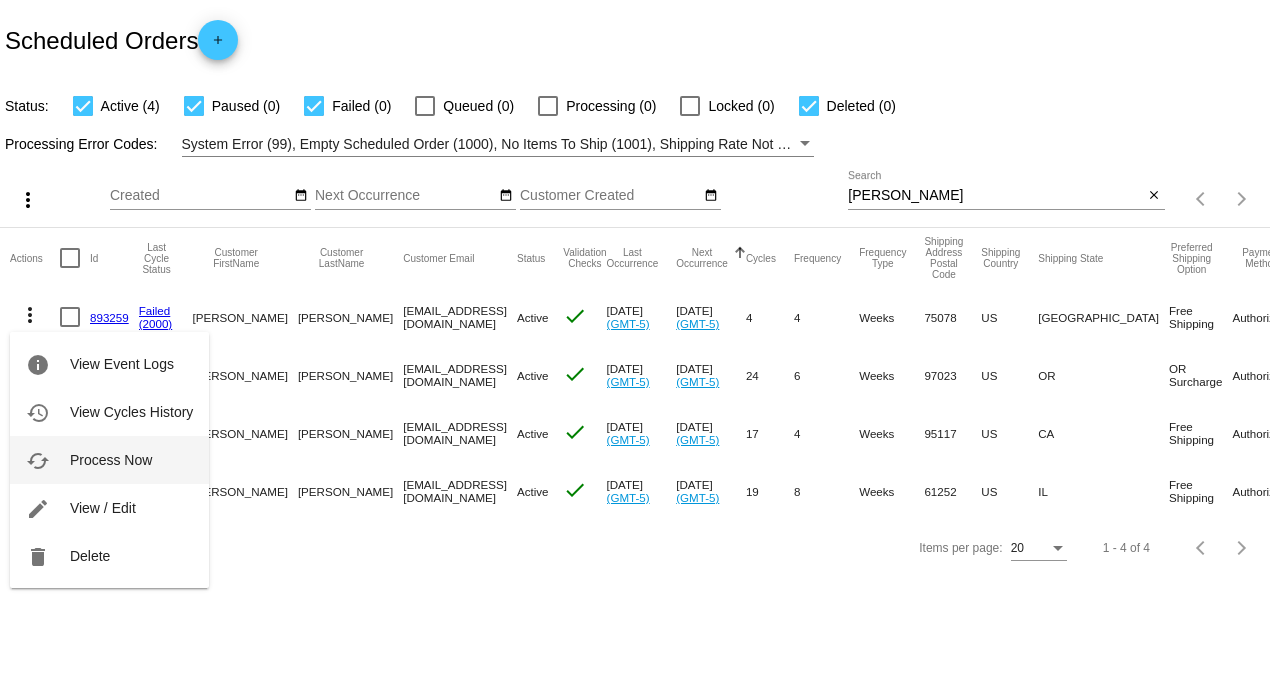 click on "Process Now" at bounding box center (111, 460) 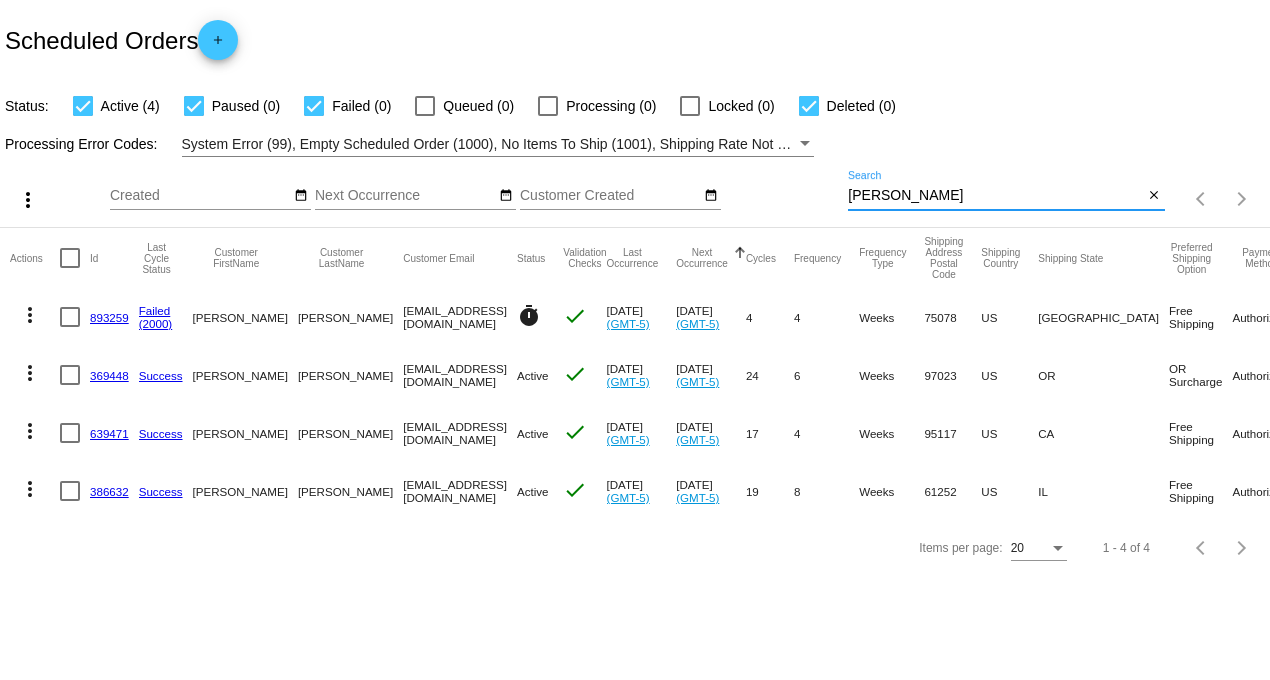 drag, startPoint x: 928, startPoint y: 189, endPoint x: 740, endPoint y: 178, distance: 188.32153 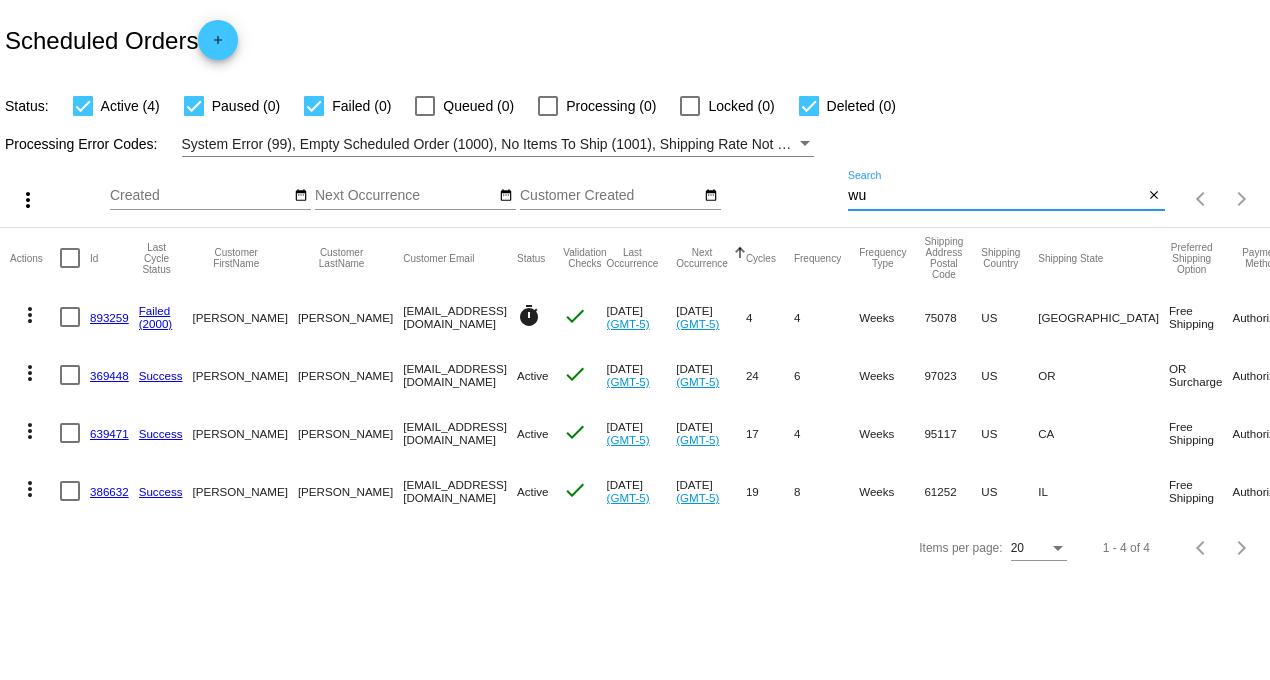 type on "wu" 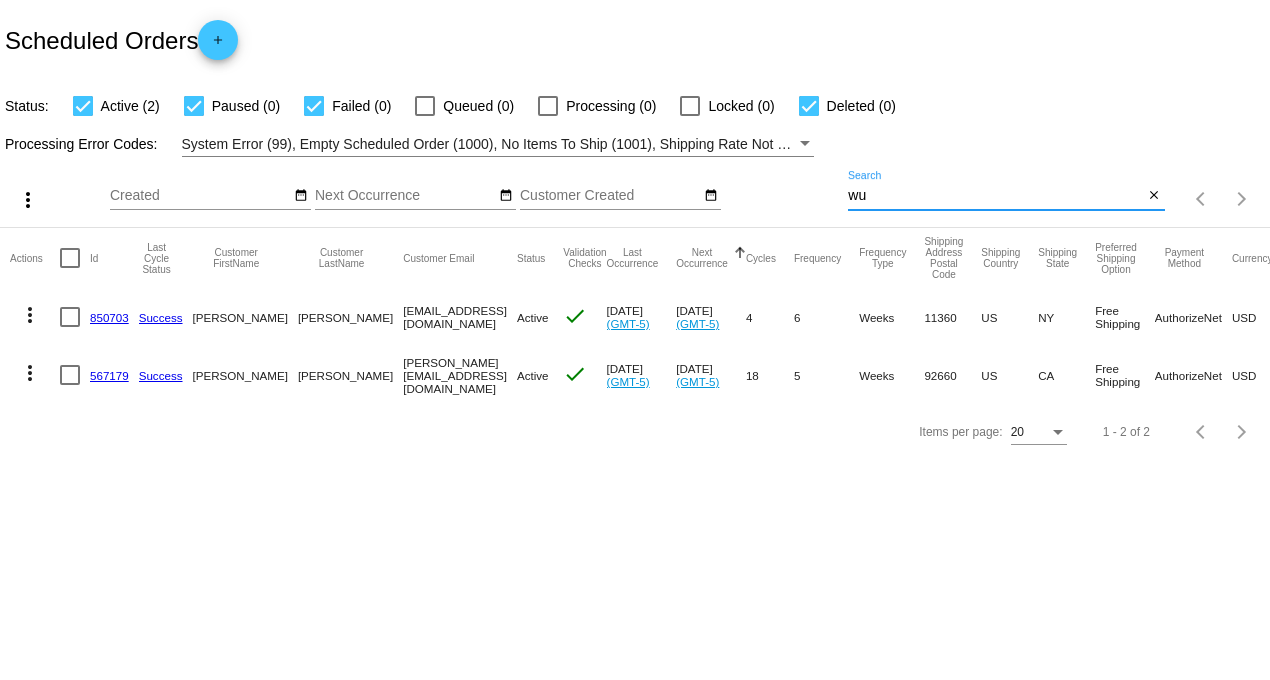 click at bounding box center (809, 106) 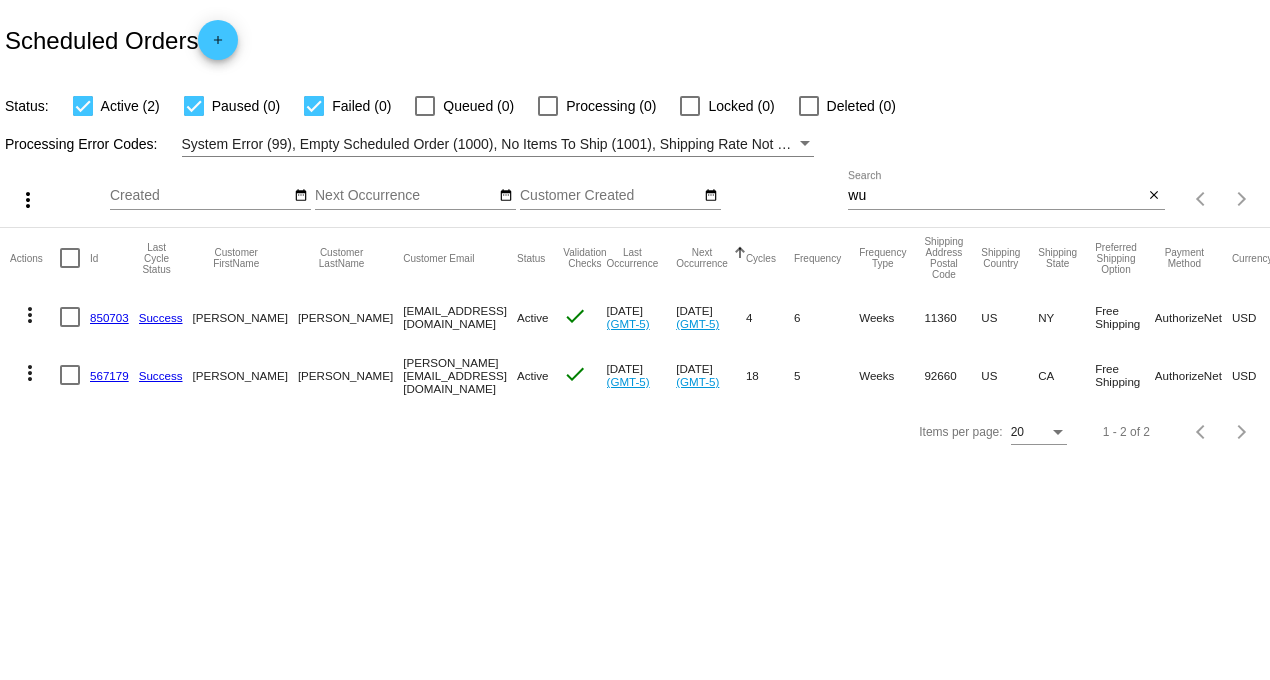 click at bounding box center (314, 106) 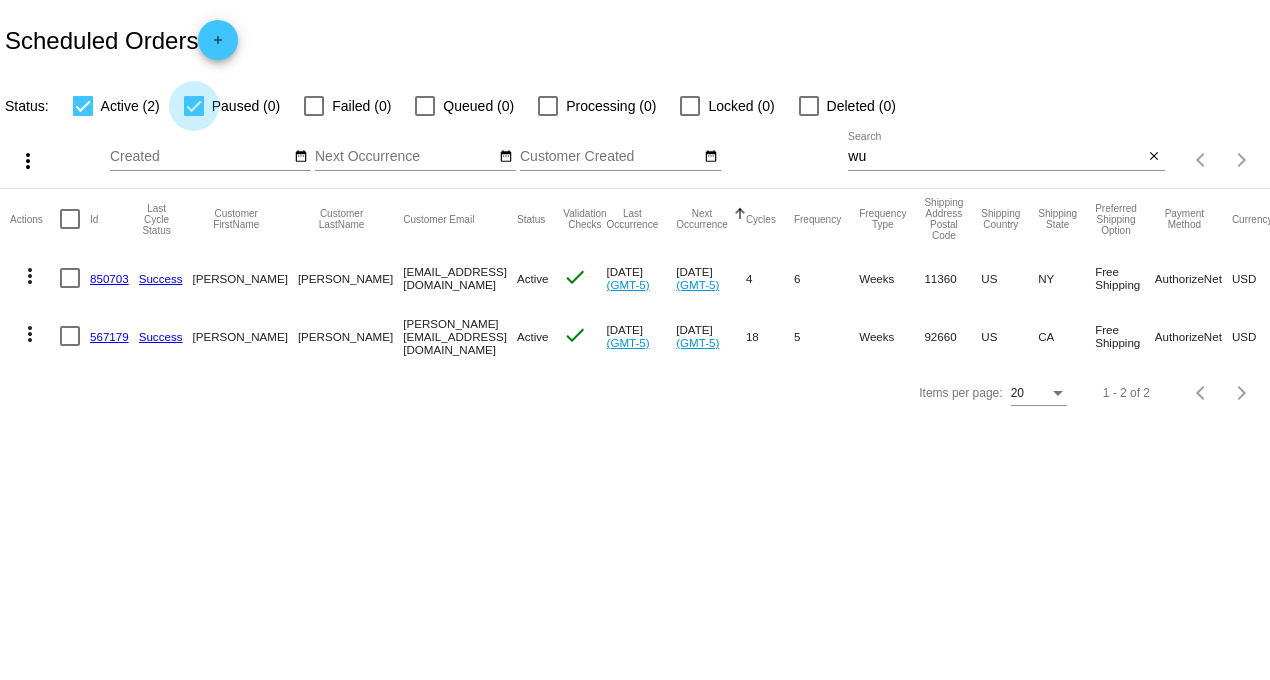 click at bounding box center [194, 106] 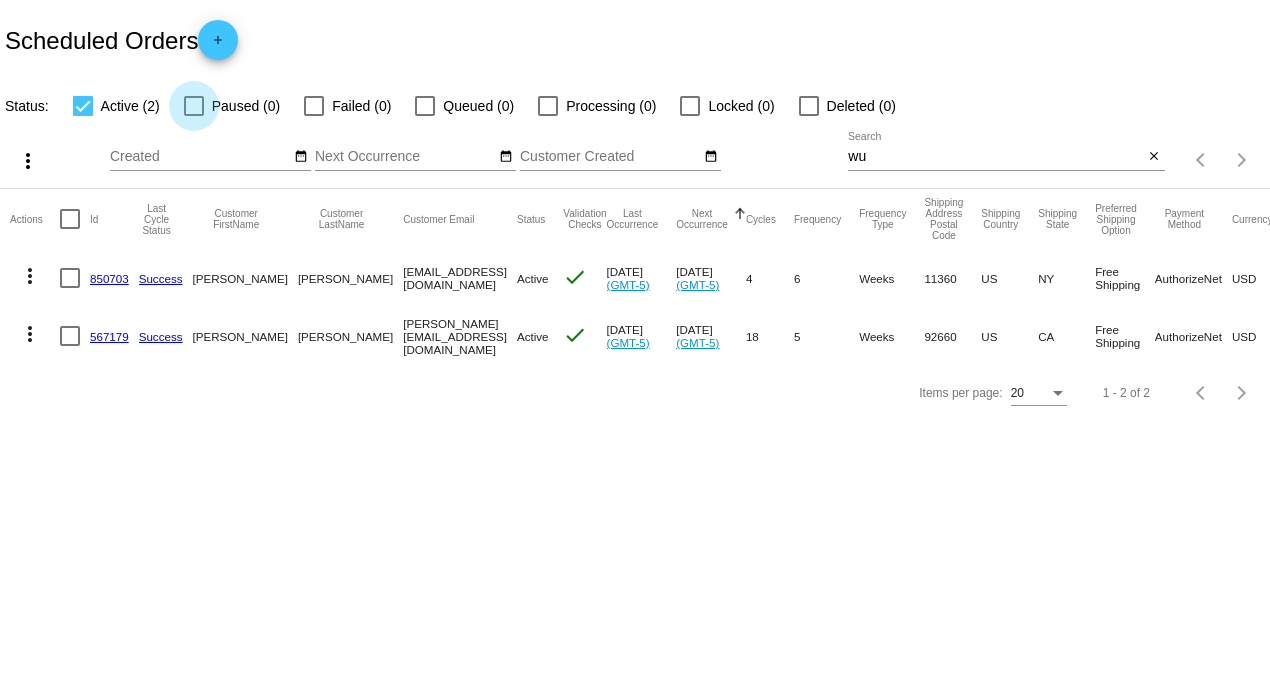 click at bounding box center [194, 106] 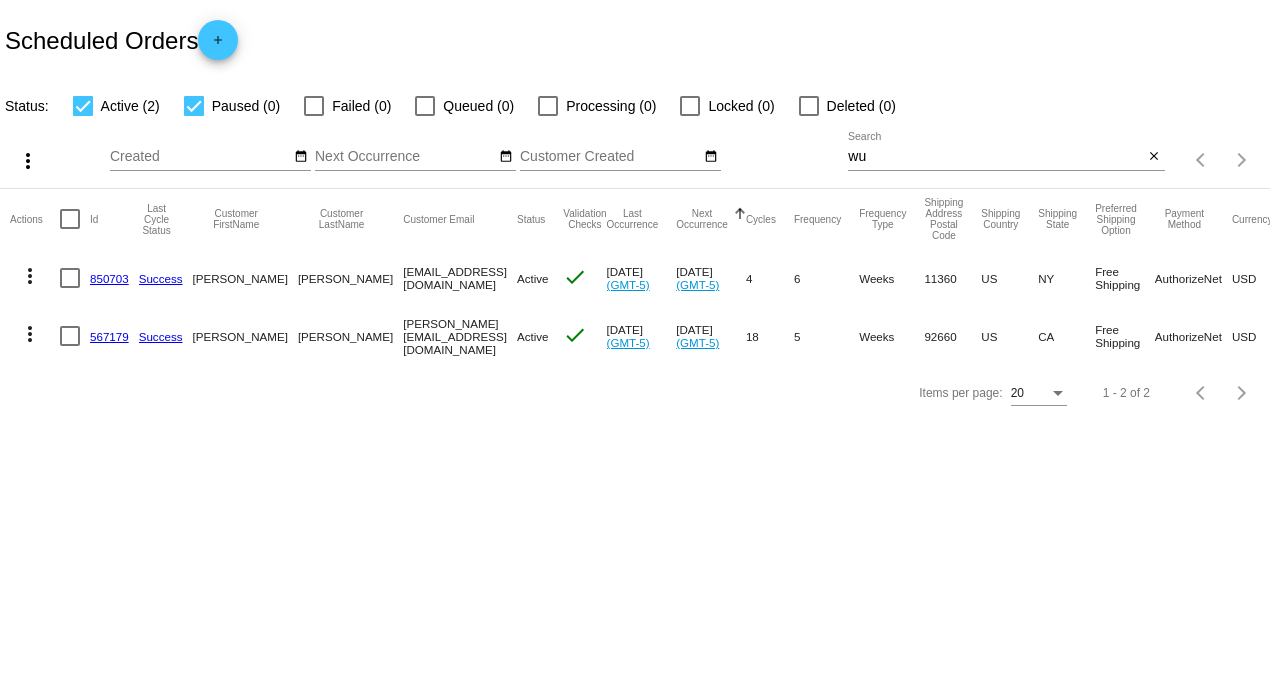 click on "850703" 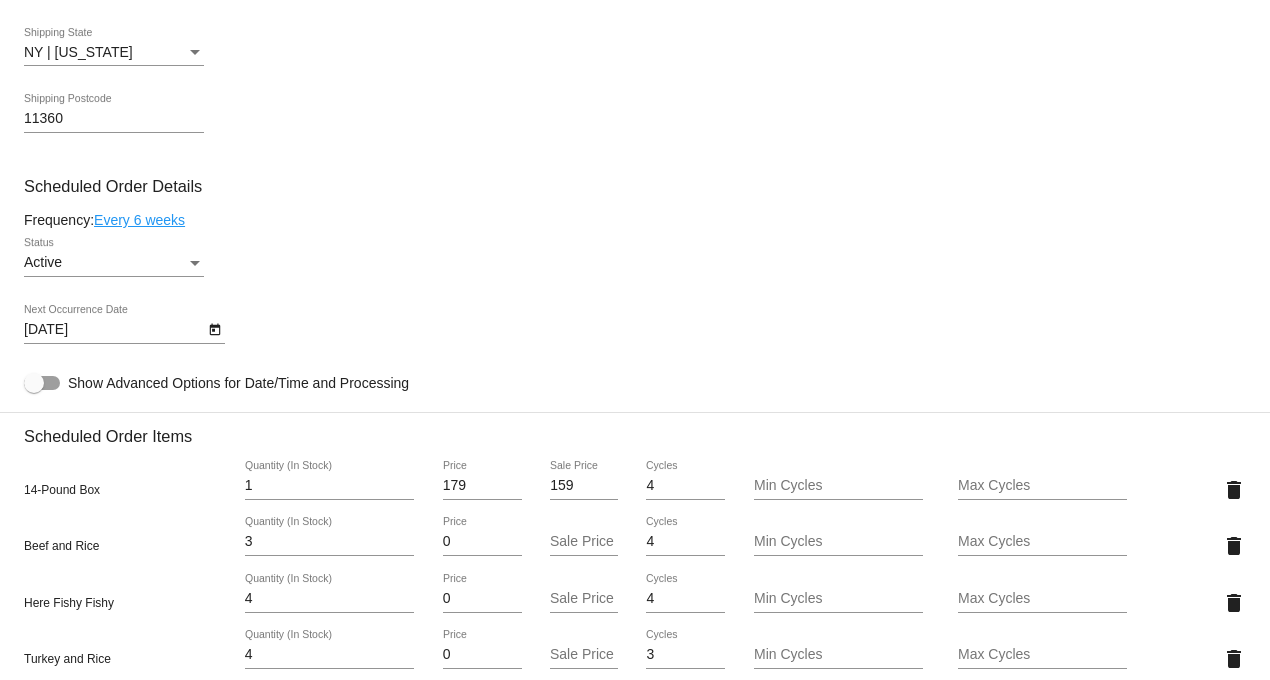 scroll, scrollTop: 1000, scrollLeft: 0, axis: vertical 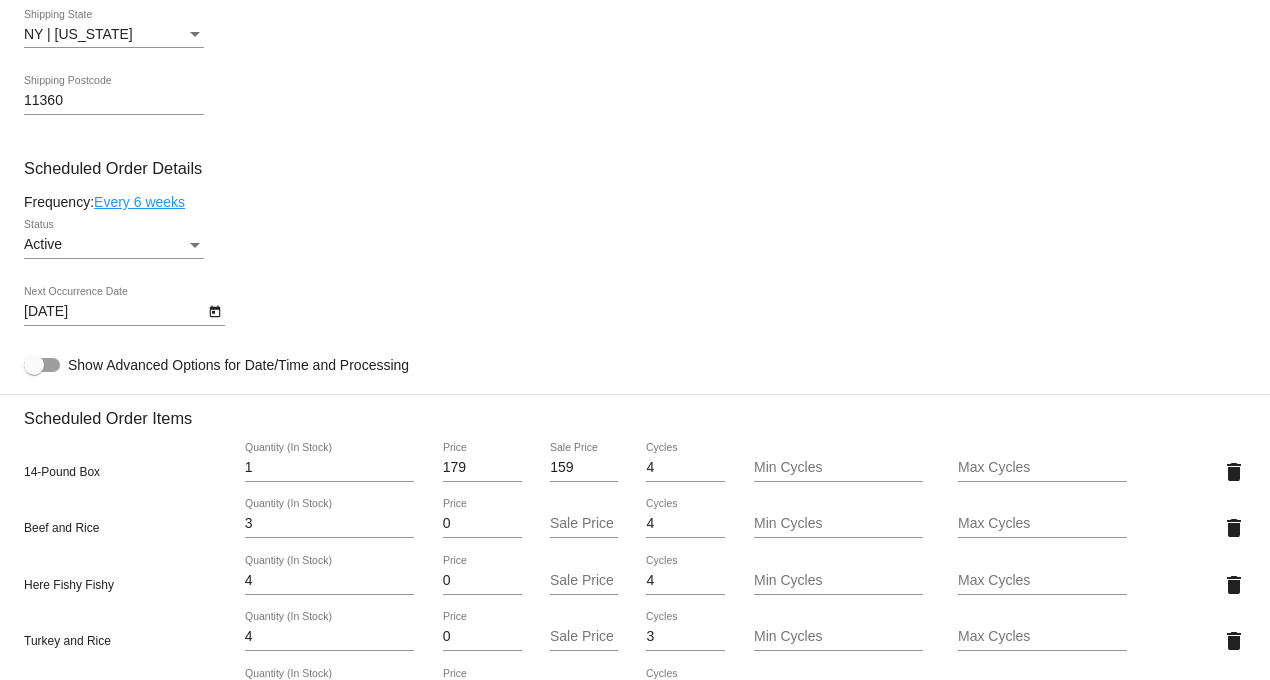 click 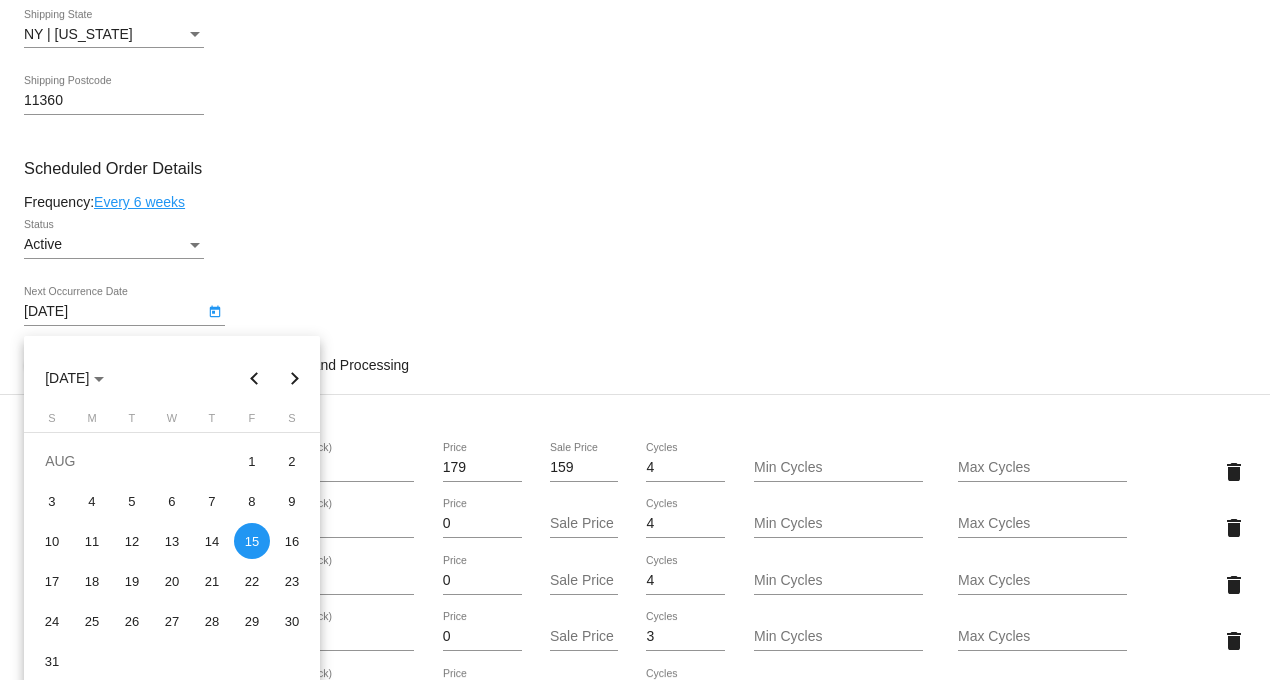 click at bounding box center [635, 340] 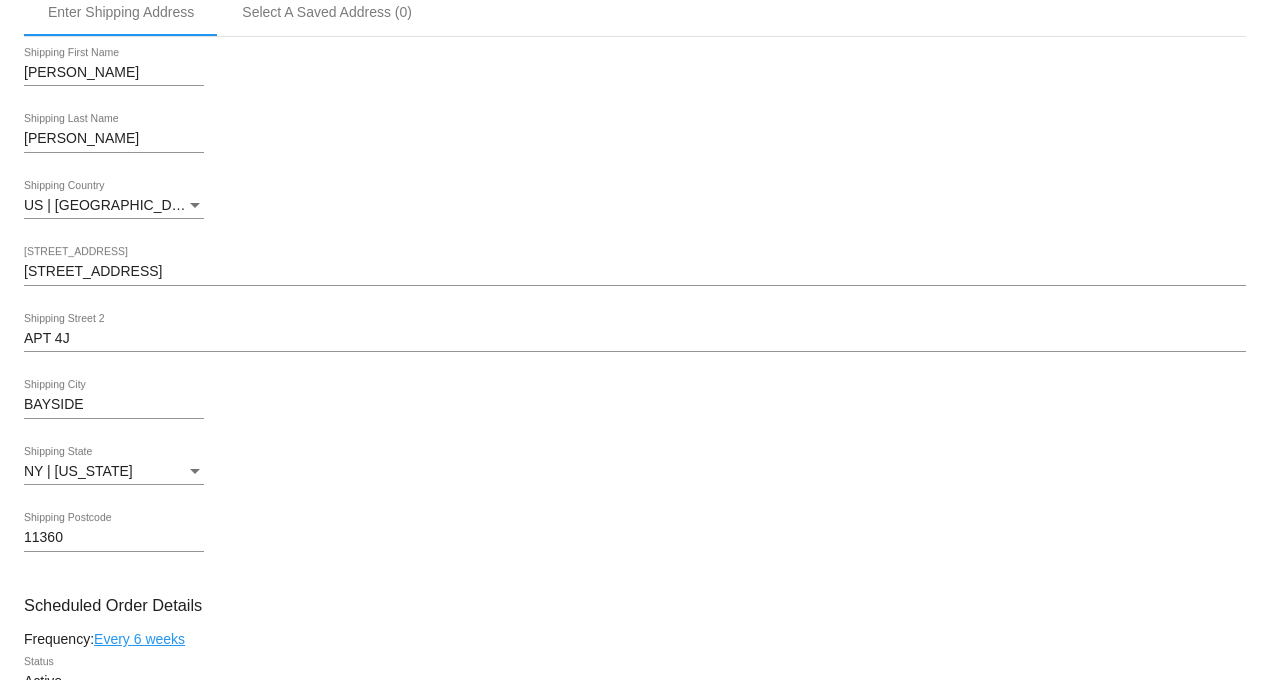 scroll, scrollTop: 541, scrollLeft: 0, axis: vertical 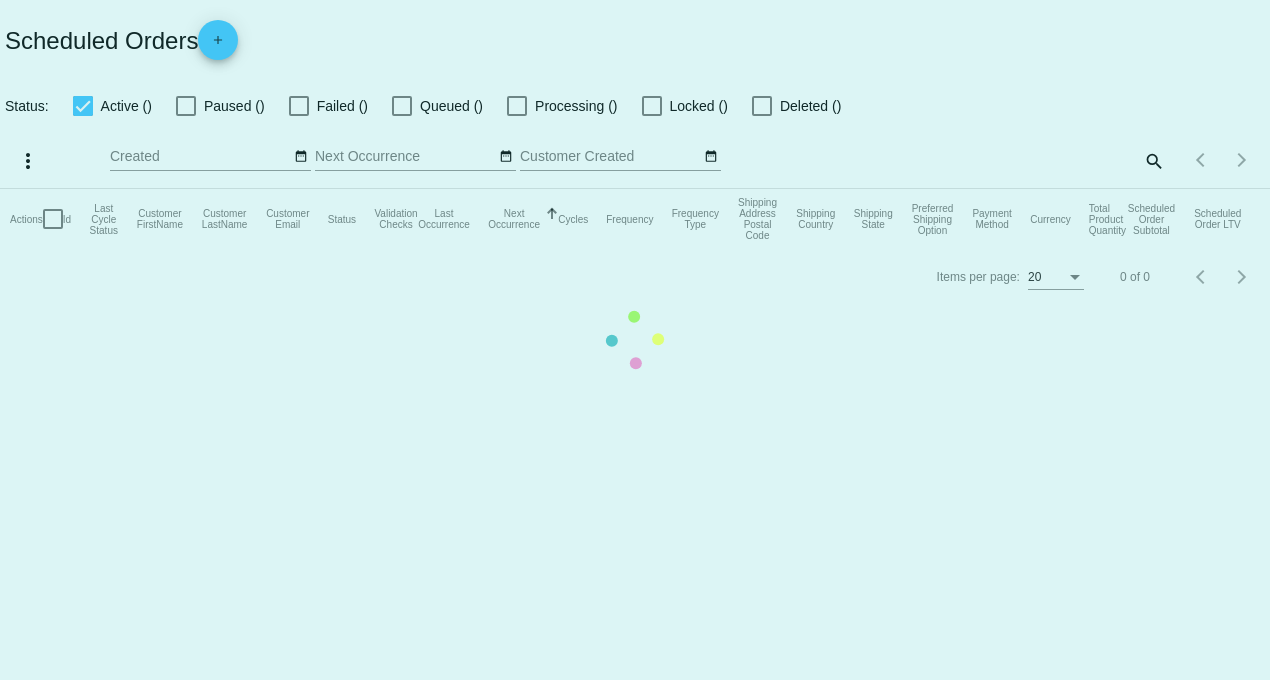 checkbox on "true" 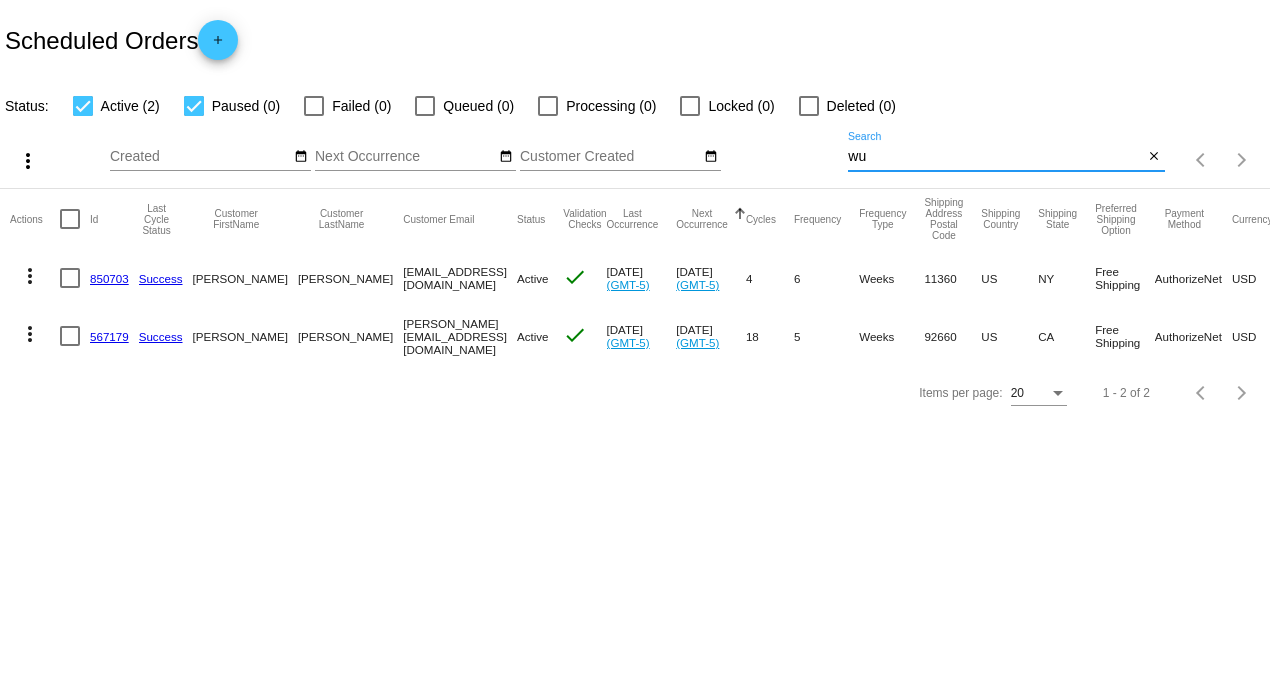 drag, startPoint x: 912, startPoint y: 160, endPoint x: 726, endPoint y: 156, distance: 186.043 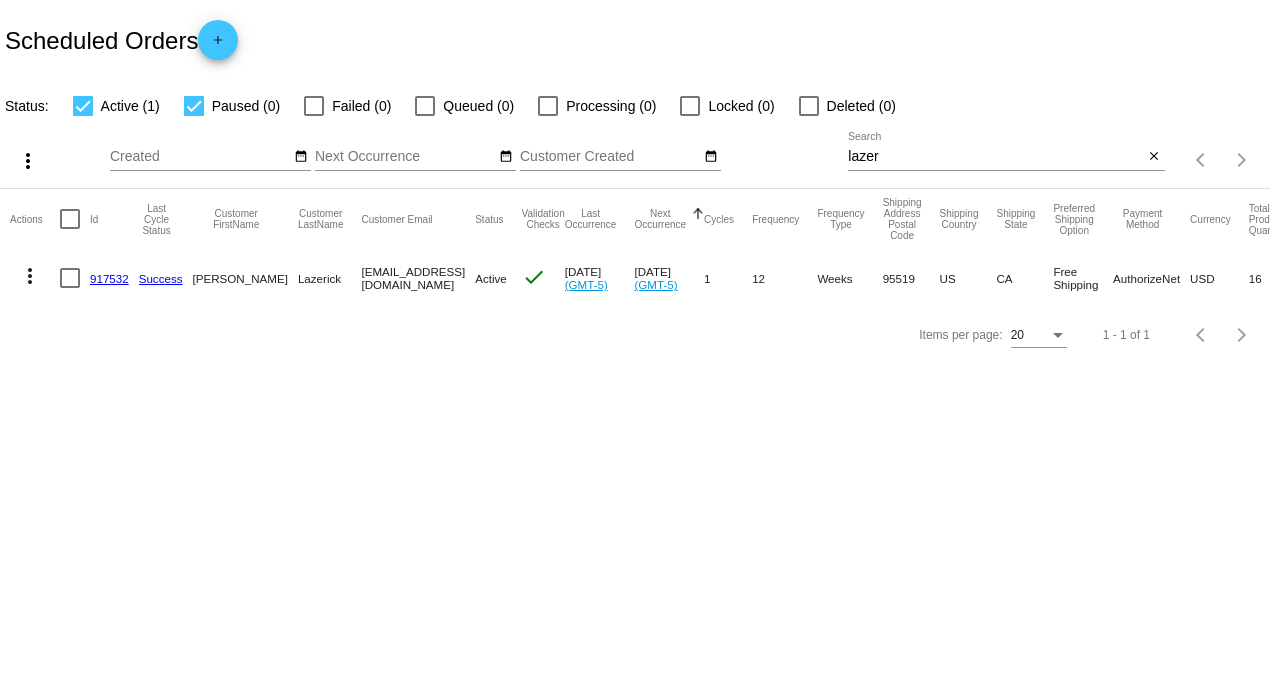 drag, startPoint x: 896, startPoint y: 150, endPoint x: 820, endPoint y: 163, distance: 77.10383 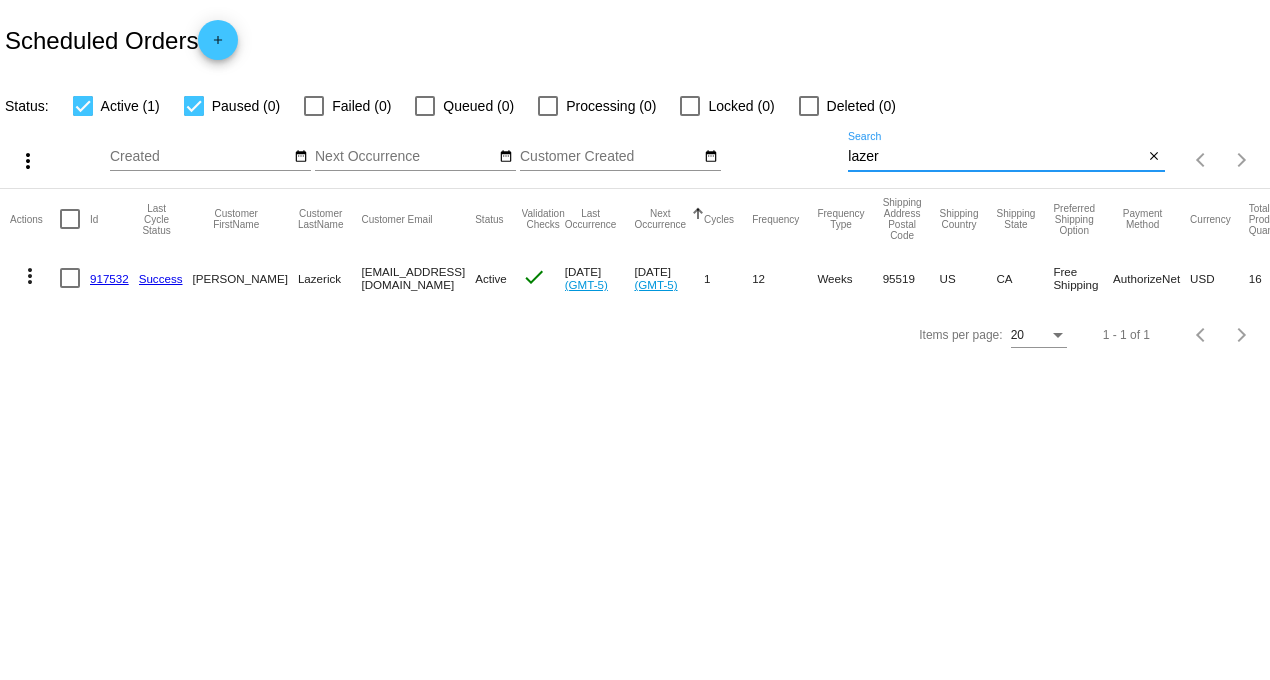 drag, startPoint x: 904, startPoint y: 153, endPoint x: 790, endPoint y: 146, distance: 114.21471 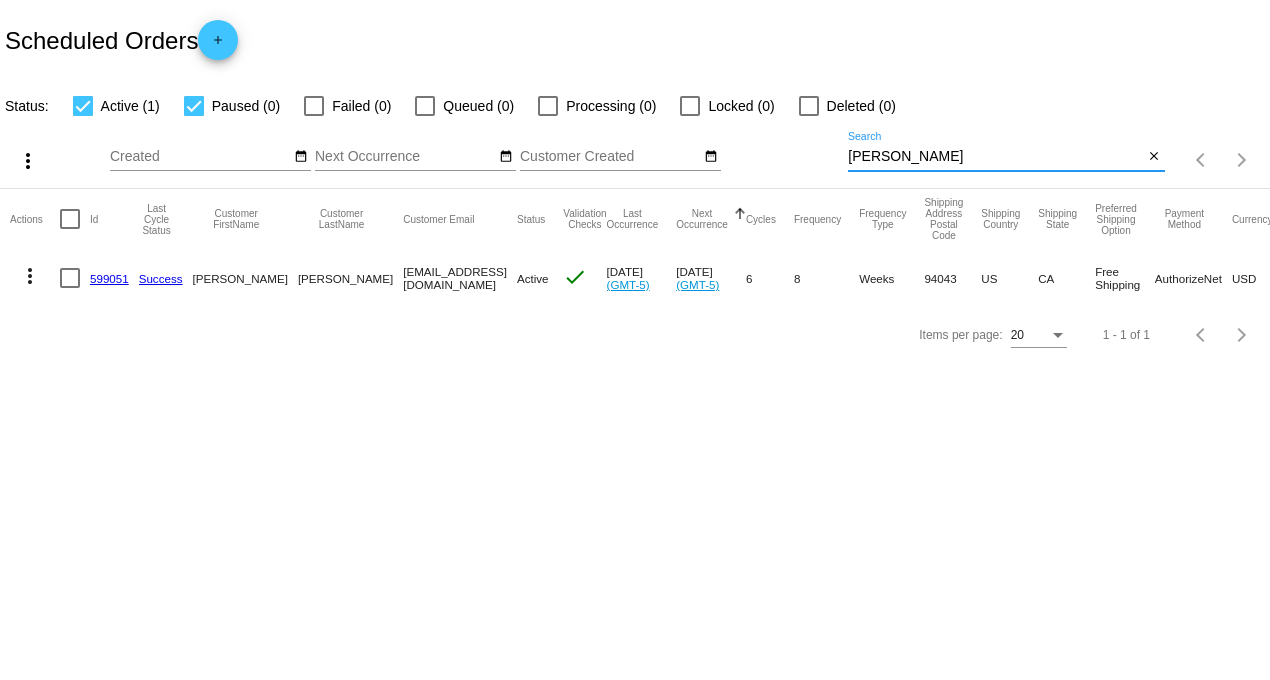 drag, startPoint x: 932, startPoint y: 154, endPoint x: 730, endPoint y: 148, distance: 202.0891 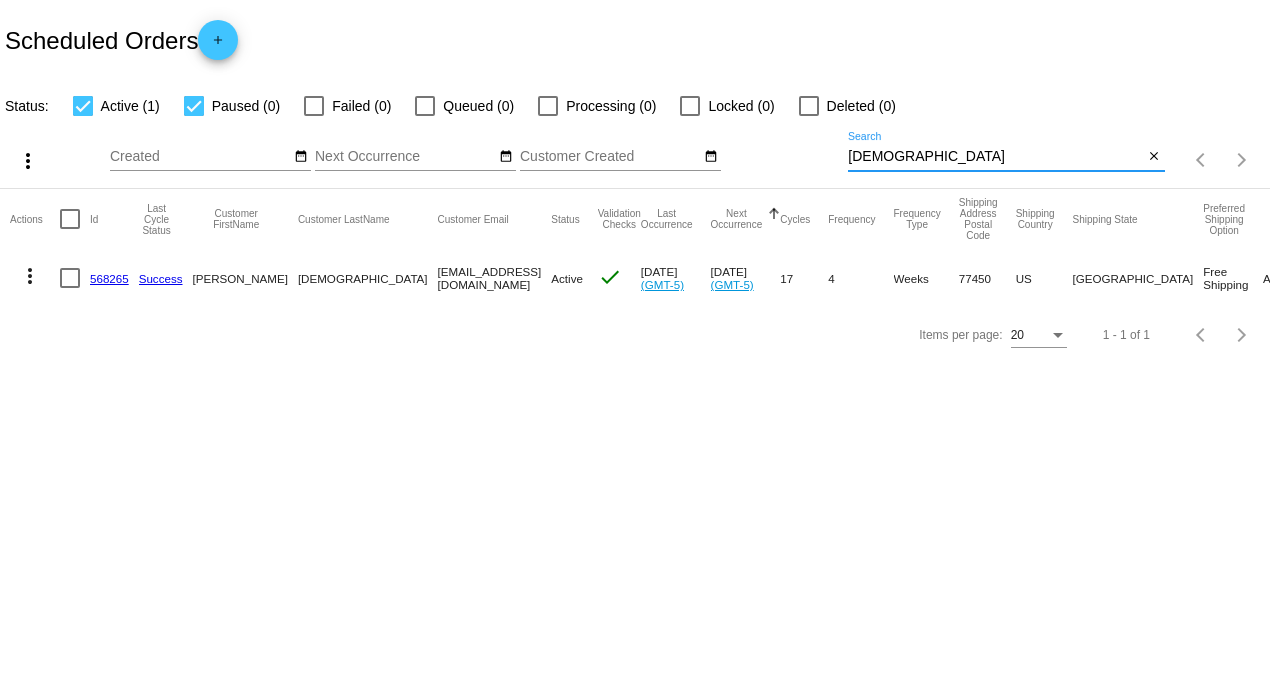 drag, startPoint x: 924, startPoint y: 162, endPoint x: 691, endPoint y: 155, distance: 233.10513 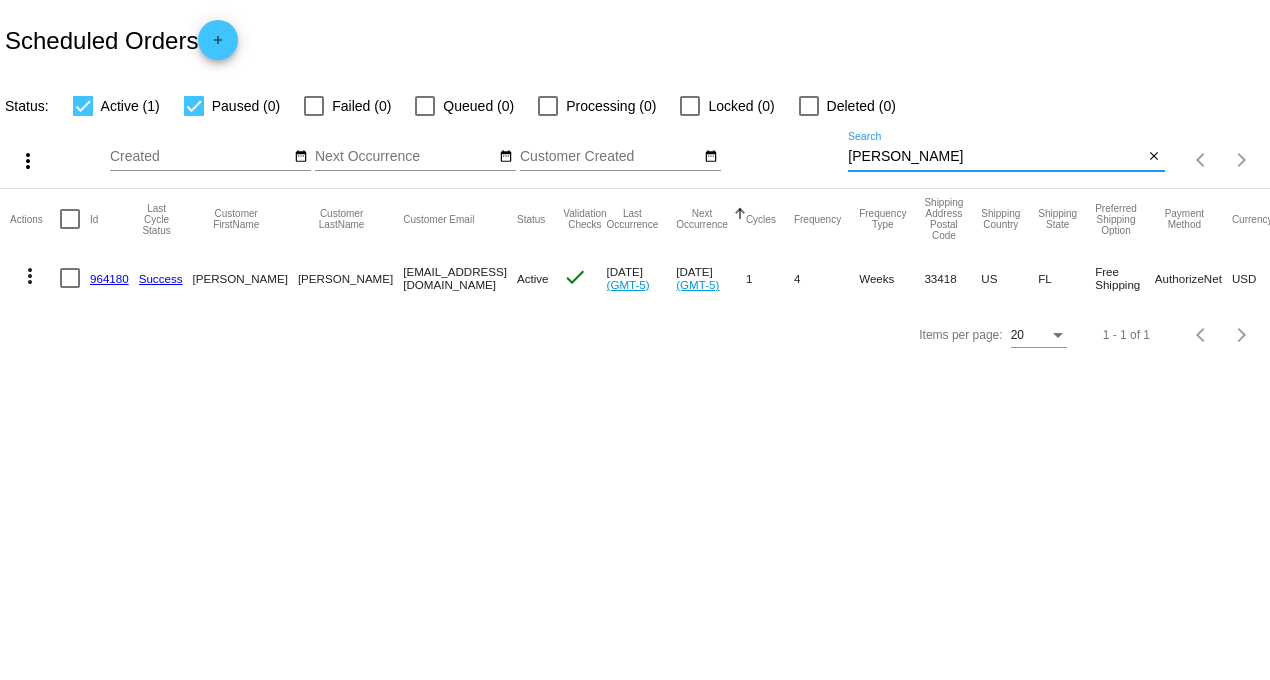 drag, startPoint x: 910, startPoint y: 155, endPoint x: 744, endPoint y: 144, distance: 166.36406 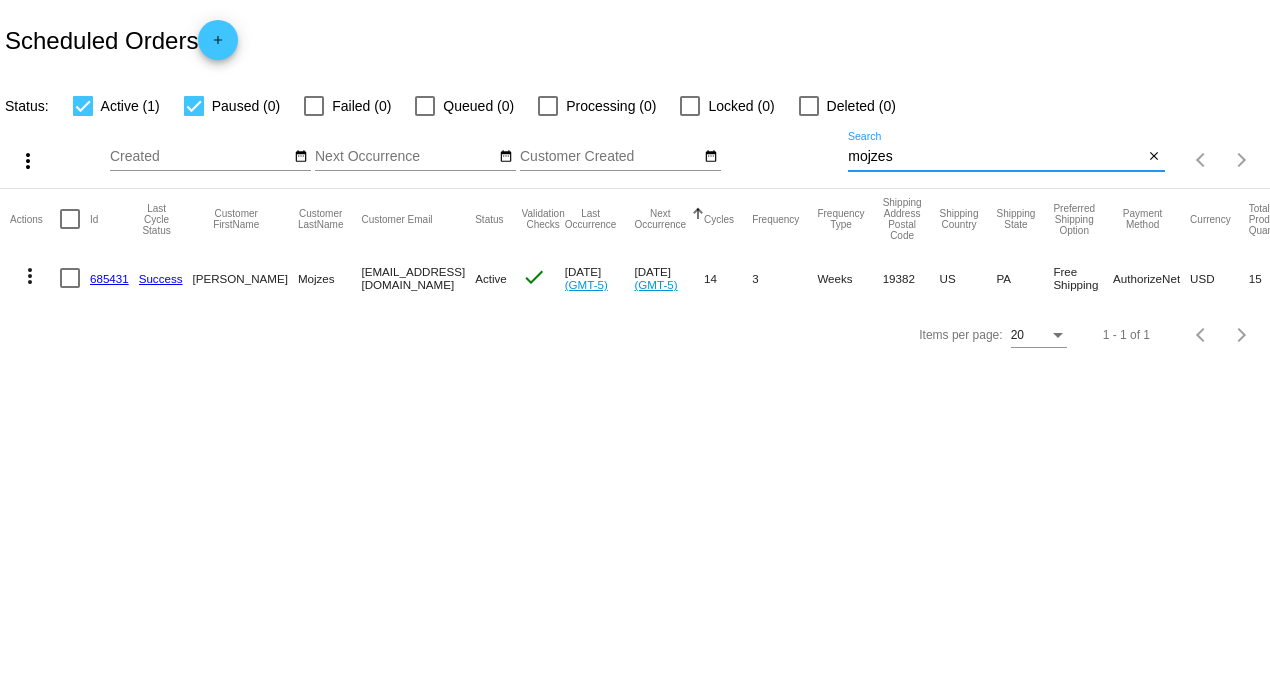 drag, startPoint x: 910, startPoint y: 164, endPoint x: 758, endPoint y: 164, distance: 152 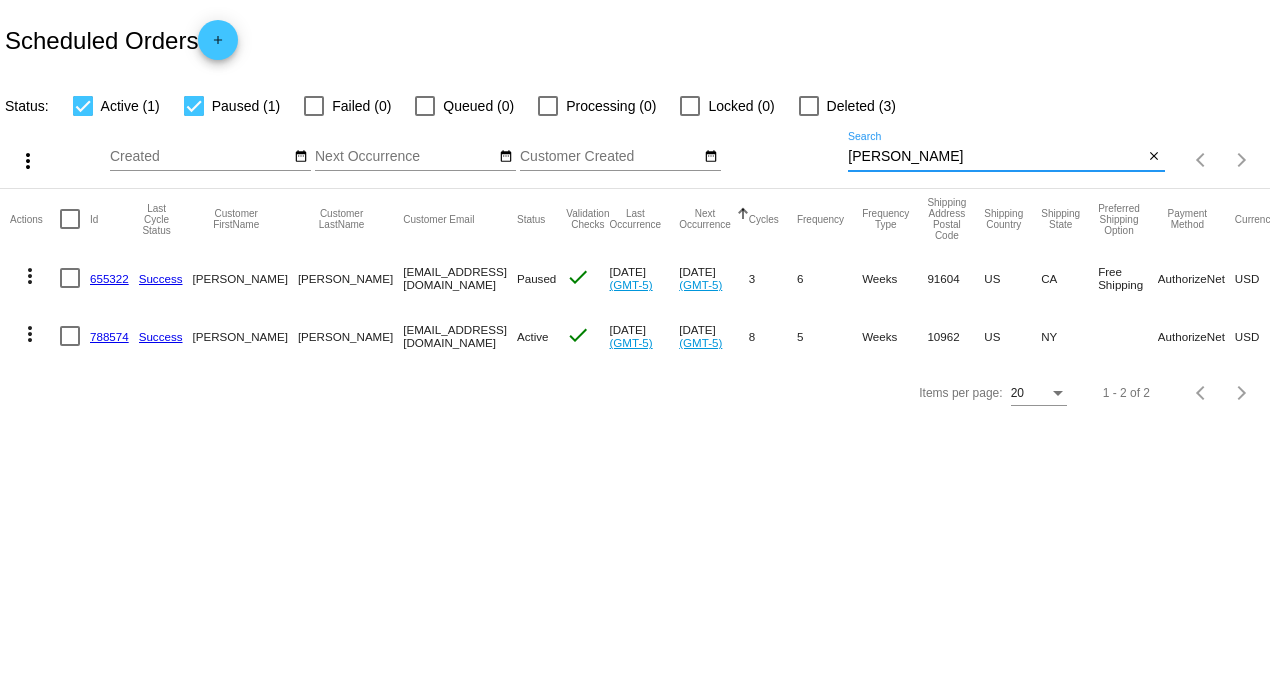 drag, startPoint x: 913, startPoint y: 155, endPoint x: 737, endPoint y: 137, distance: 176.91806 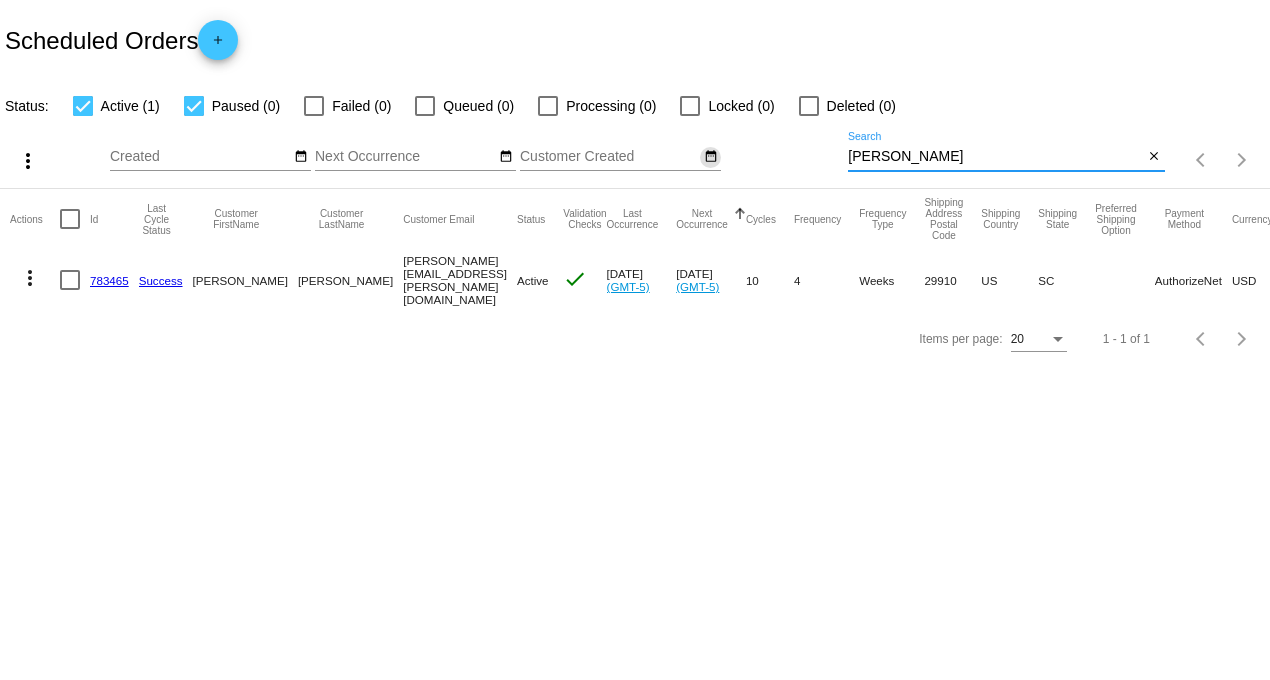 drag, startPoint x: 927, startPoint y: 153, endPoint x: 717, endPoint y: 152, distance: 210.00238 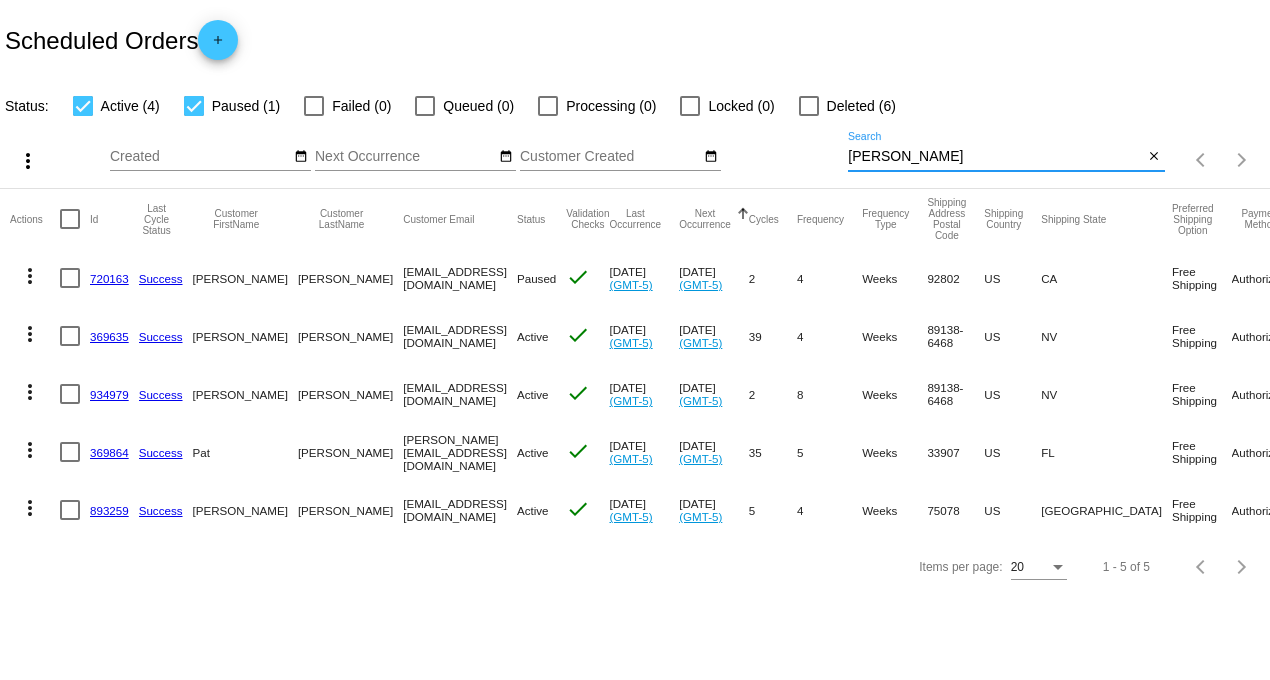 click on "893259" 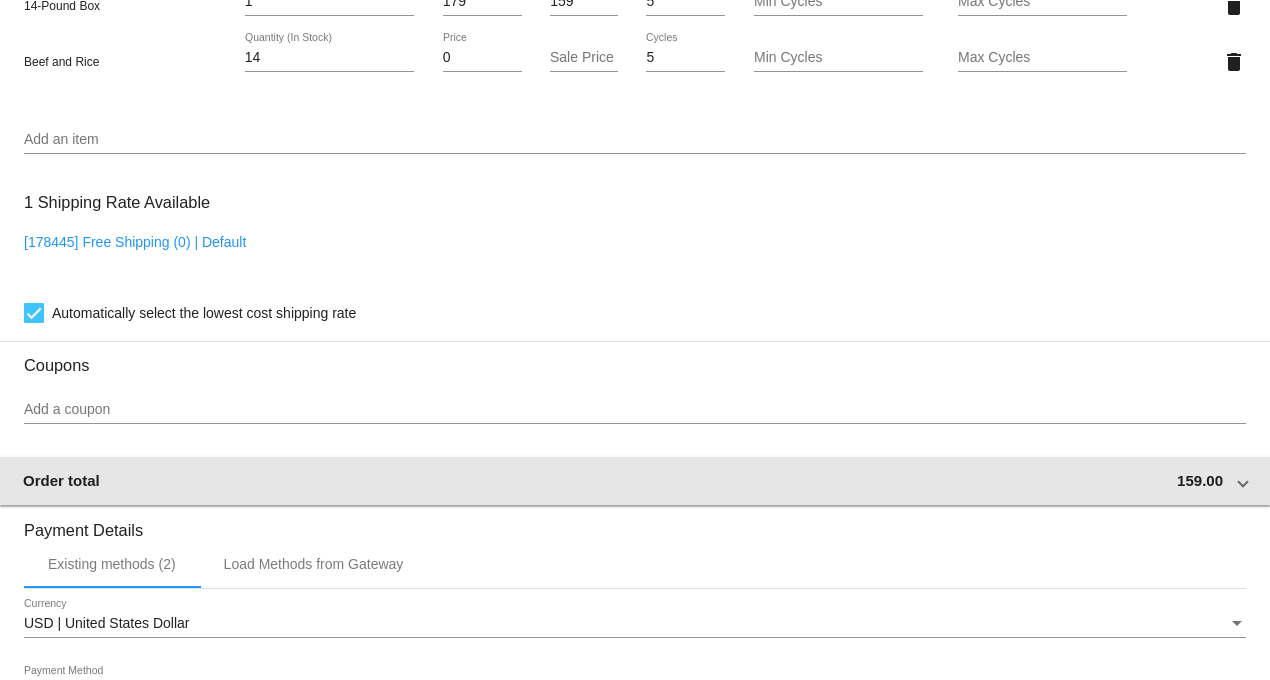 scroll, scrollTop: 1111, scrollLeft: 0, axis: vertical 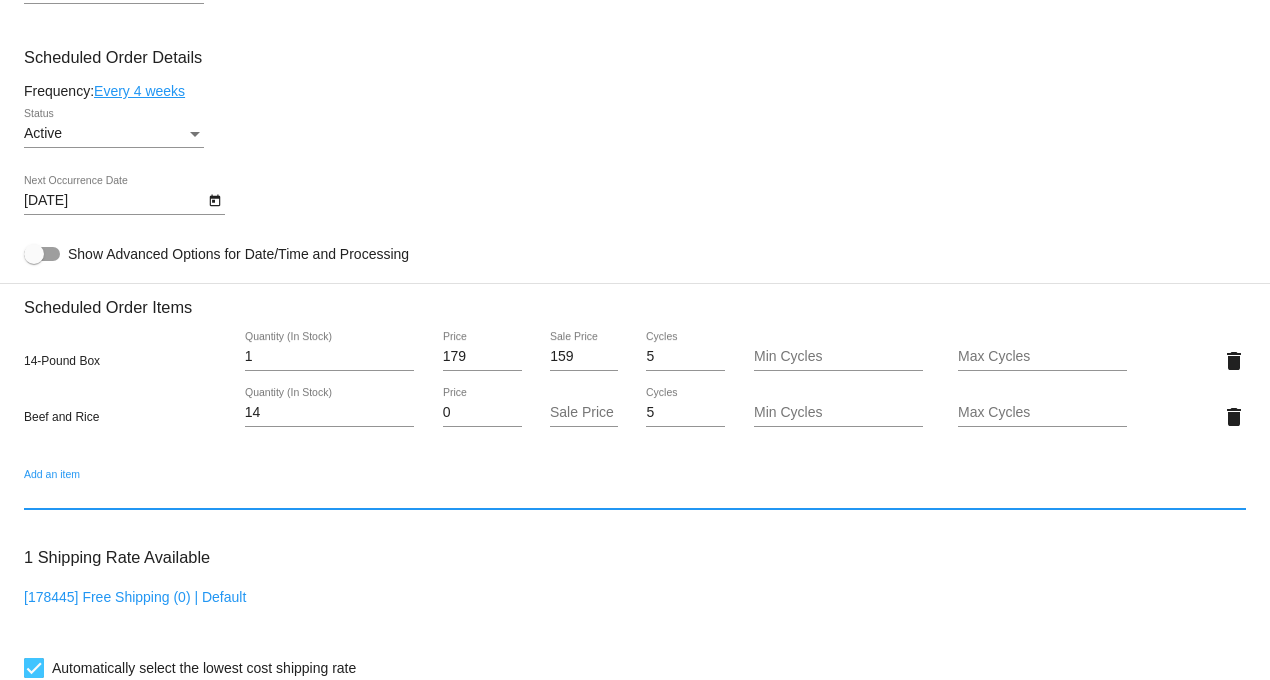 click on "Add an item" at bounding box center [635, 495] 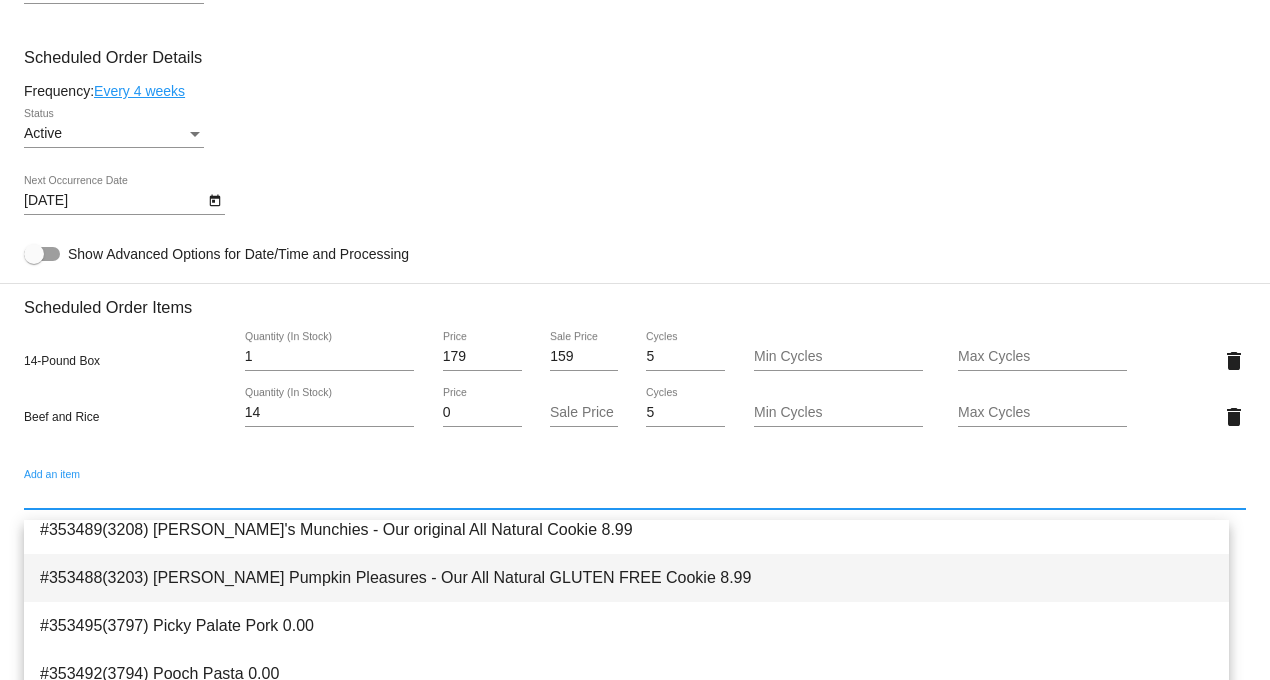 scroll, scrollTop: 271, scrollLeft: 0, axis: vertical 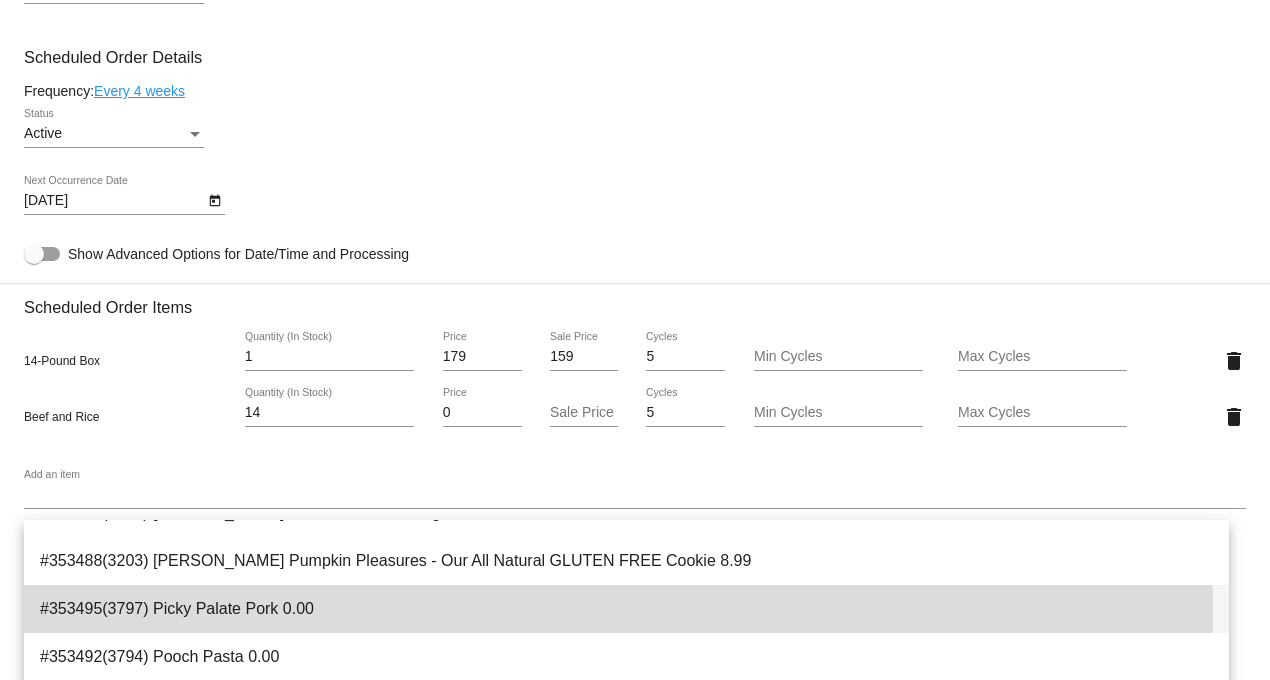 click on "#353495(3797) Picky Palate Pork 0.00" at bounding box center [626, 609] 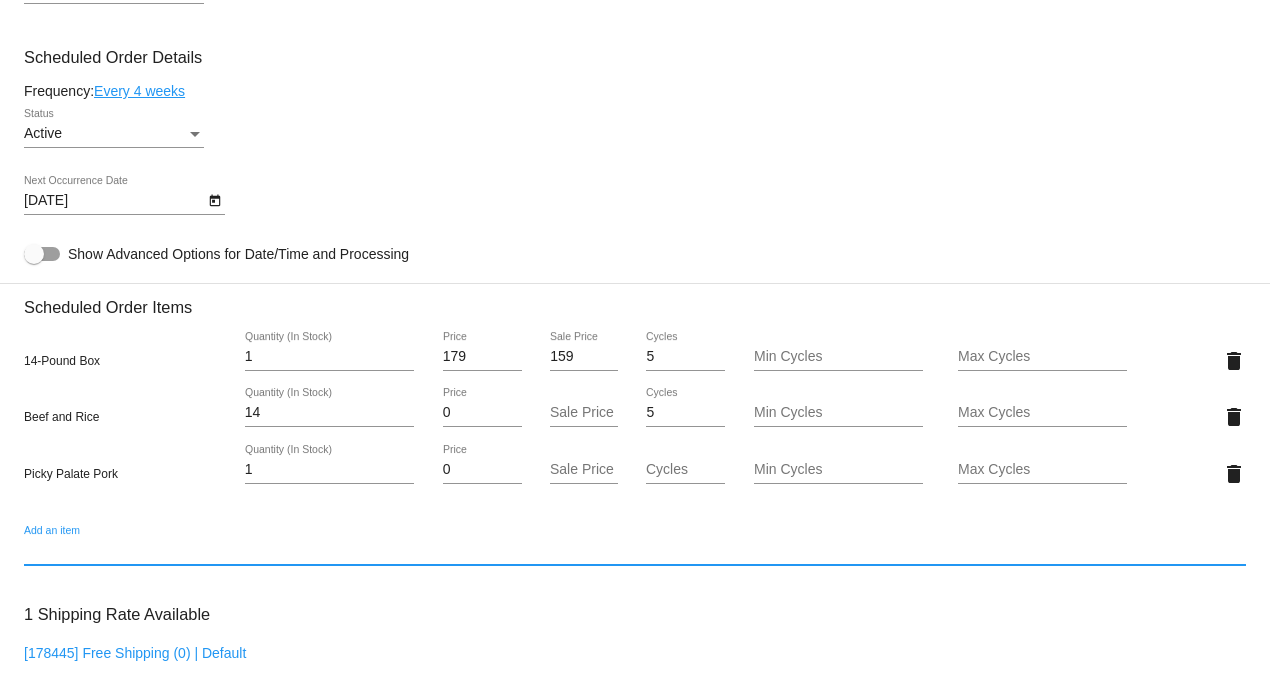 click on "1" at bounding box center (329, 470) 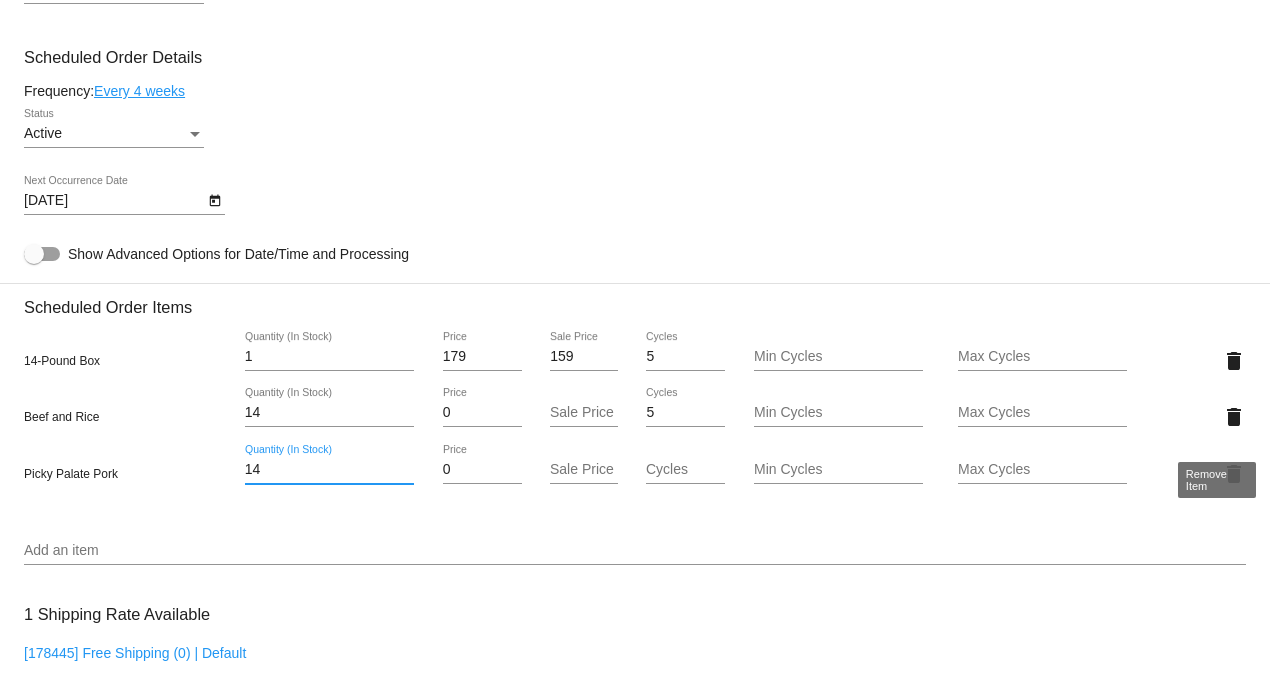 type on "14" 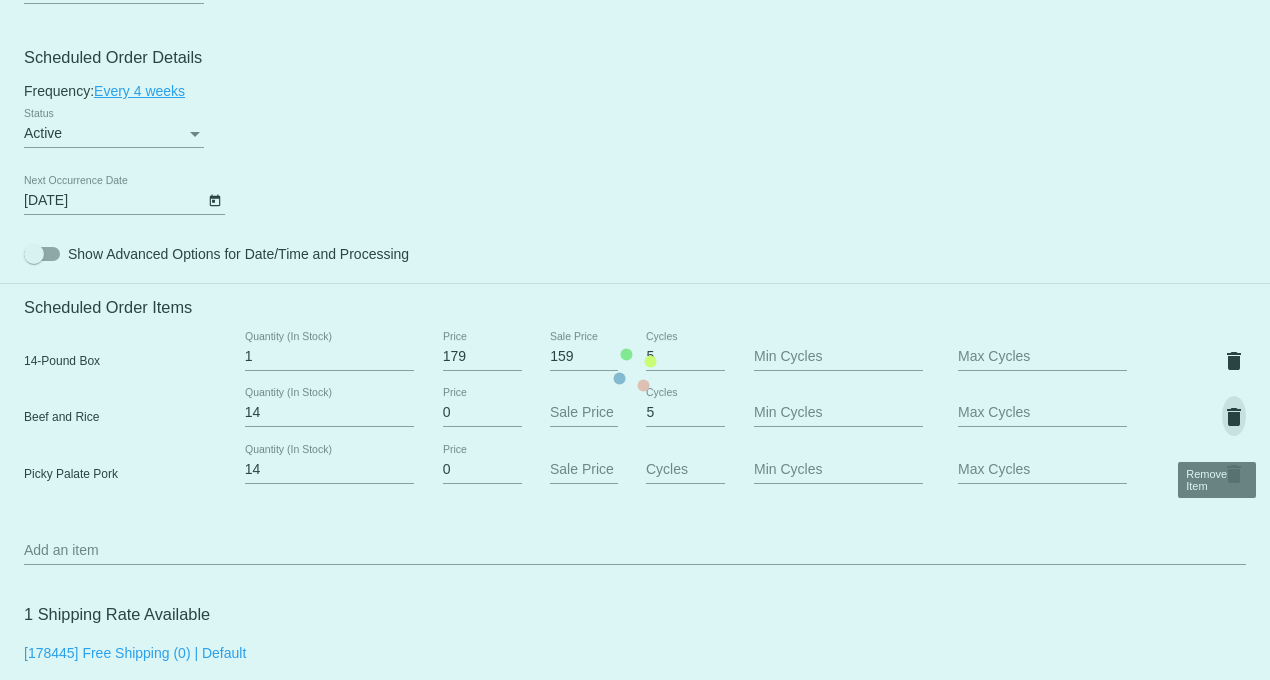 click on "Customer
6390427: [PERSON_NAME]
[EMAIL_ADDRESS][DOMAIN_NAME]
Customer Shipping
Enter Shipping Address Select A Saved Address (0)
[PERSON_NAME]
Shipping First Name
[PERSON_NAME]
Shipping Last Name
[GEOGRAPHIC_DATA] | [GEOGRAPHIC_DATA]
Shipping Country
[STREET_ADDRESS][PERSON_NAME]
[STREET_ADDRESS]
Prosper
Shipping City
[GEOGRAPHIC_DATA] | [US_STATE]
Shipping State
75078
Shipping Postcode
Scheduled Order Details
Frequency:
Every 4 weeks
Active
Status" 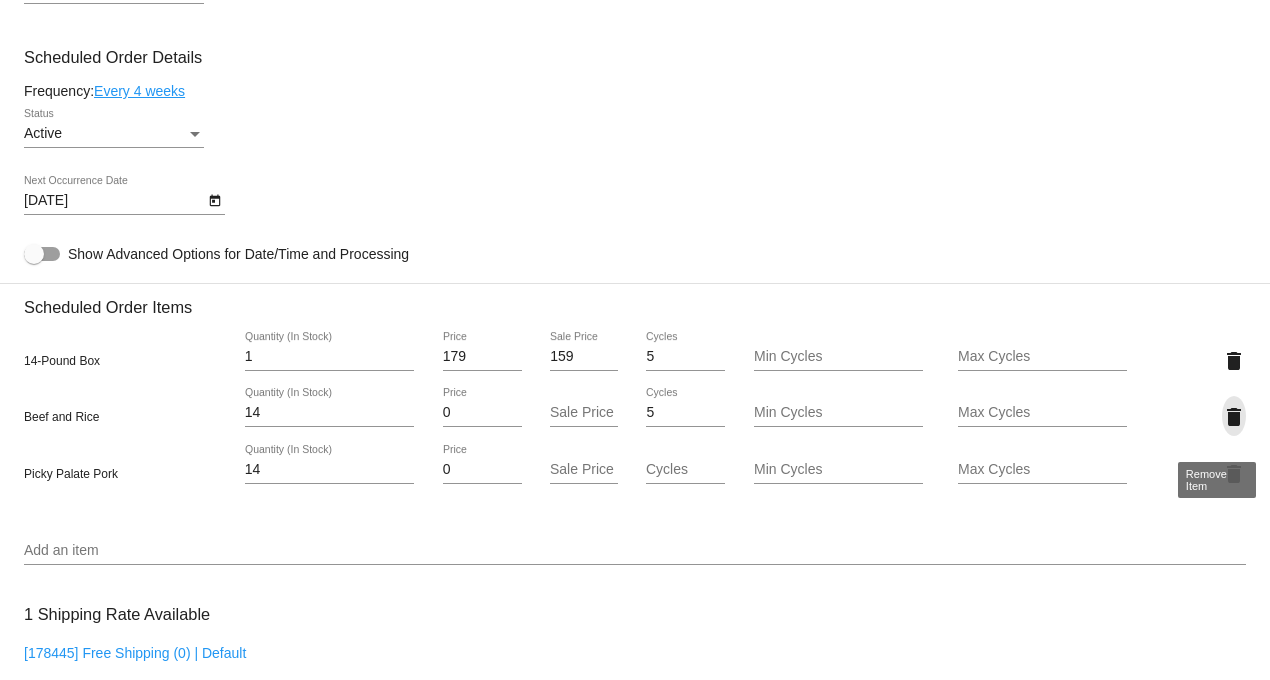 click on "delete" 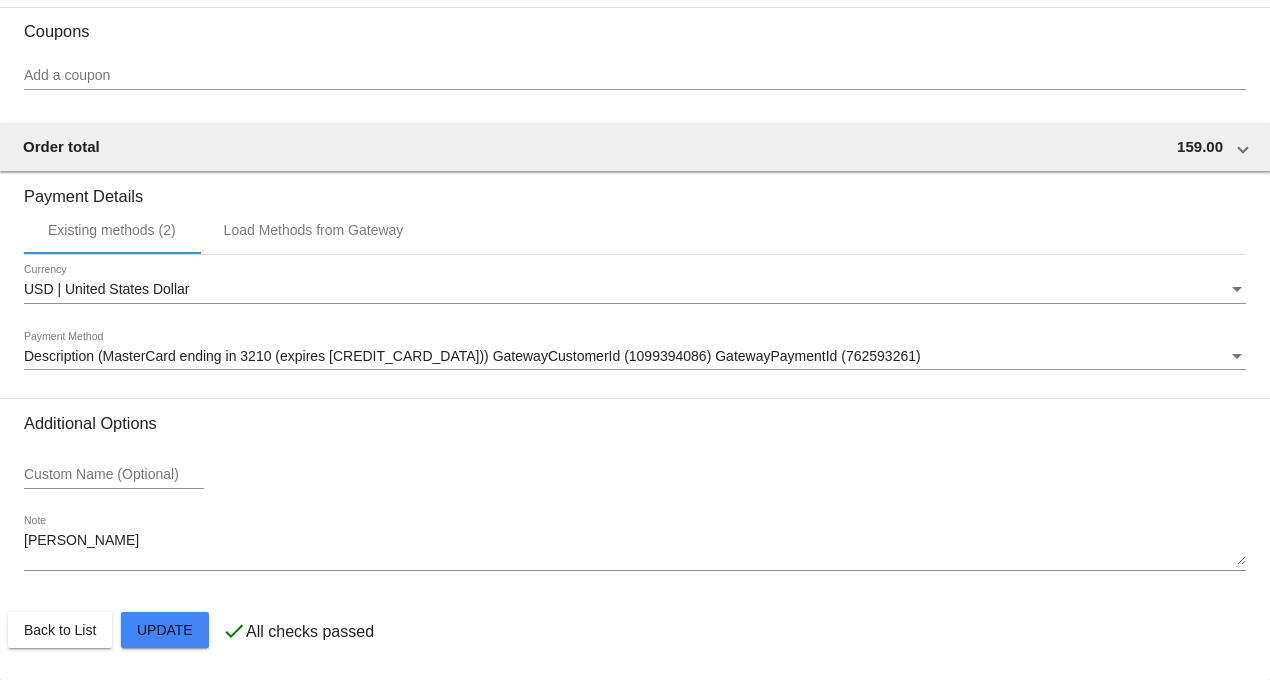 scroll, scrollTop: 1815, scrollLeft: 0, axis: vertical 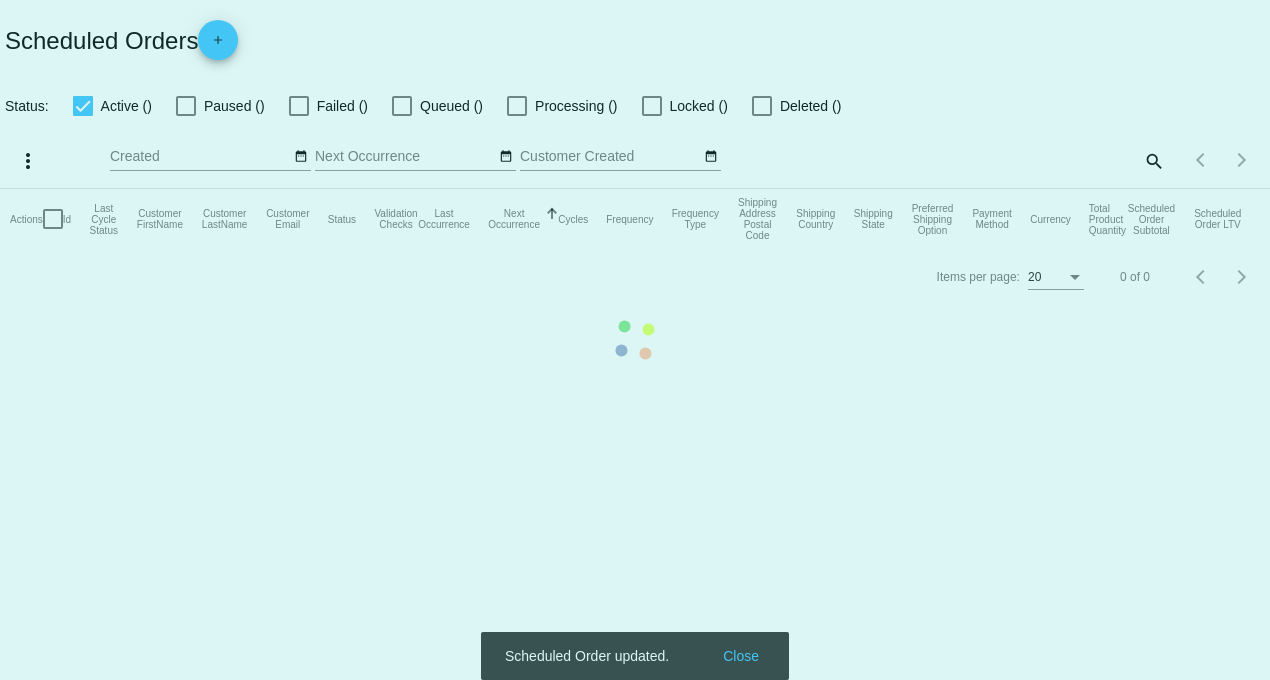 checkbox on "true" 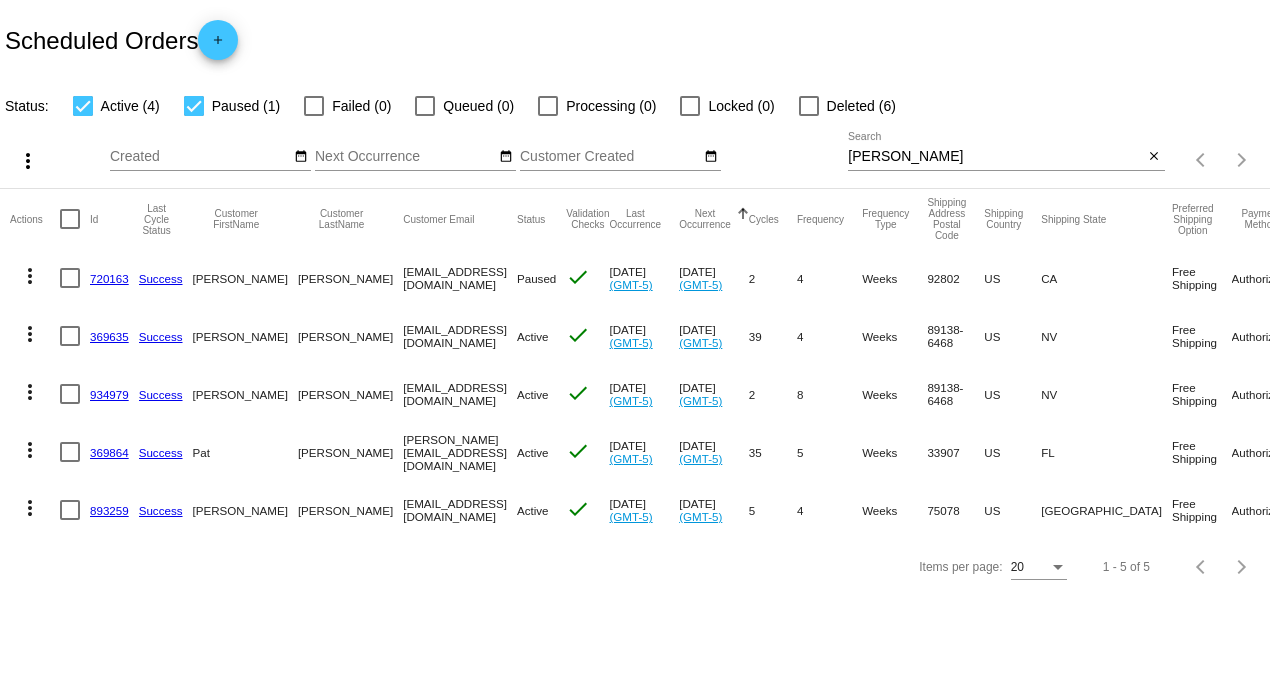 click on "893259" 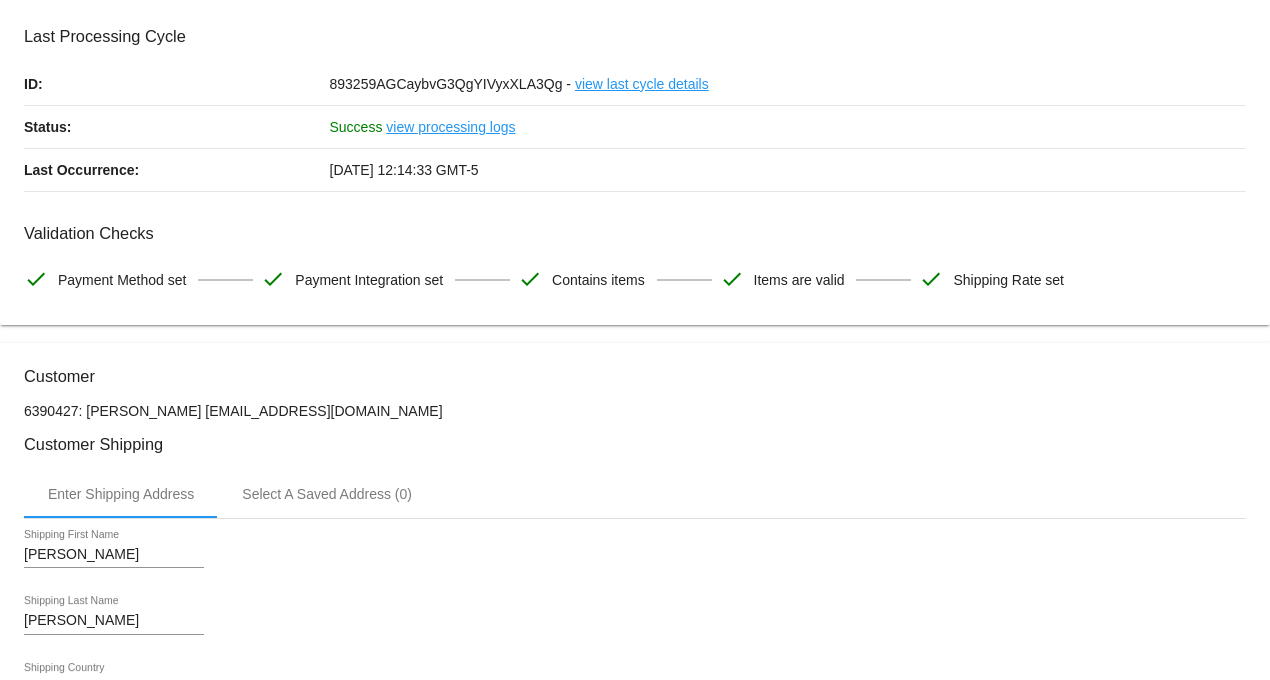 scroll, scrollTop: 222, scrollLeft: 0, axis: vertical 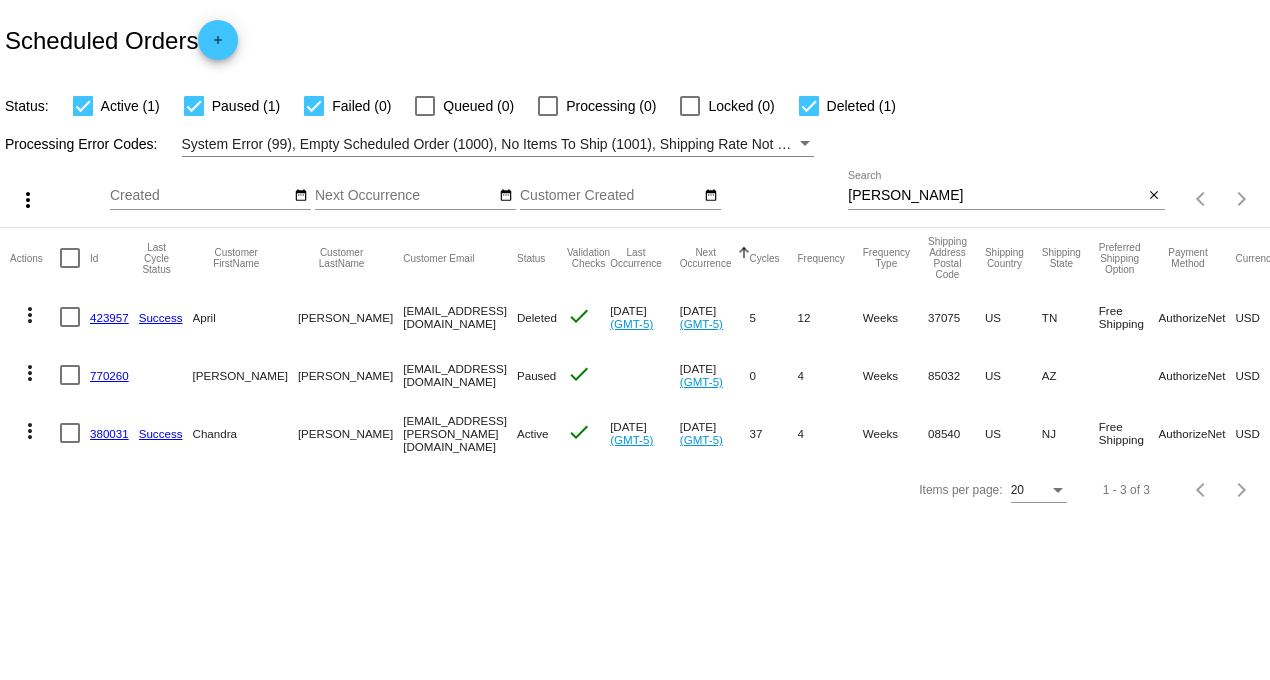 click on "380031" 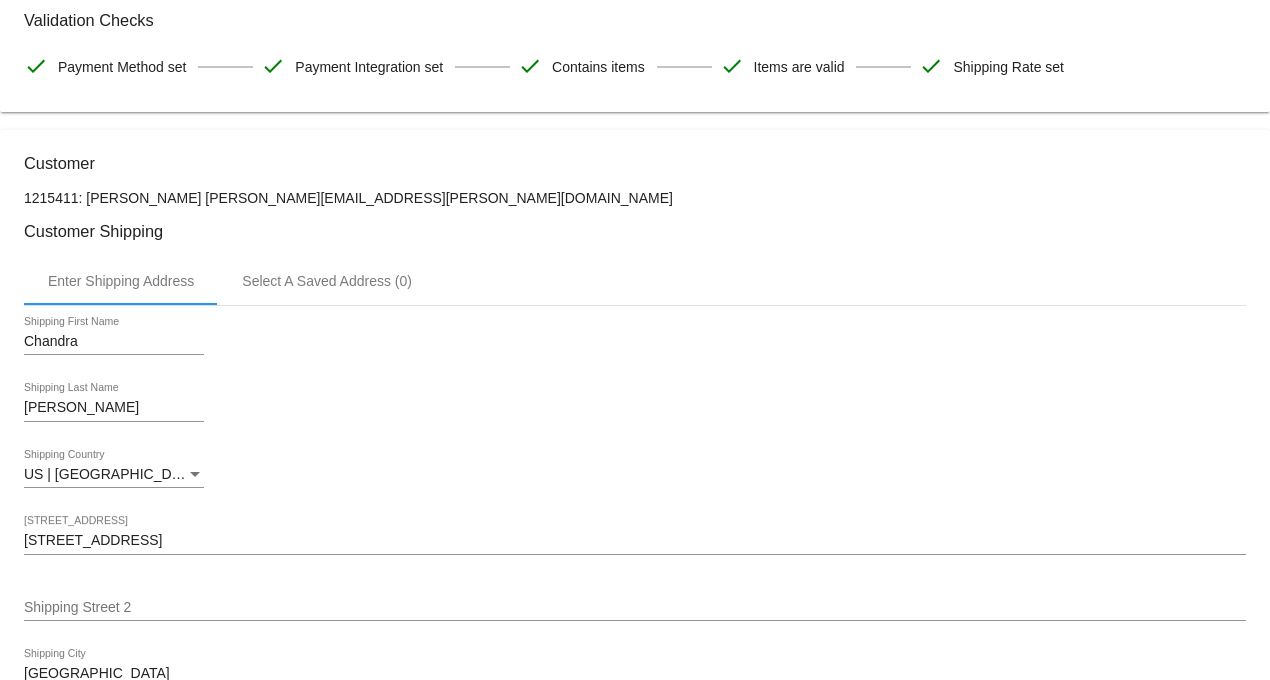 scroll, scrollTop: 333, scrollLeft: 0, axis: vertical 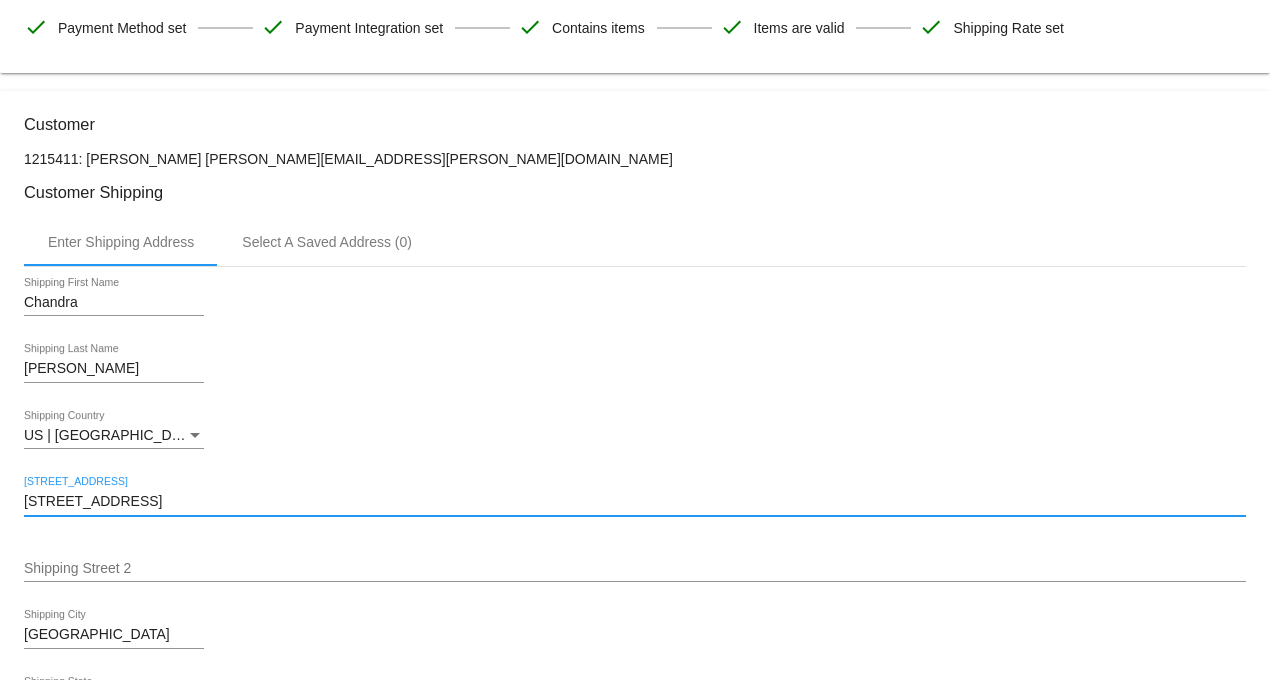 drag, startPoint x: 180, startPoint y: 508, endPoint x: -62, endPoint y: 502, distance: 242.07437 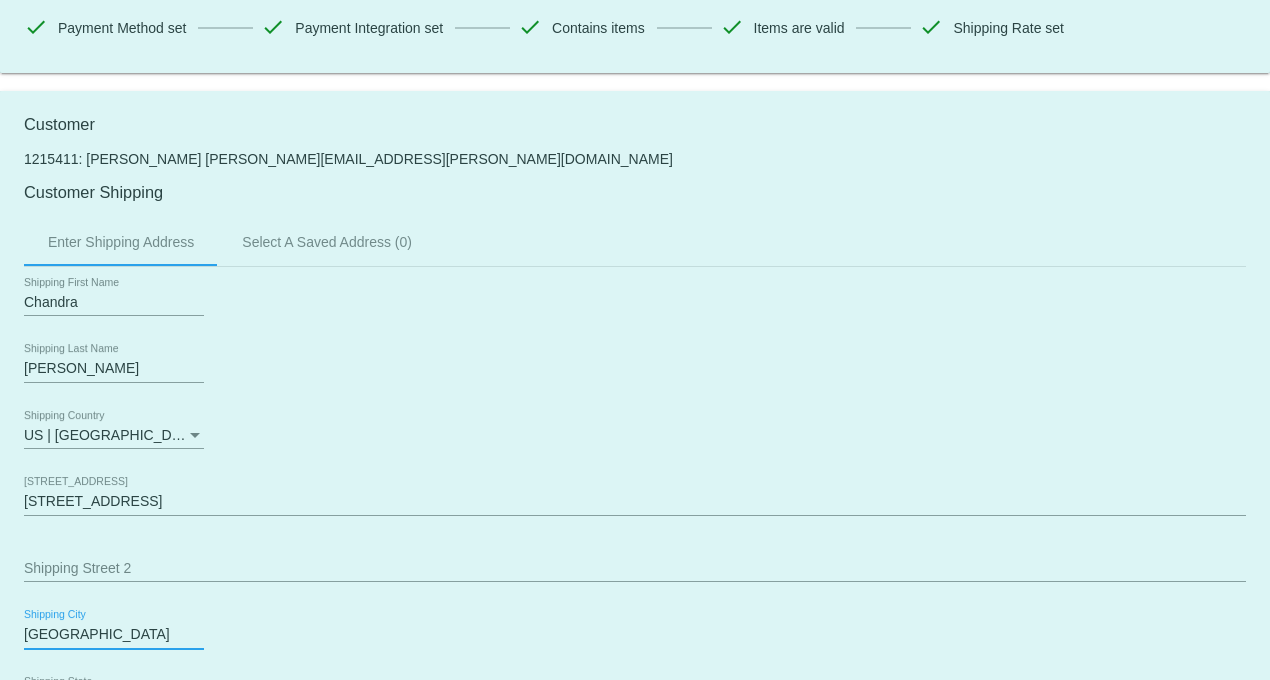click on "Customer
1215411: Chandra Graves
chandra.graves@gmail.com
Customer Shipping
Enter Shipping Address Select A Saved Address (0)
Chandra
Shipping First Name
Graves
Shipping Last Name
US | USA
Shipping Country
130 East 67th St.
Shipping Street 1
Shipping Street 2
Princeton
Shipping City
NJ | New Jersey
Shipping State
08540
Shipping Postcode
Scheduled Order Details
Frequency:
Every 4 weeks
Active
Status 1 37" 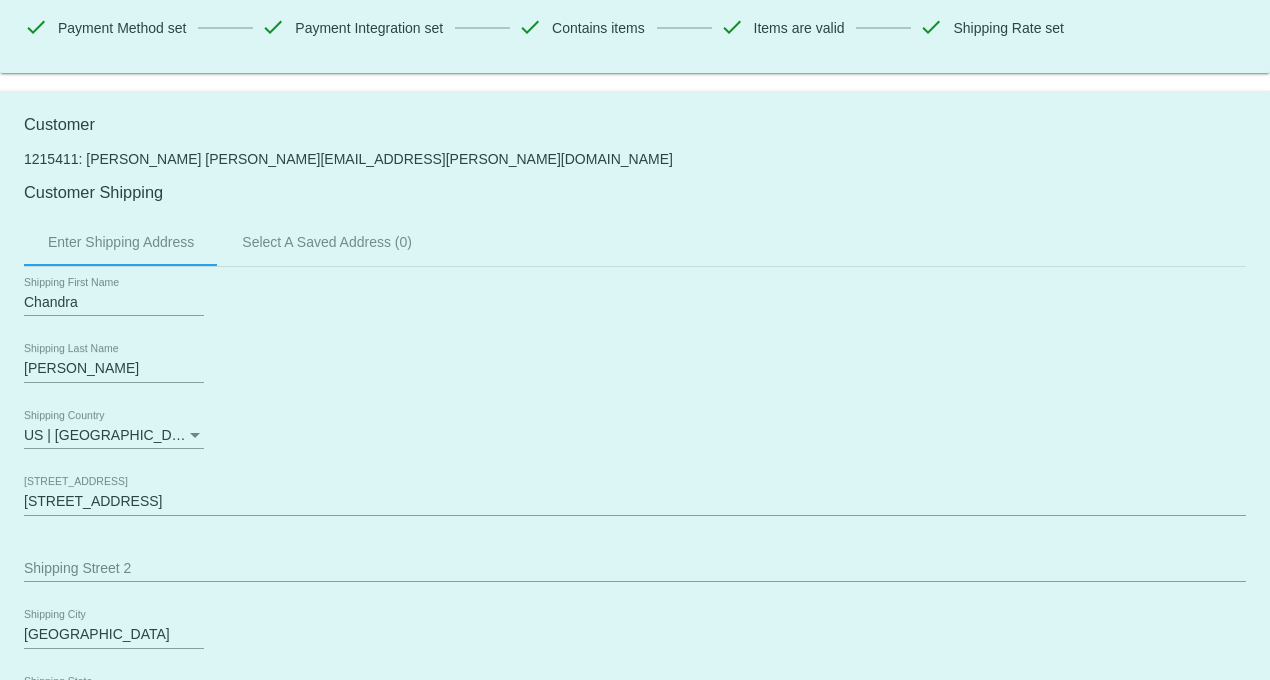 drag, startPoint x: 103, startPoint y: 633, endPoint x: -19, endPoint y: 630, distance: 122.03688 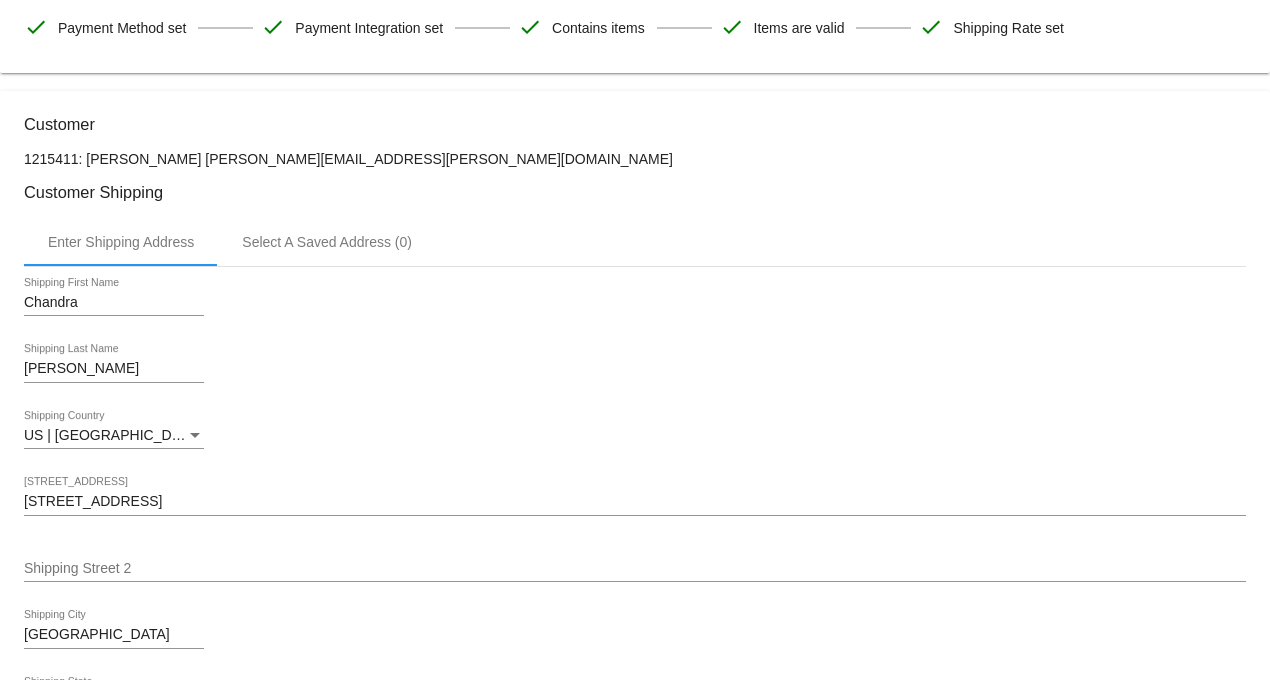 click on "Shipping Street 2" at bounding box center [635, 569] 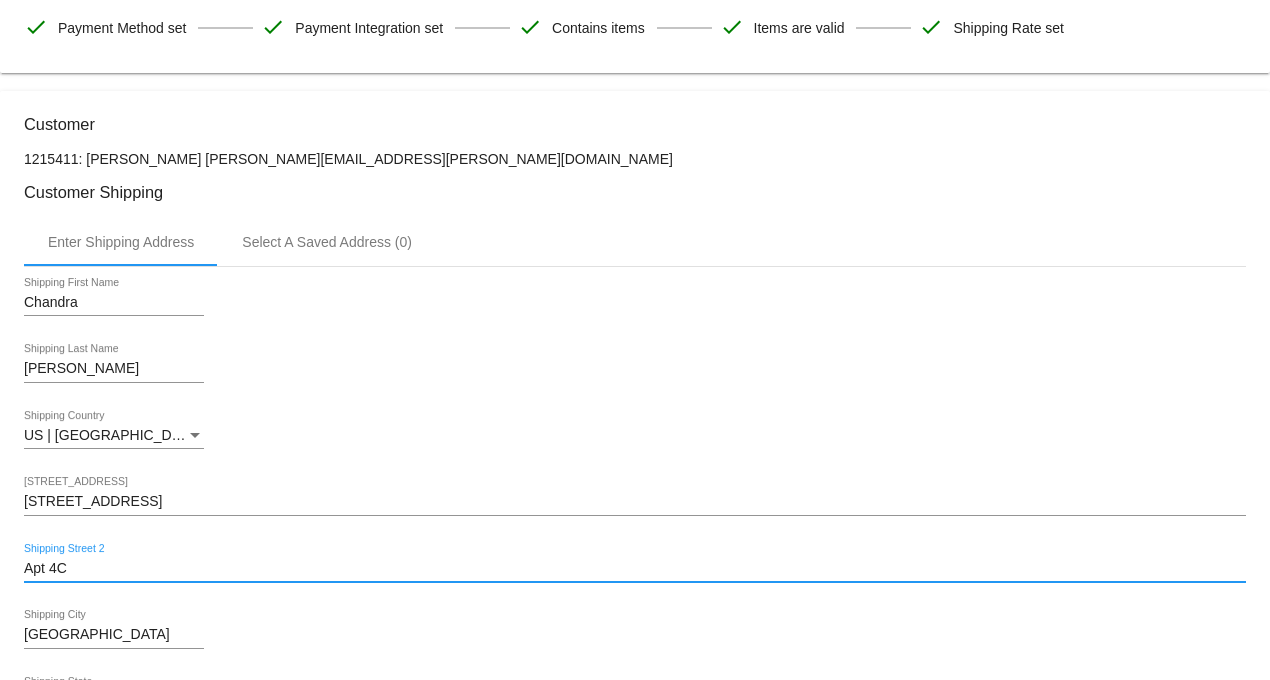 type on "Apt 4C" 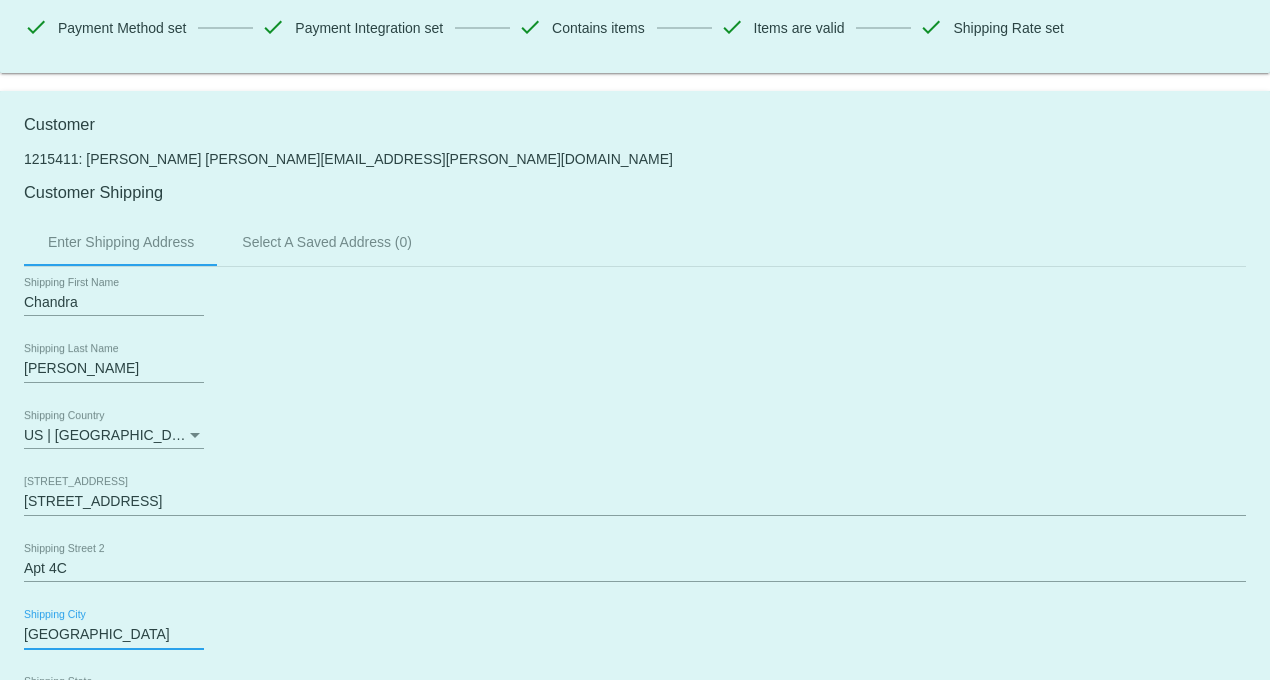 drag, startPoint x: 88, startPoint y: 644, endPoint x: -22, endPoint y: 636, distance: 110.29053 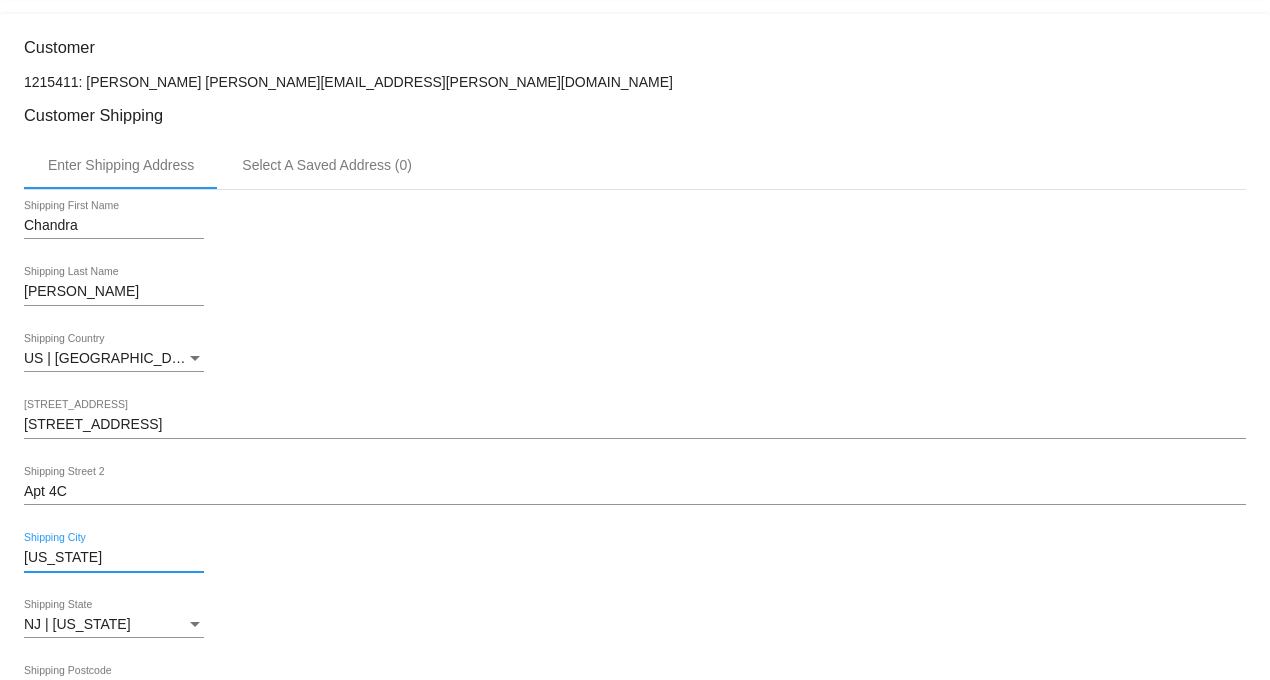 scroll, scrollTop: 555, scrollLeft: 0, axis: vertical 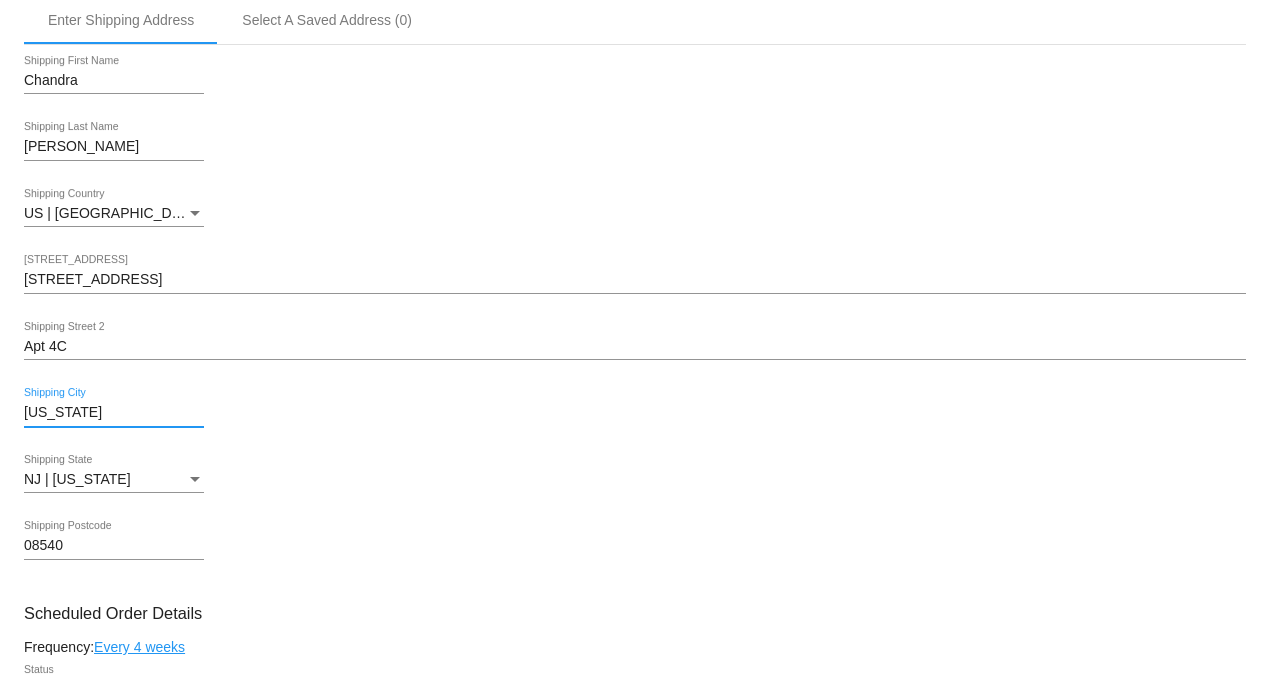type on "New York" 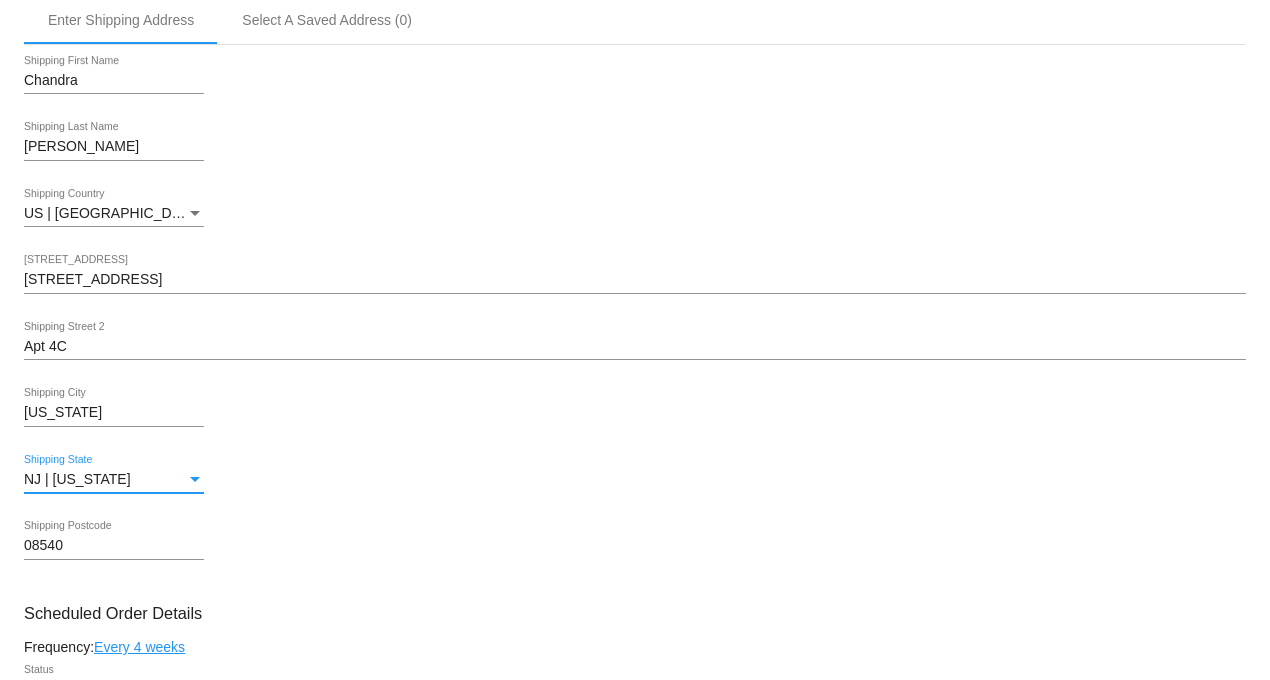 click at bounding box center (195, 480) 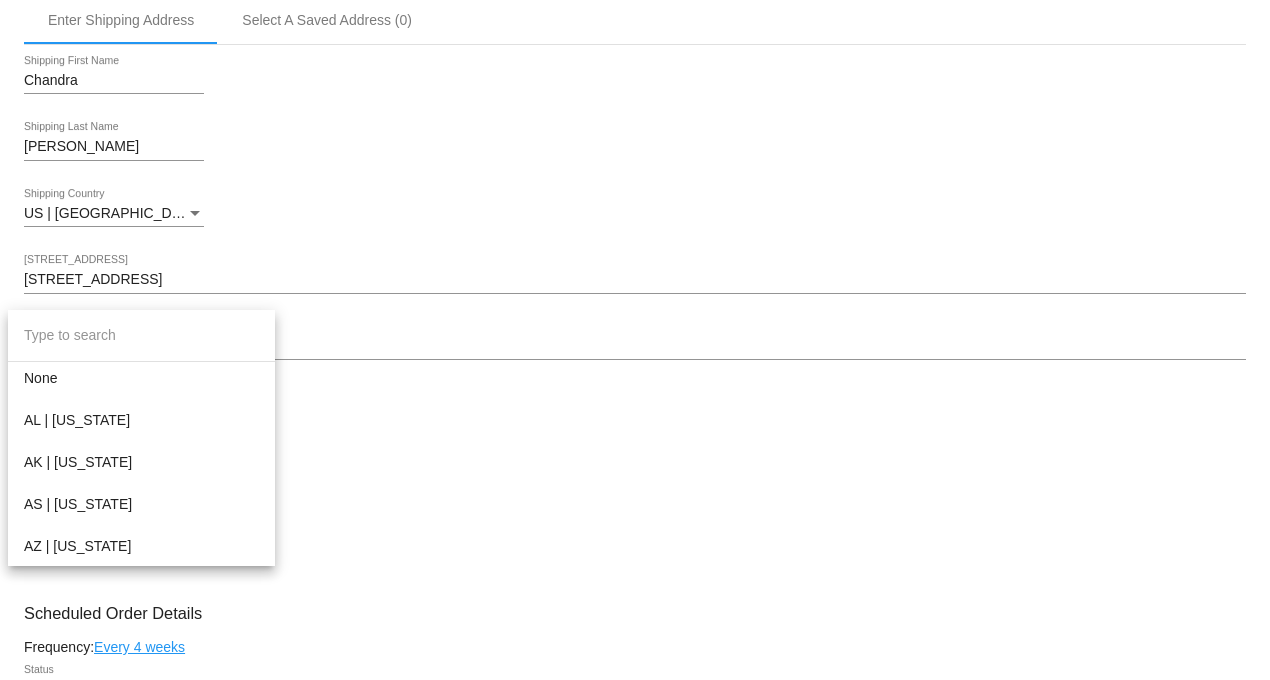 scroll, scrollTop: 1363, scrollLeft: 0, axis: vertical 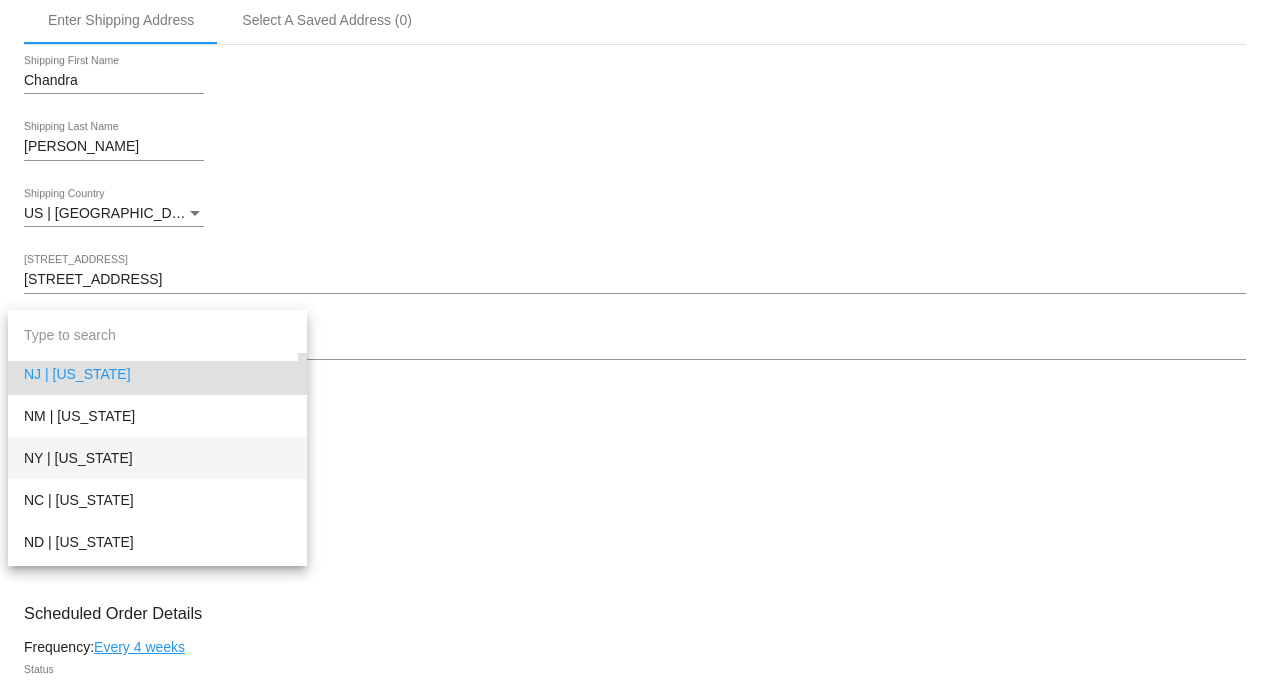 click on "NY | [US_STATE]" at bounding box center [157, 458] 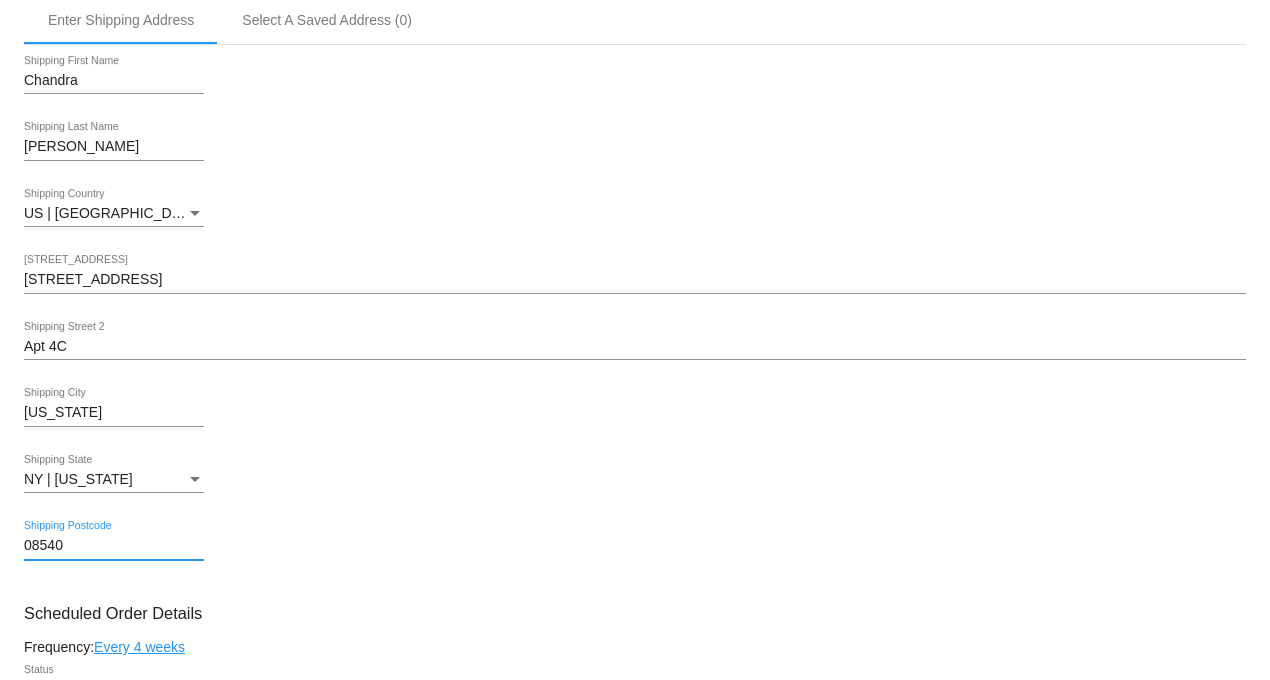 drag, startPoint x: 97, startPoint y: 557, endPoint x: -23, endPoint y: 558, distance: 120.004166 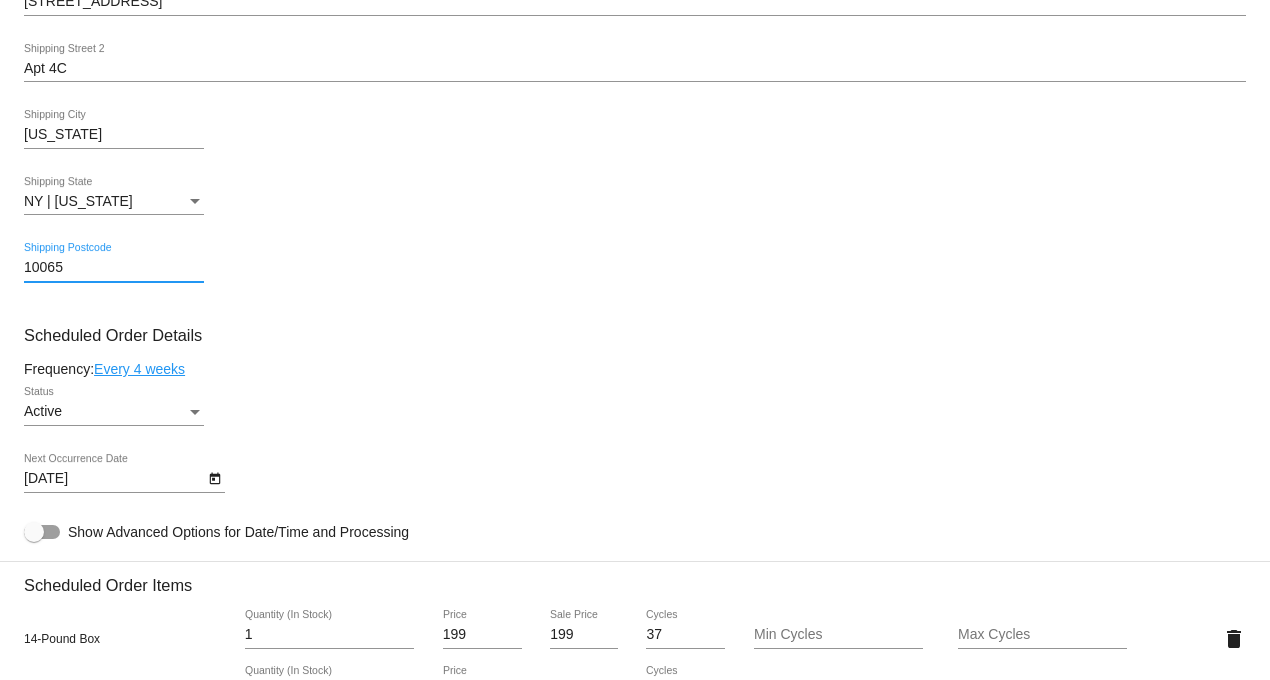 scroll, scrollTop: 888, scrollLeft: 0, axis: vertical 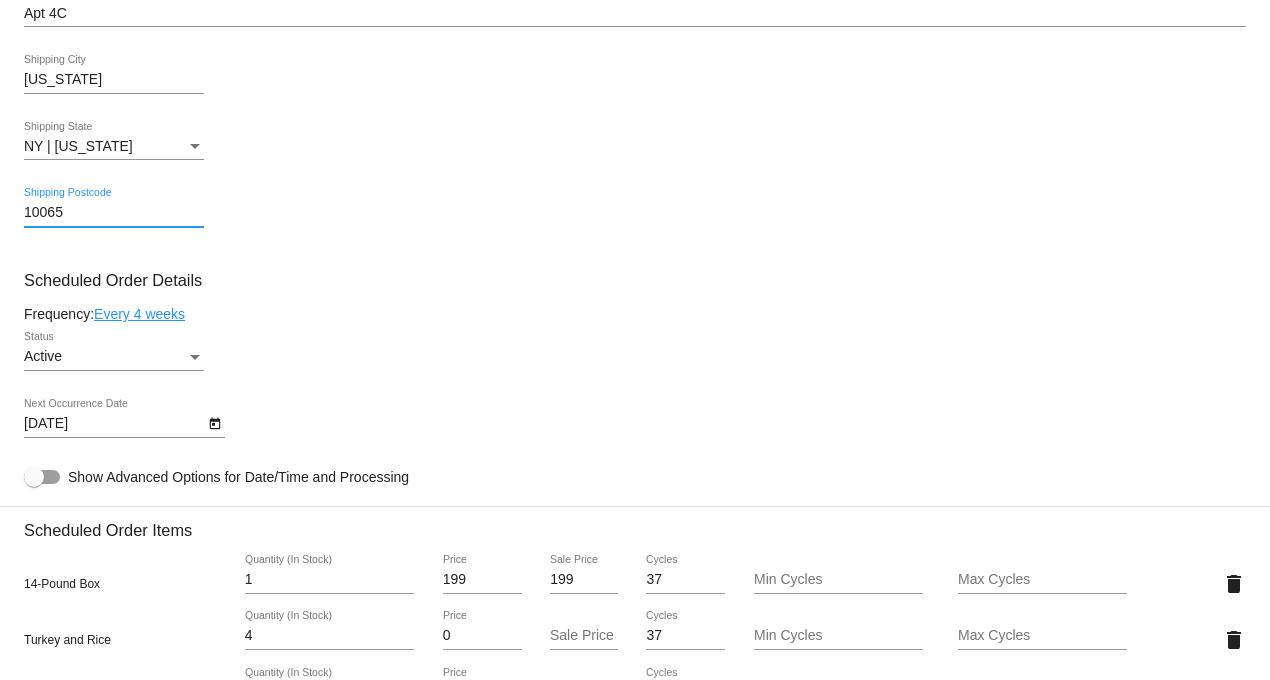 type on "10065" 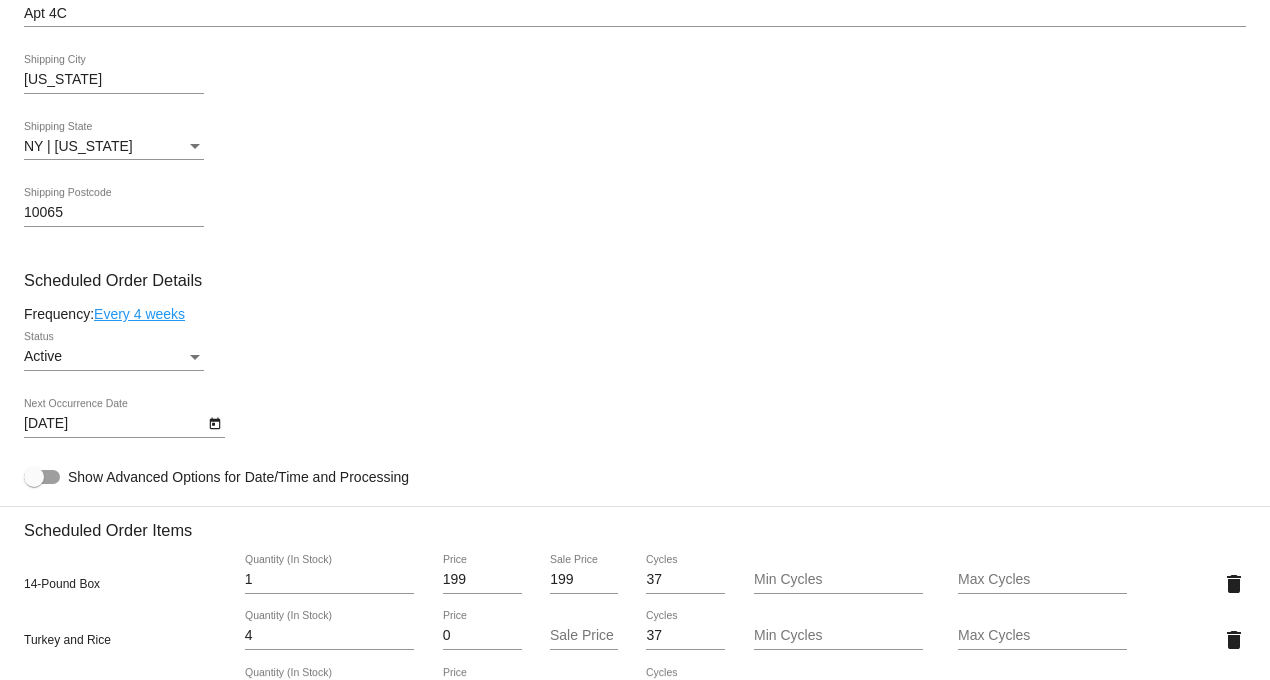 click 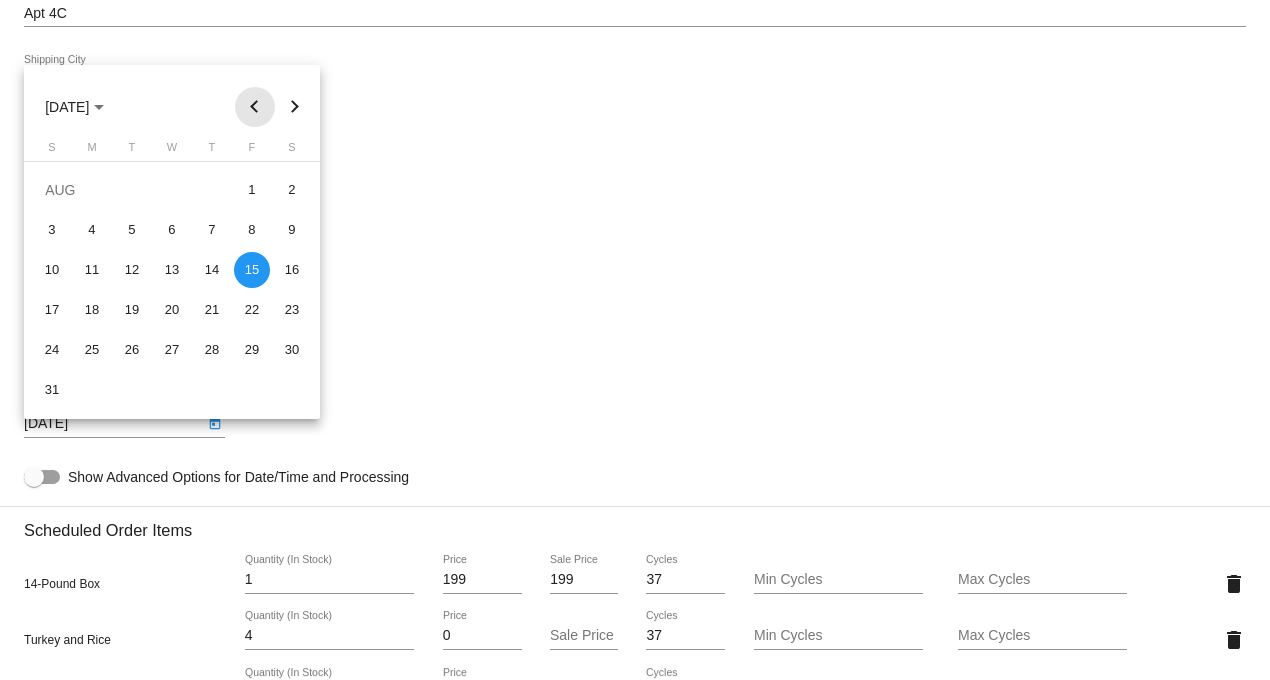 click at bounding box center [255, 107] 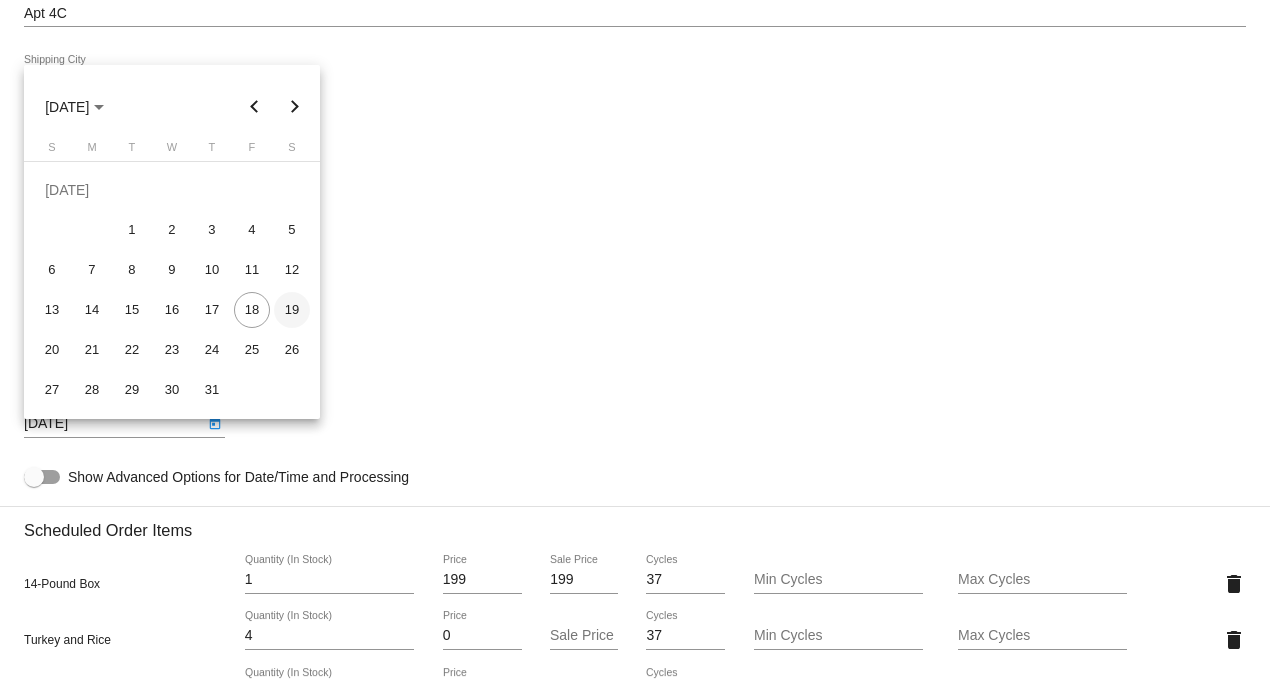 click on "19" at bounding box center [292, 310] 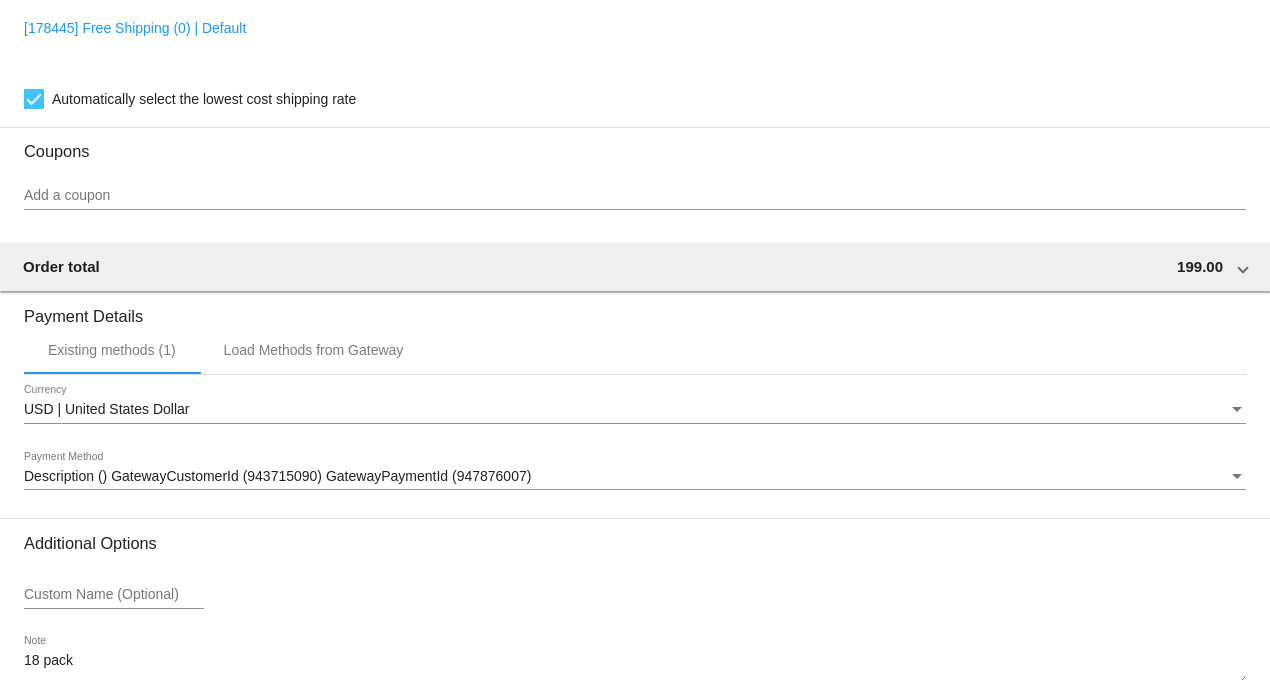 scroll, scrollTop: 2041, scrollLeft: 0, axis: vertical 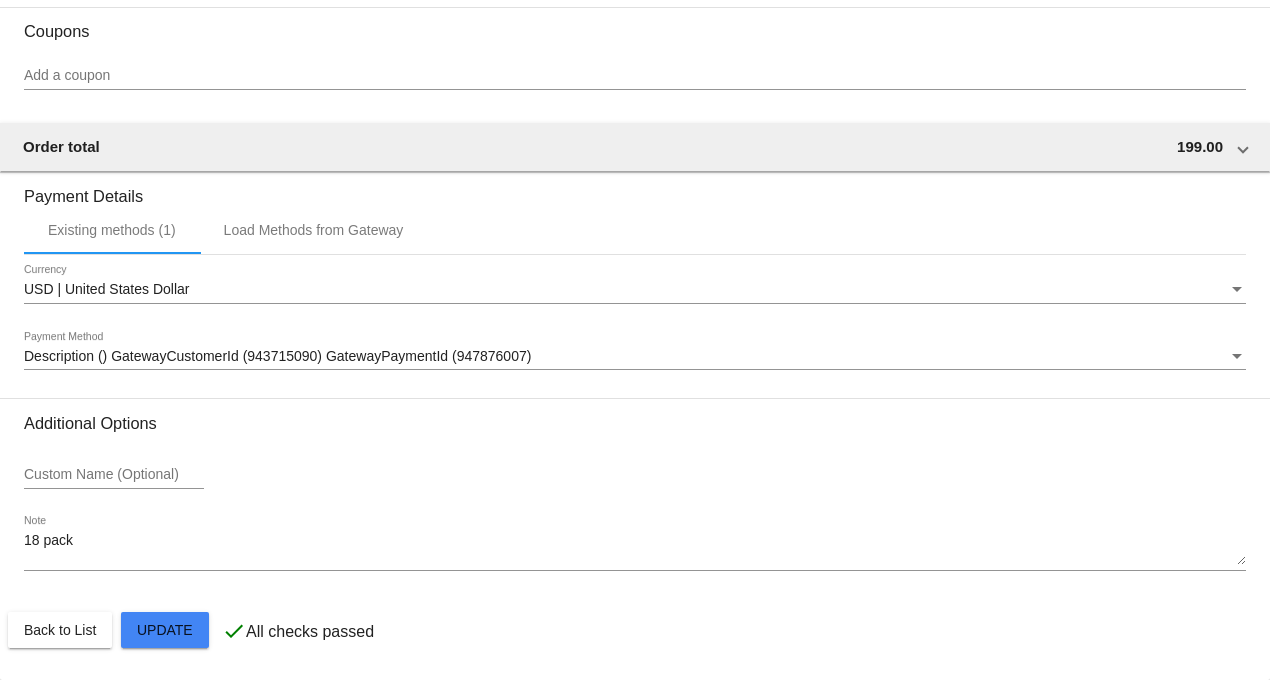 click on "Customer
1215411: Chandra Graves
chandra.graves@gmail.com
Customer Shipping
Enter Shipping Address Select A Saved Address (0)
Chandra
Shipping First Name
Graves
Shipping Last Name
US | USA
Shipping Country
130 East 67th St.
Shipping Street 1
Apt 4C
Shipping Street 2
New York
Shipping City
NY | New York
Shipping State
10065
Shipping Postcode
Scheduled Order Details
Frequency:
Every 4 weeks
Active
Status" 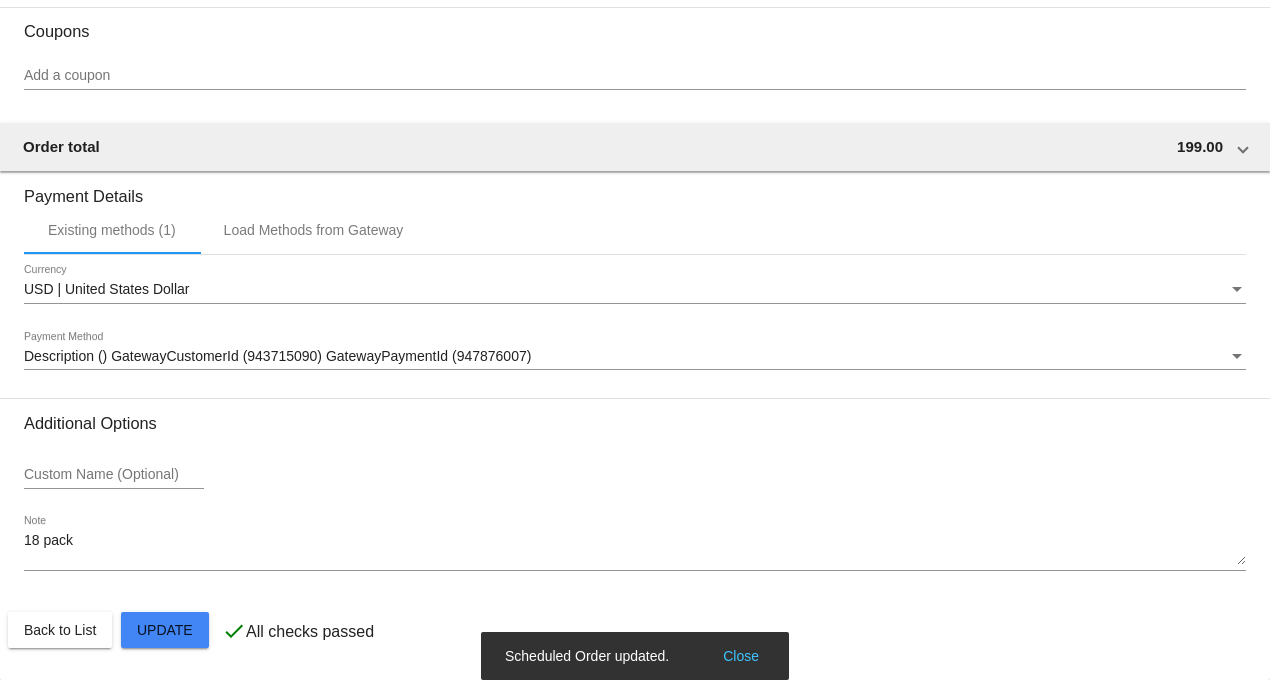 scroll, scrollTop: 0, scrollLeft: 0, axis: both 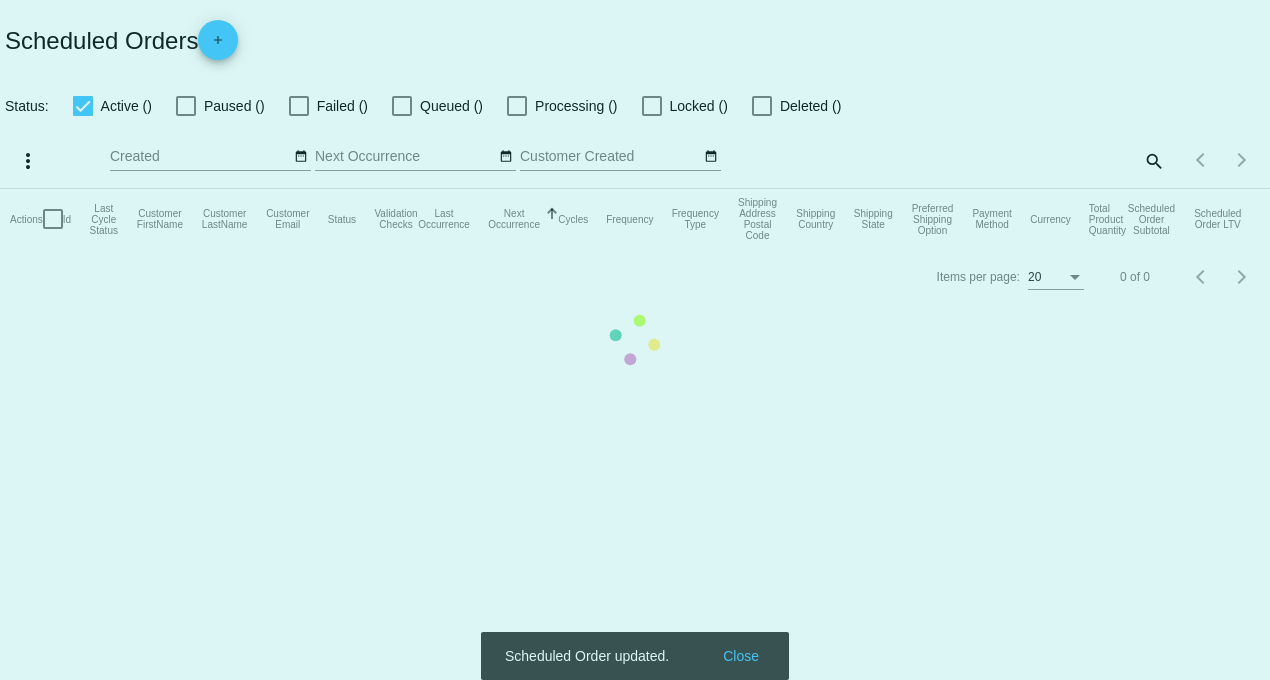 checkbox on "true" 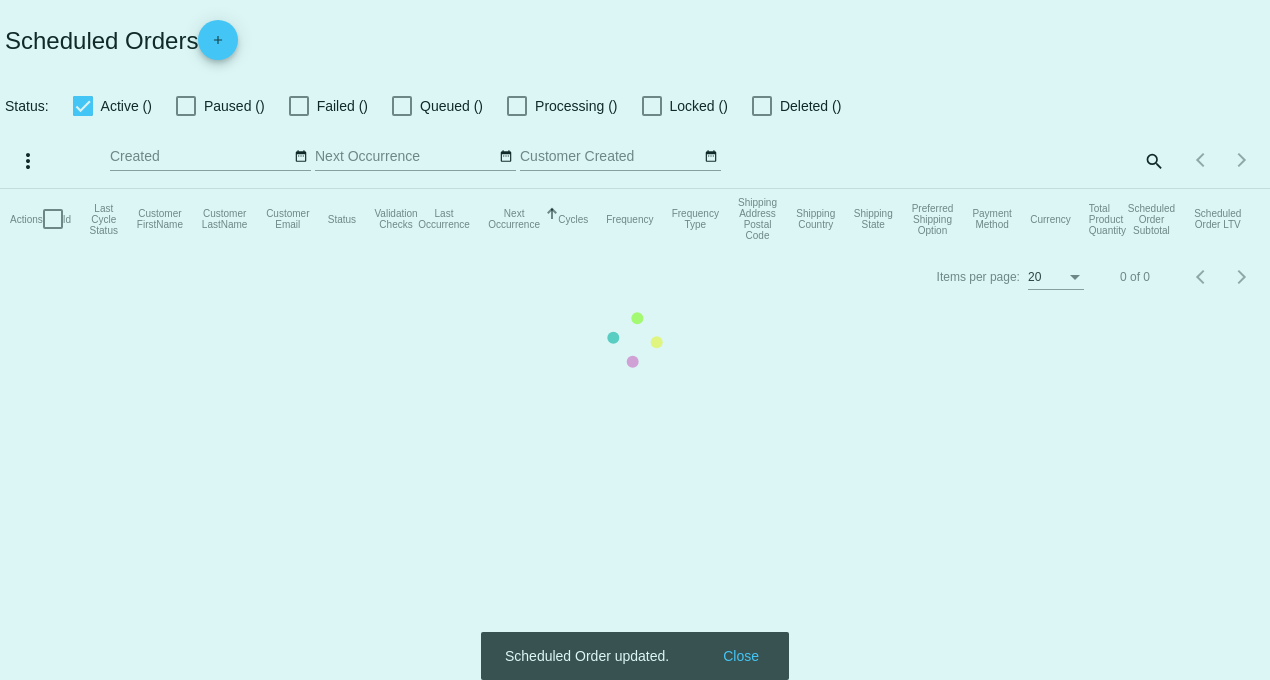 checkbox on "true" 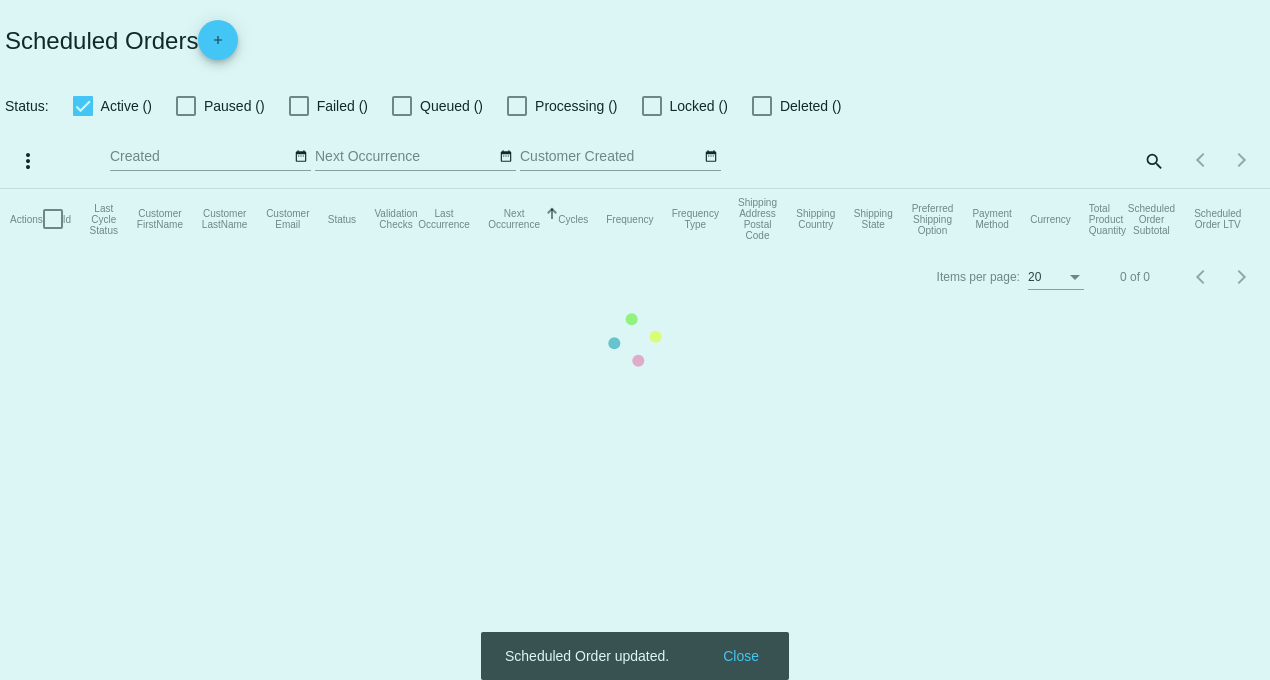 checkbox on "true" 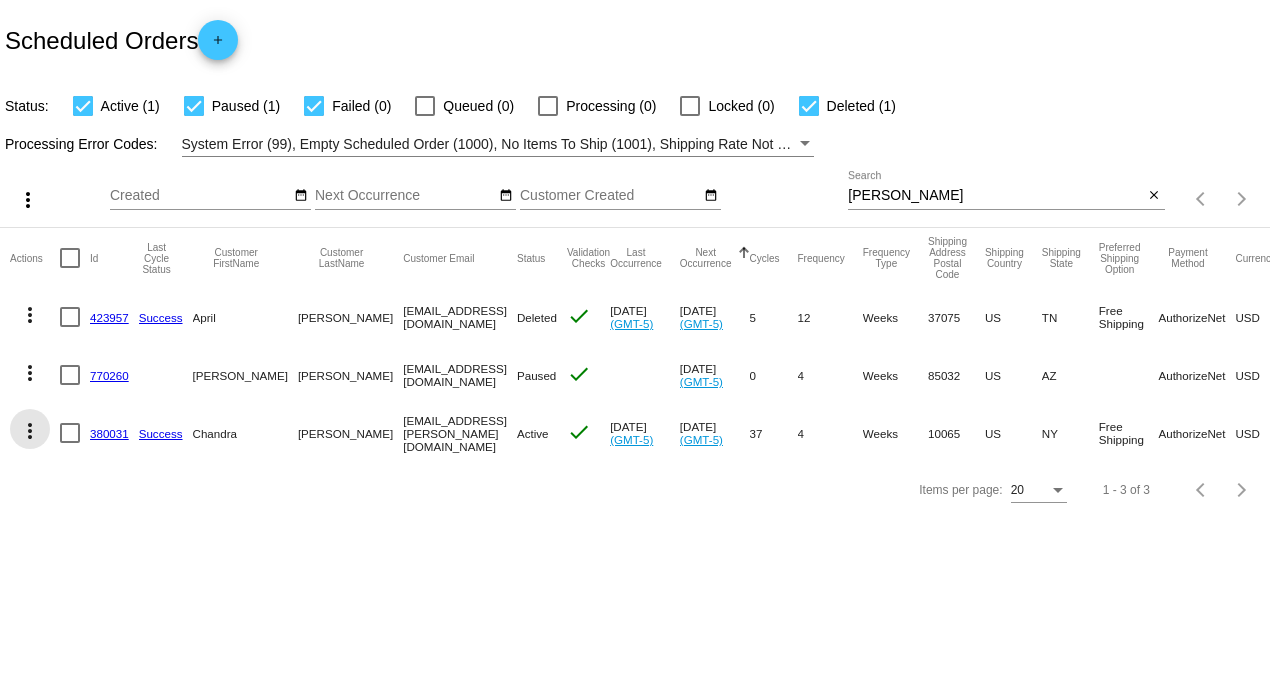 click on "more_vert" 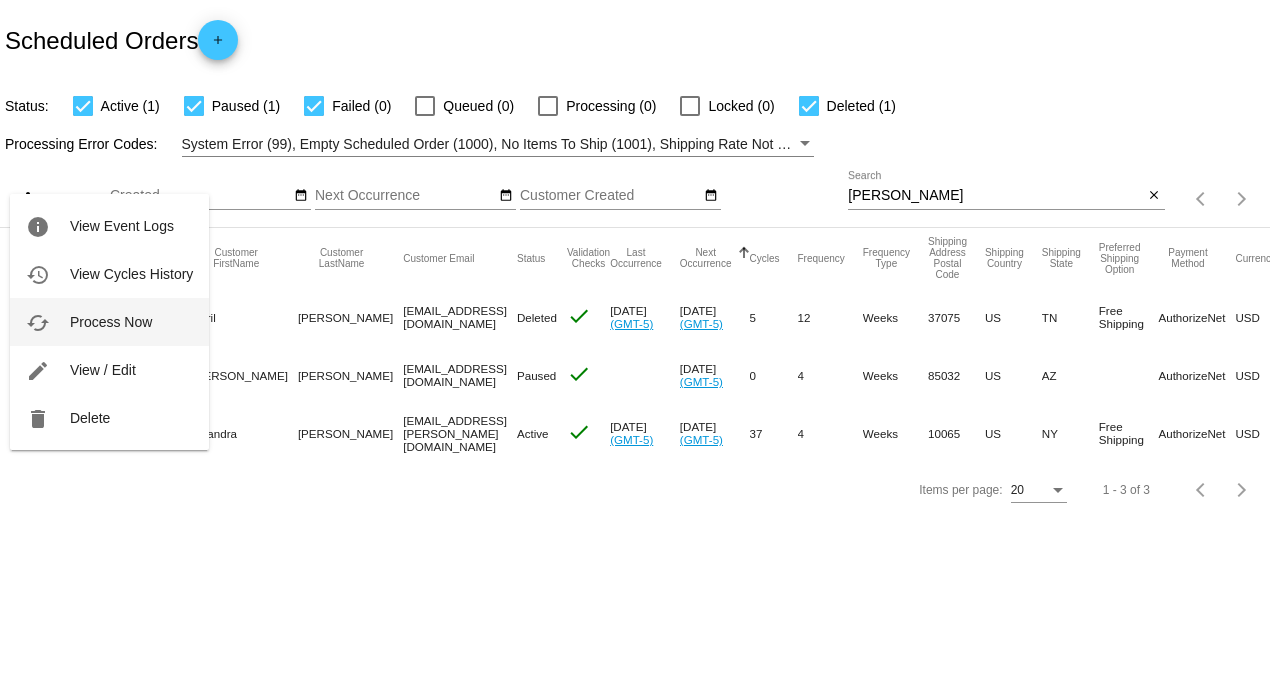 click on "Process Now" at bounding box center [111, 322] 